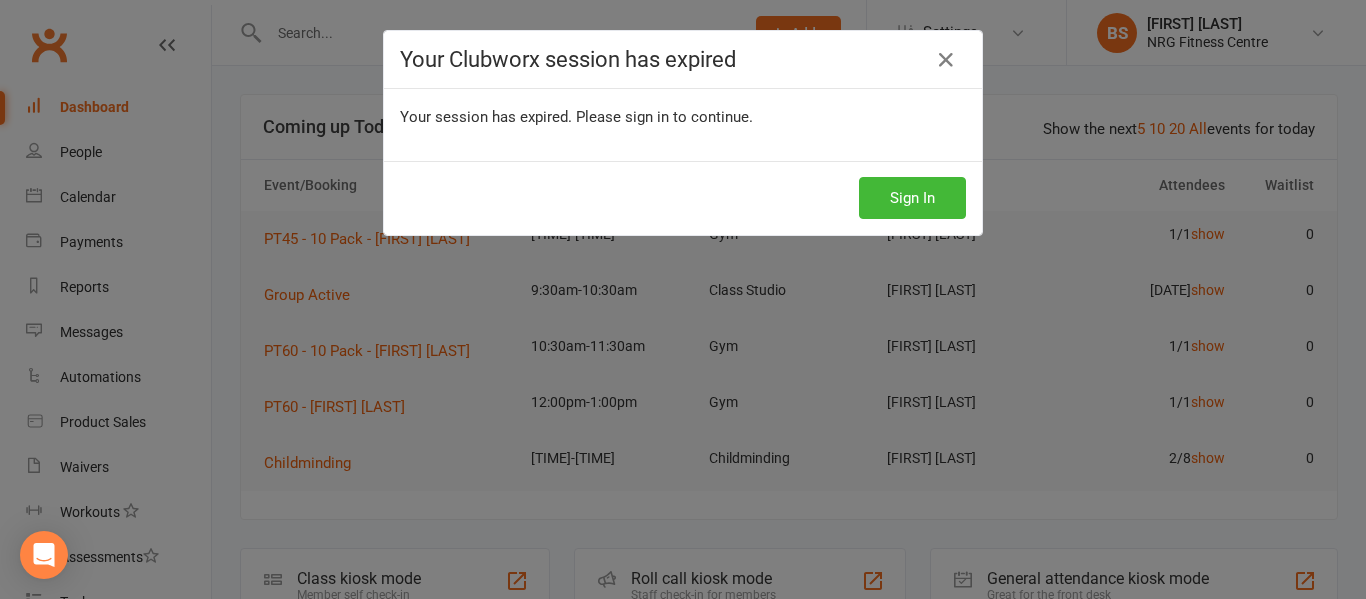 scroll, scrollTop: 0, scrollLeft: 0, axis: both 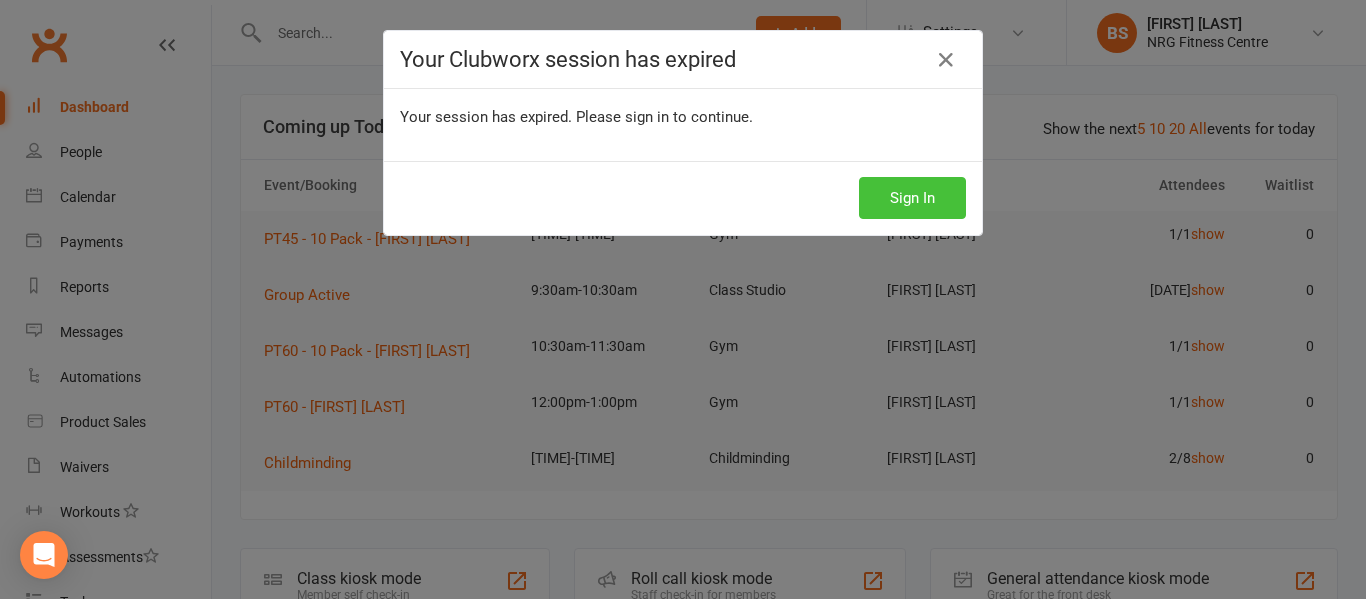 click on "Sign In" at bounding box center [912, 198] 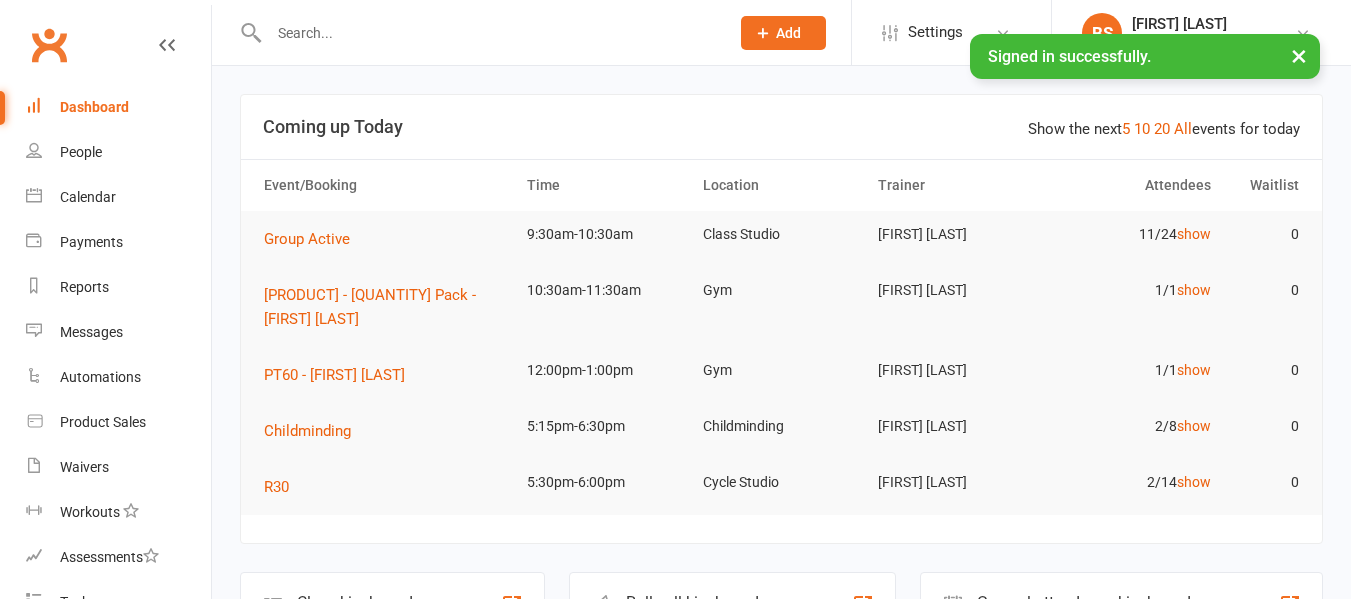 scroll, scrollTop: 0, scrollLeft: 0, axis: both 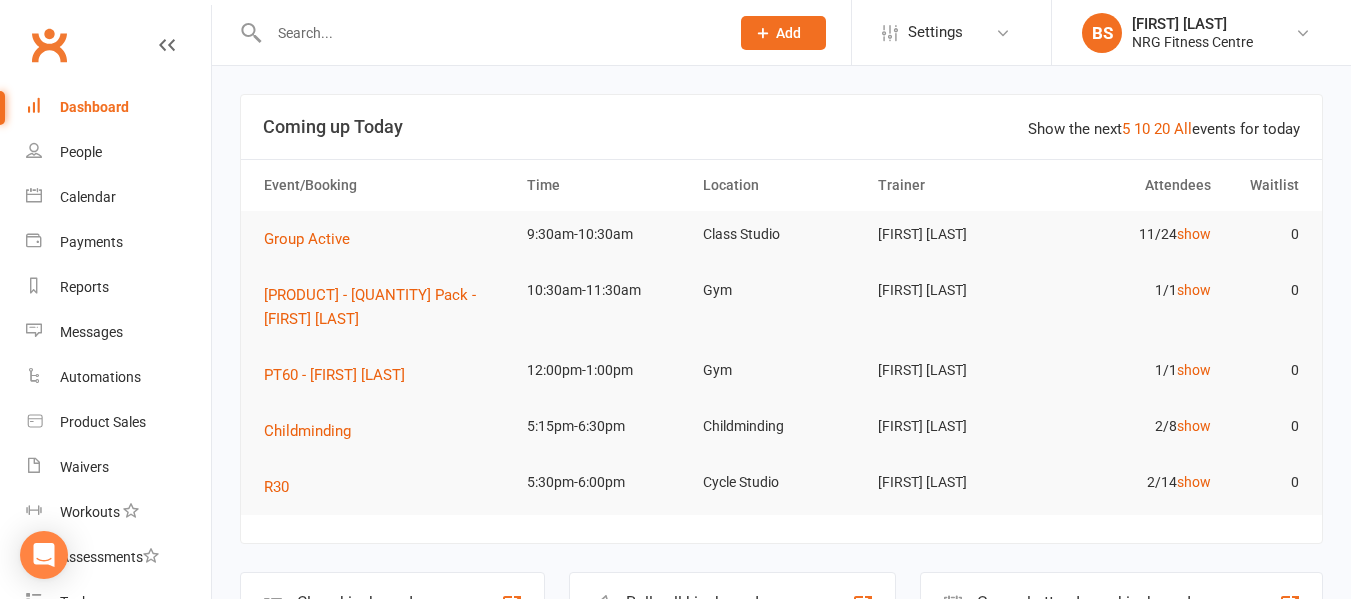 click at bounding box center (489, 33) 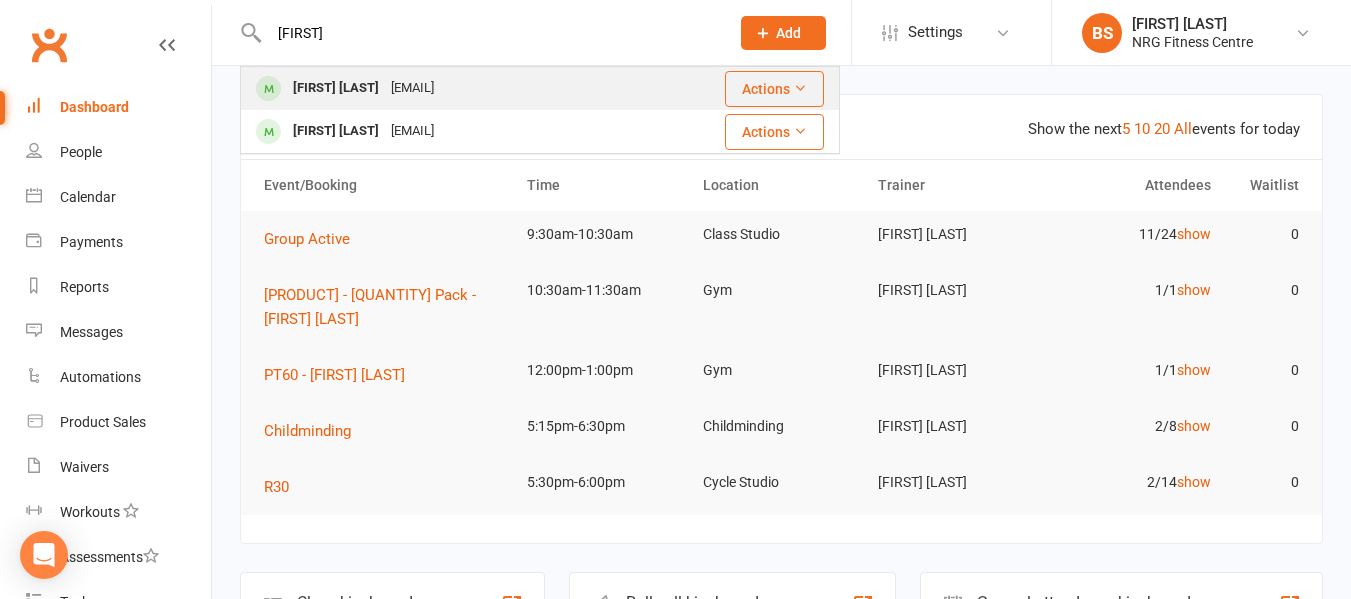 type on "[FIRST]" 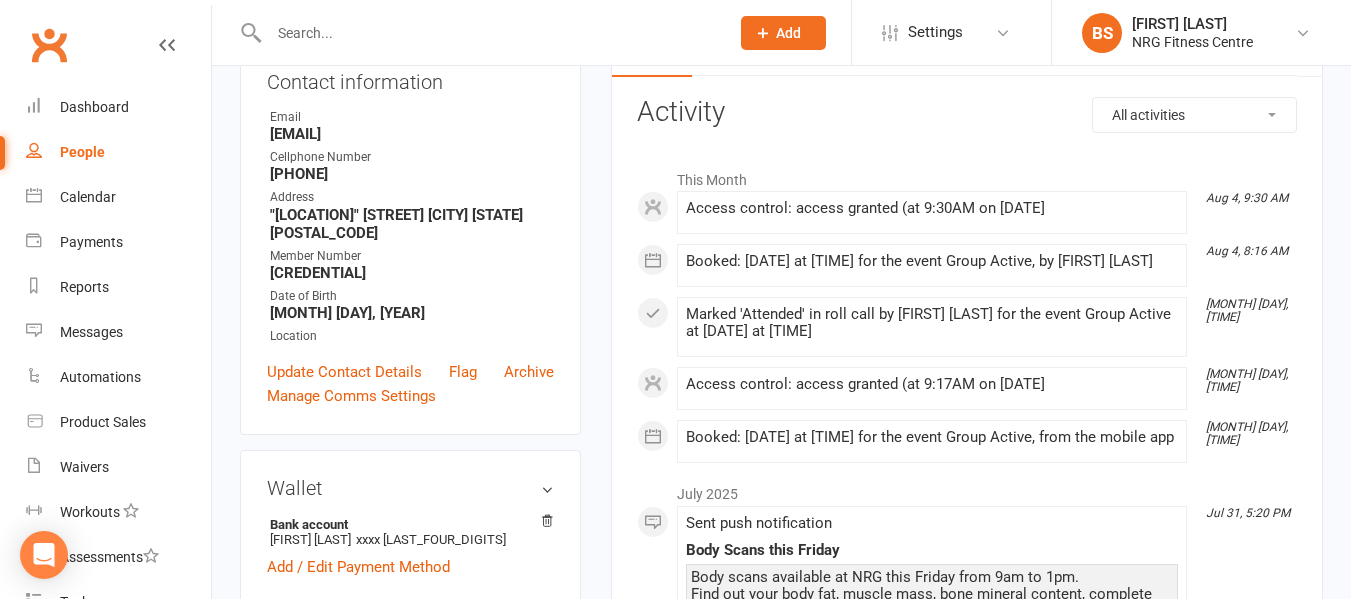 scroll, scrollTop: 100, scrollLeft: 0, axis: vertical 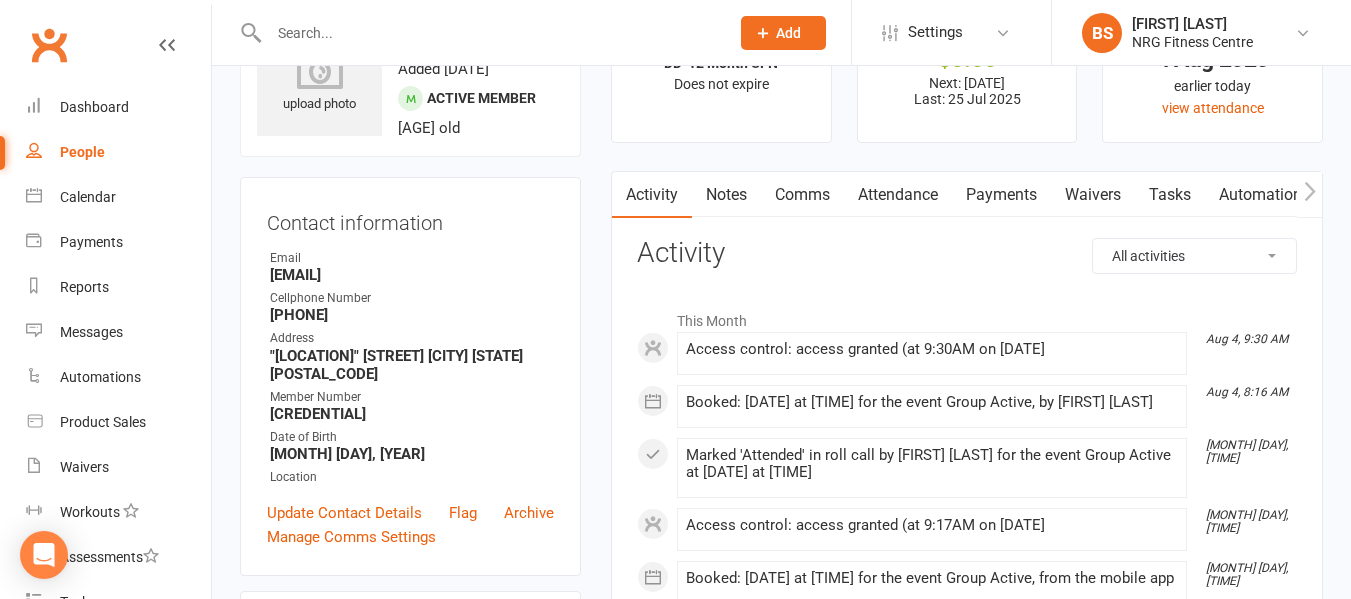 click on "Notes" at bounding box center [726, 195] 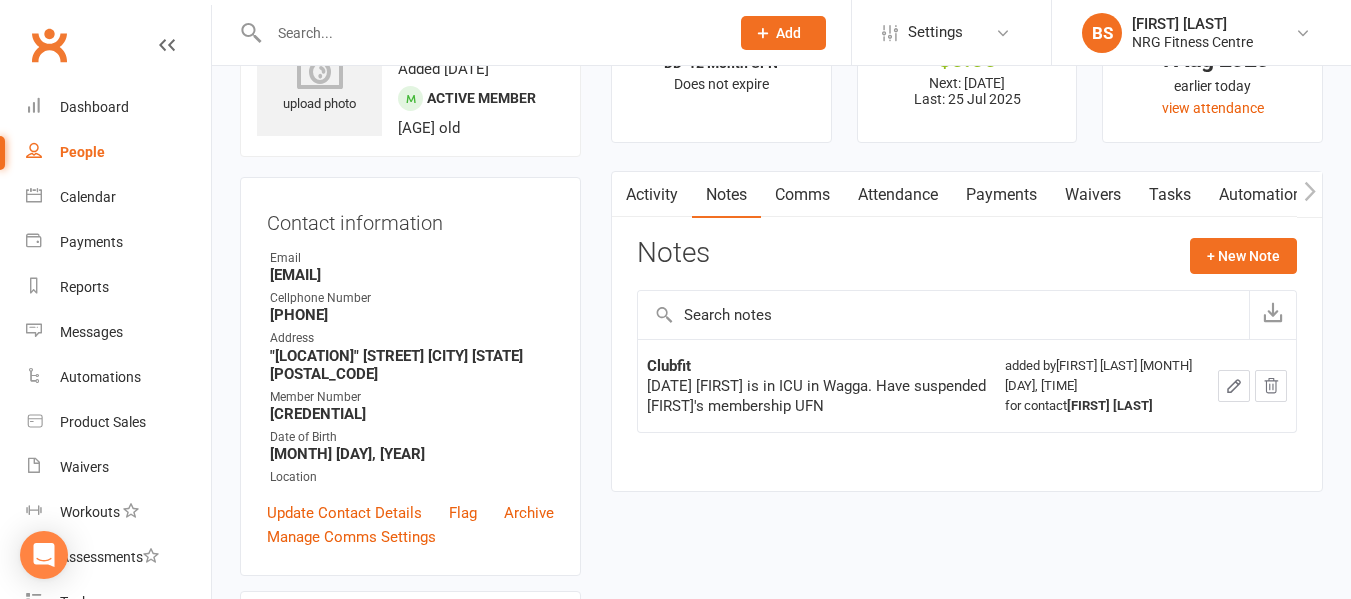 click 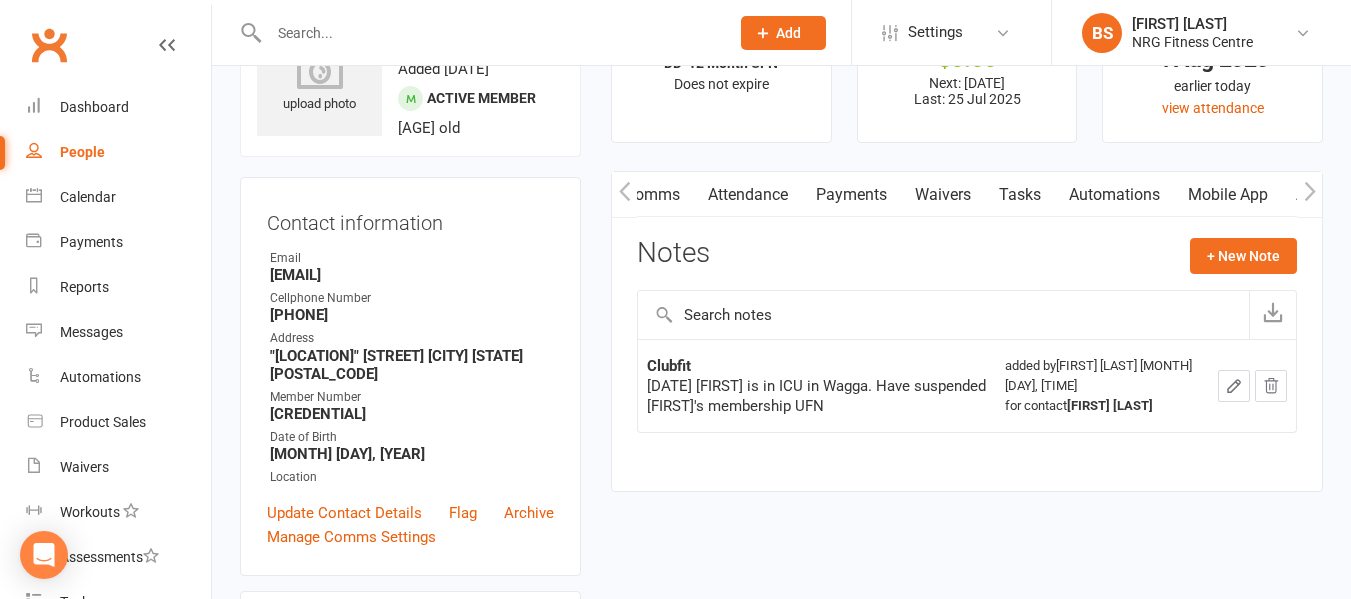 click 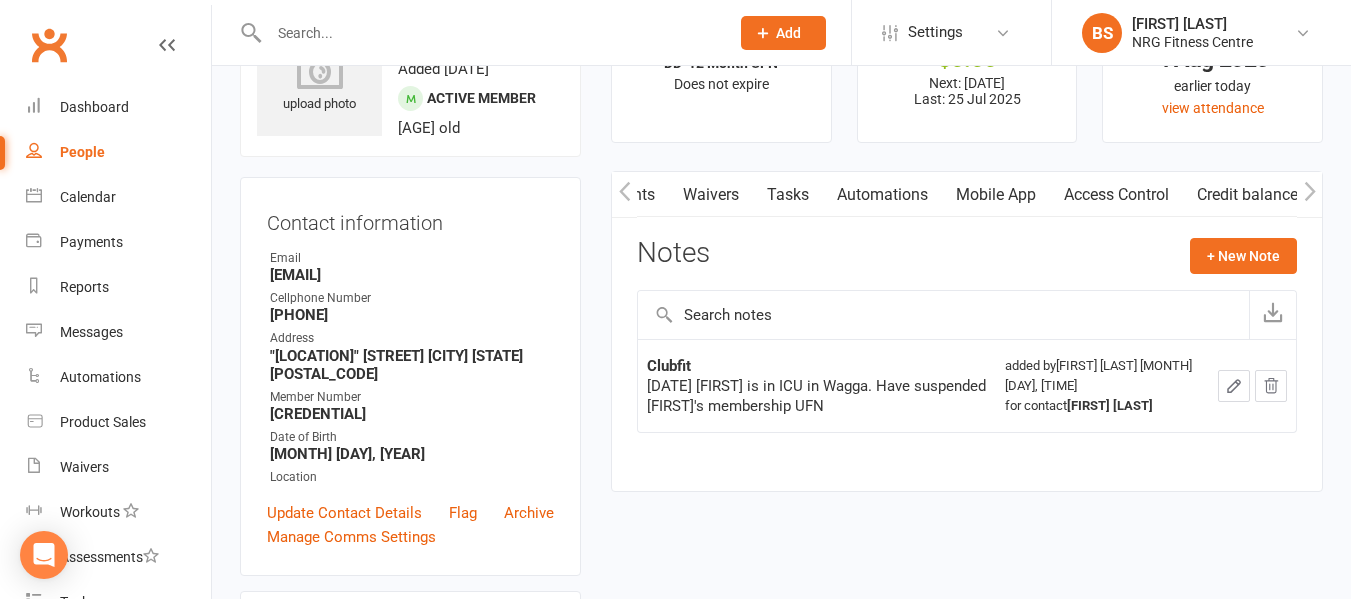 scroll, scrollTop: 0, scrollLeft: 382, axis: horizontal 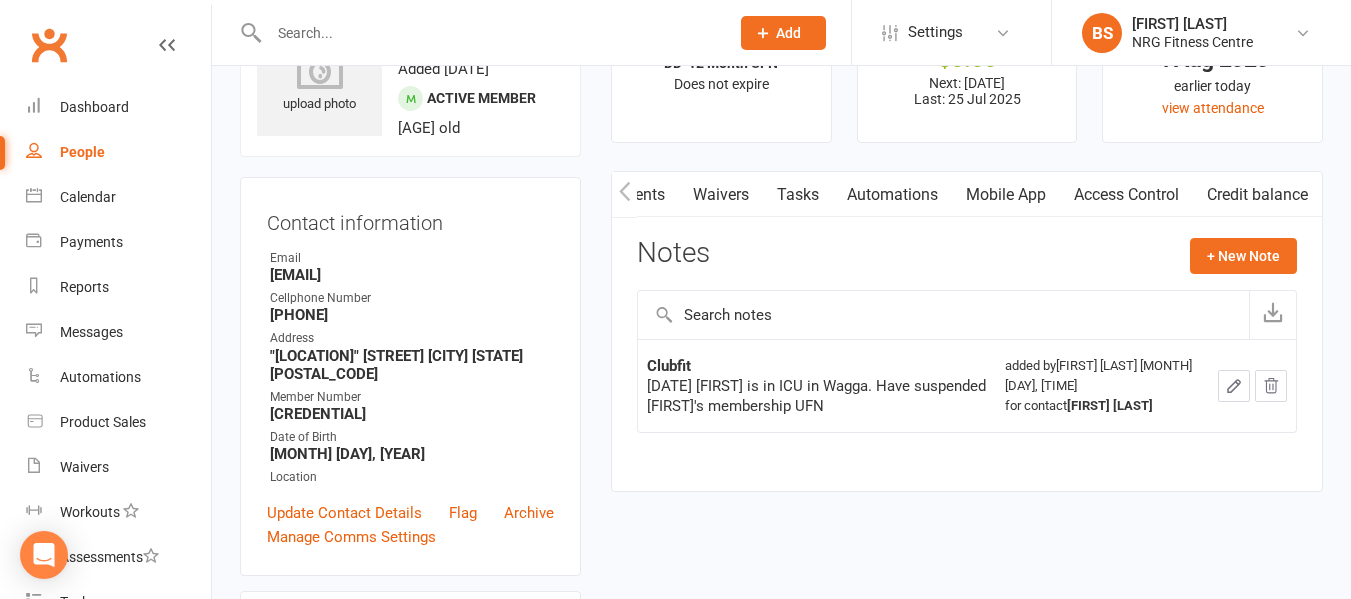 click on "Access Control" at bounding box center (1126, 195) 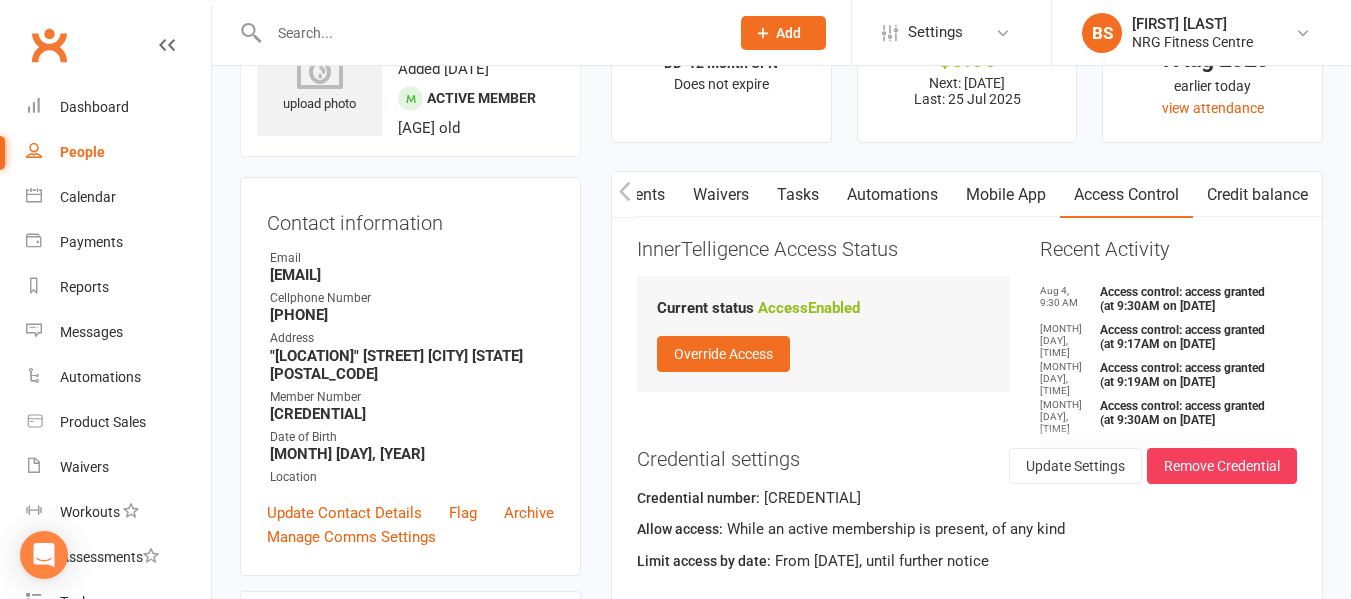 click on "Mobile App" at bounding box center [1006, 195] 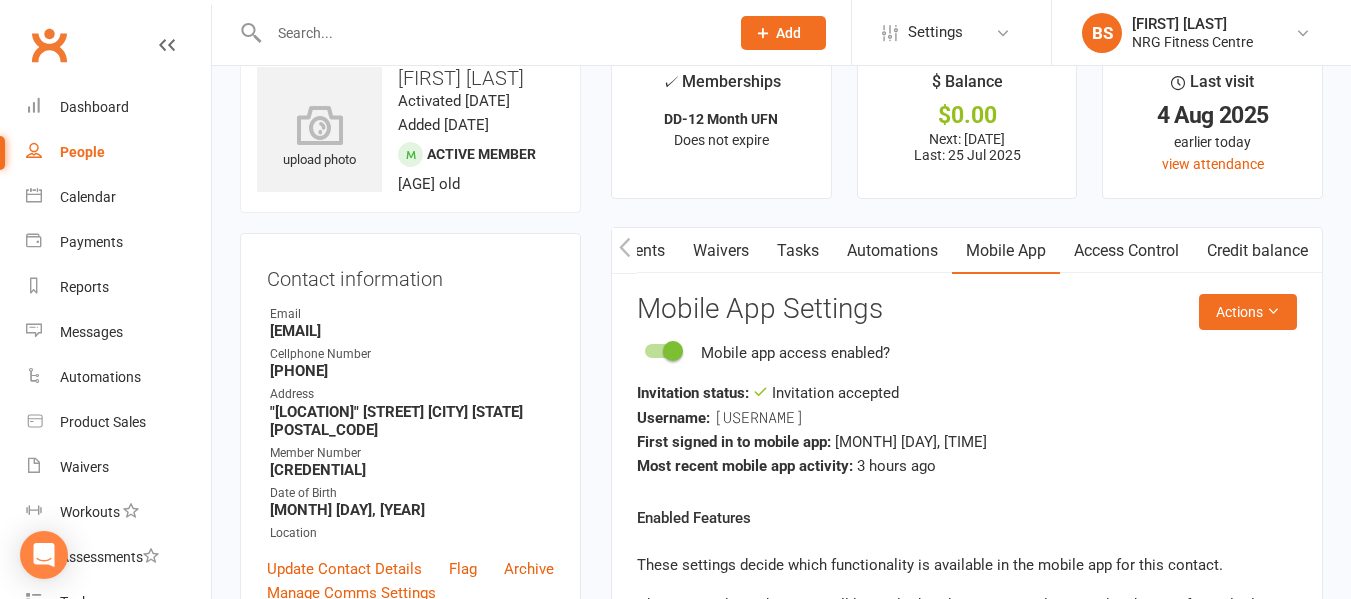 scroll, scrollTop: 0, scrollLeft: 0, axis: both 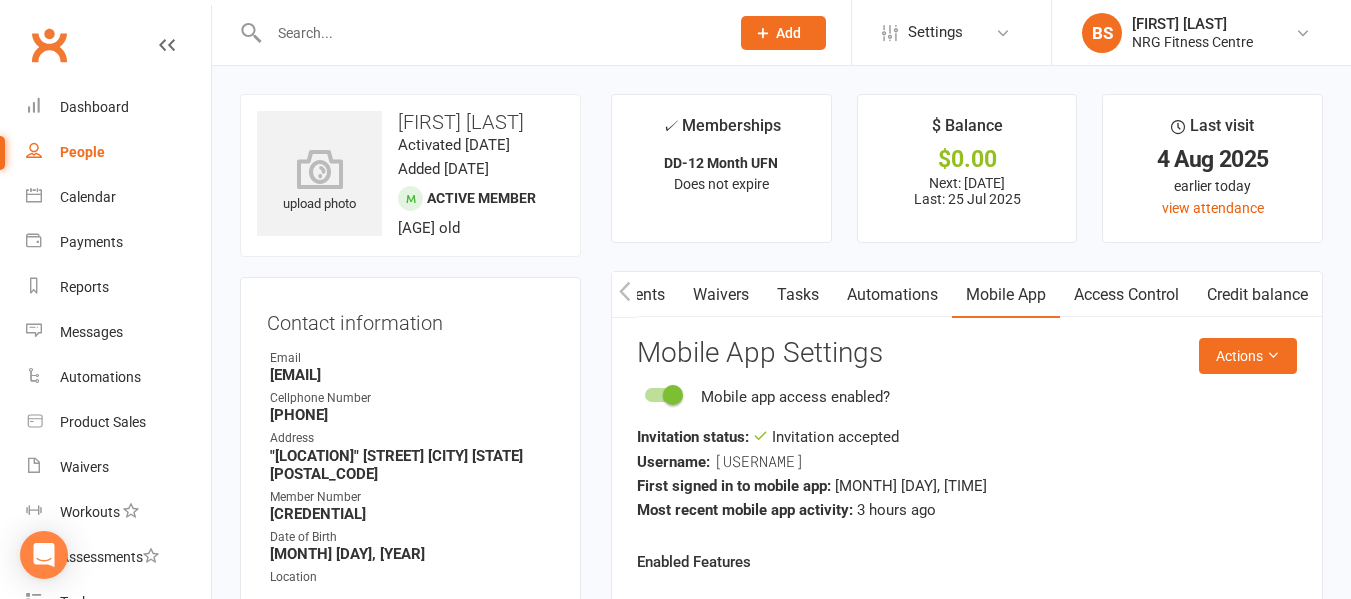 click at bounding box center [489, 33] 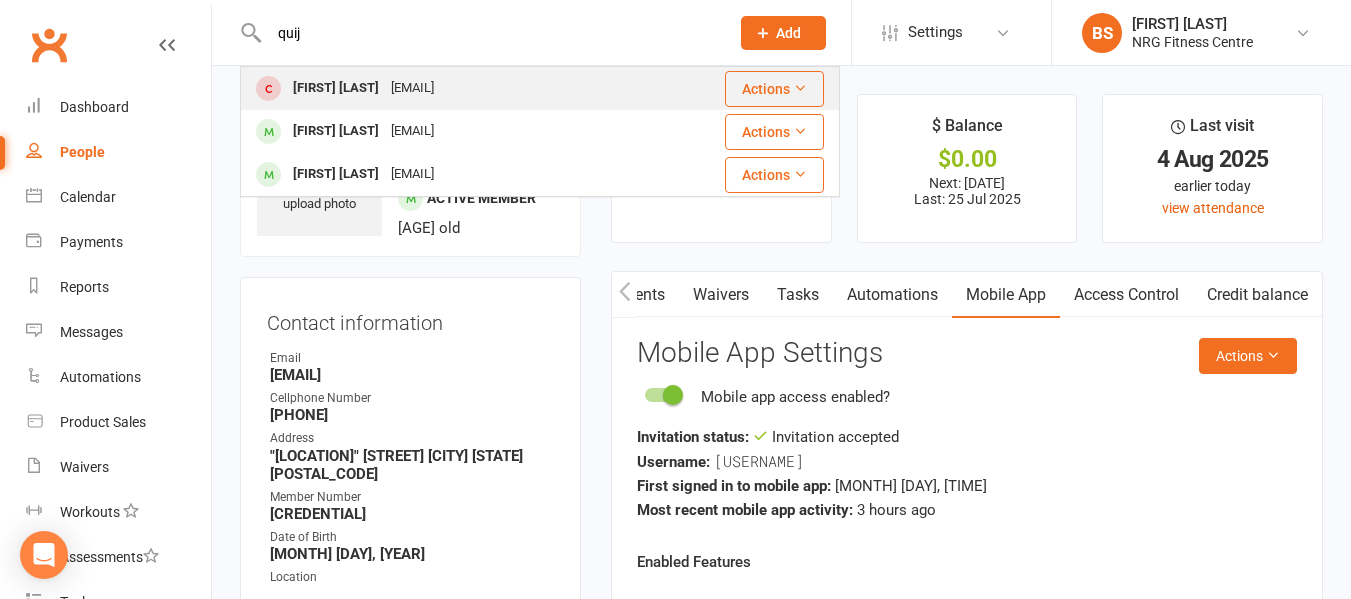 type on "quij" 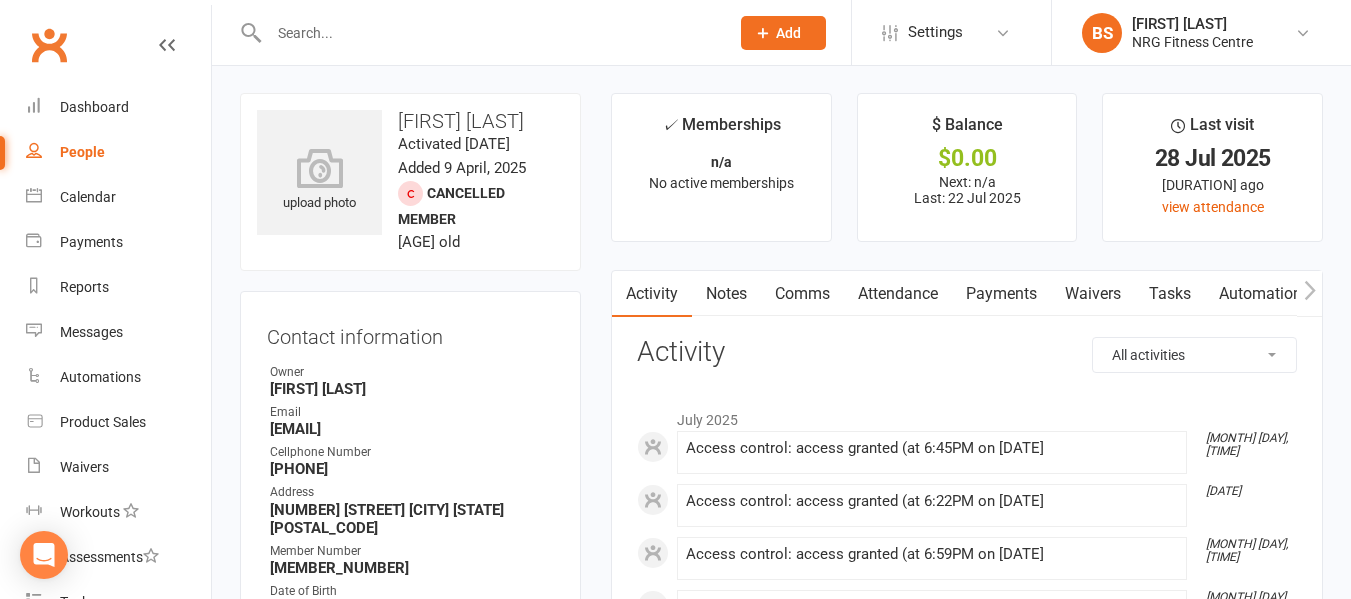 scroll, scrollTop: 0, scrollLeft: 0, axis: both 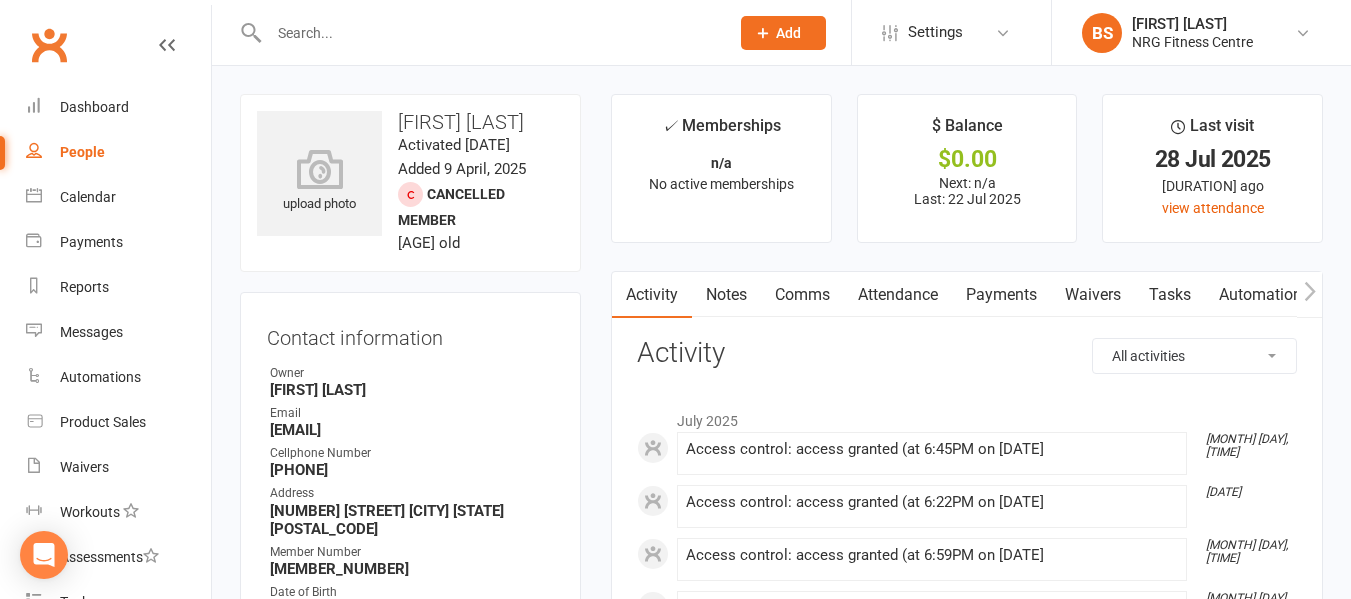 click on "Notes" at bounding box center [726, 295] 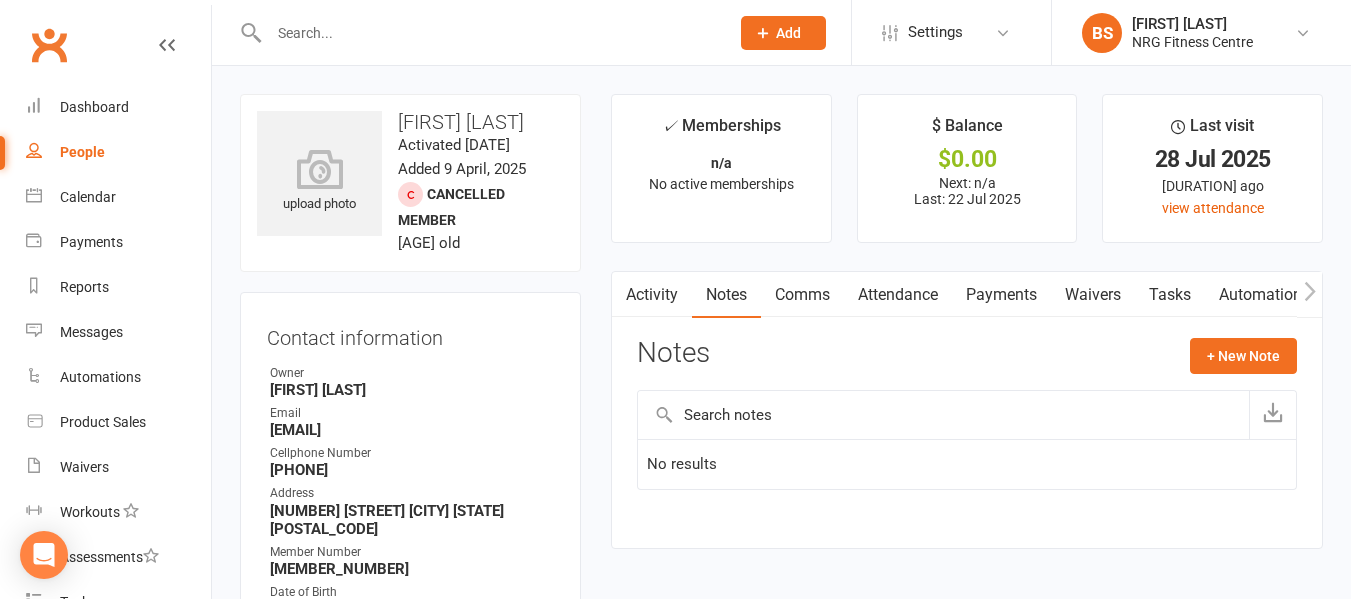 click on "Payments" at bounding box center (1001, 295) 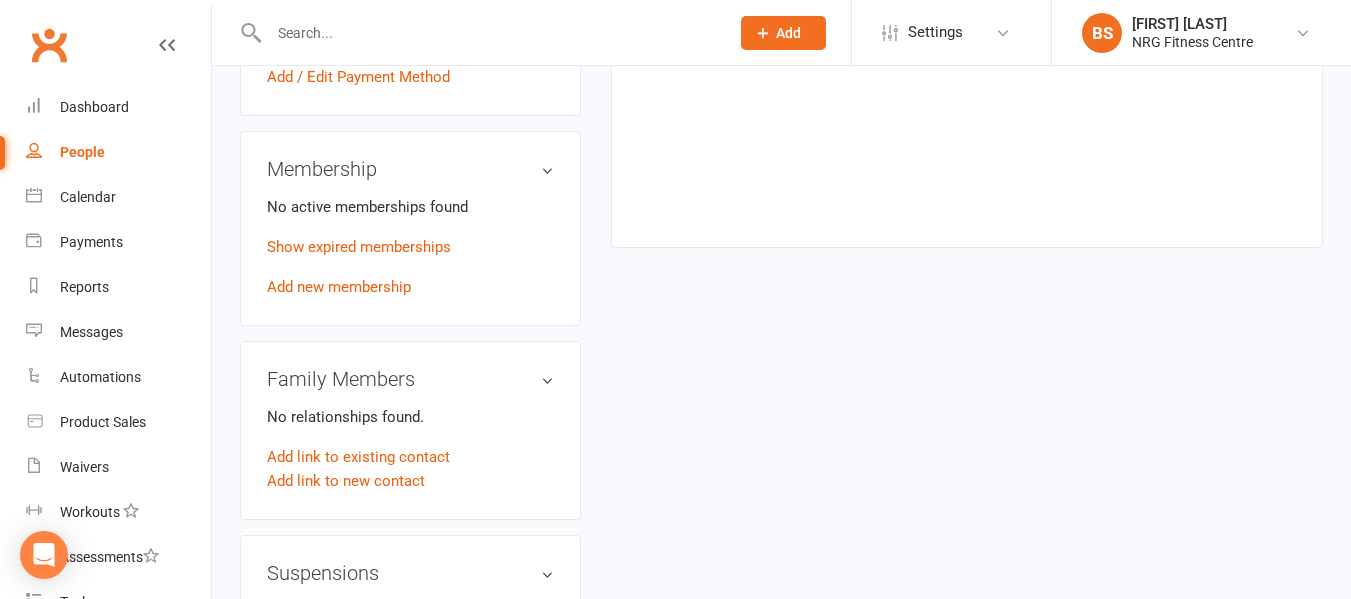 scroll, scrollTop: 800, scrollLeft: 0, axis: vertical 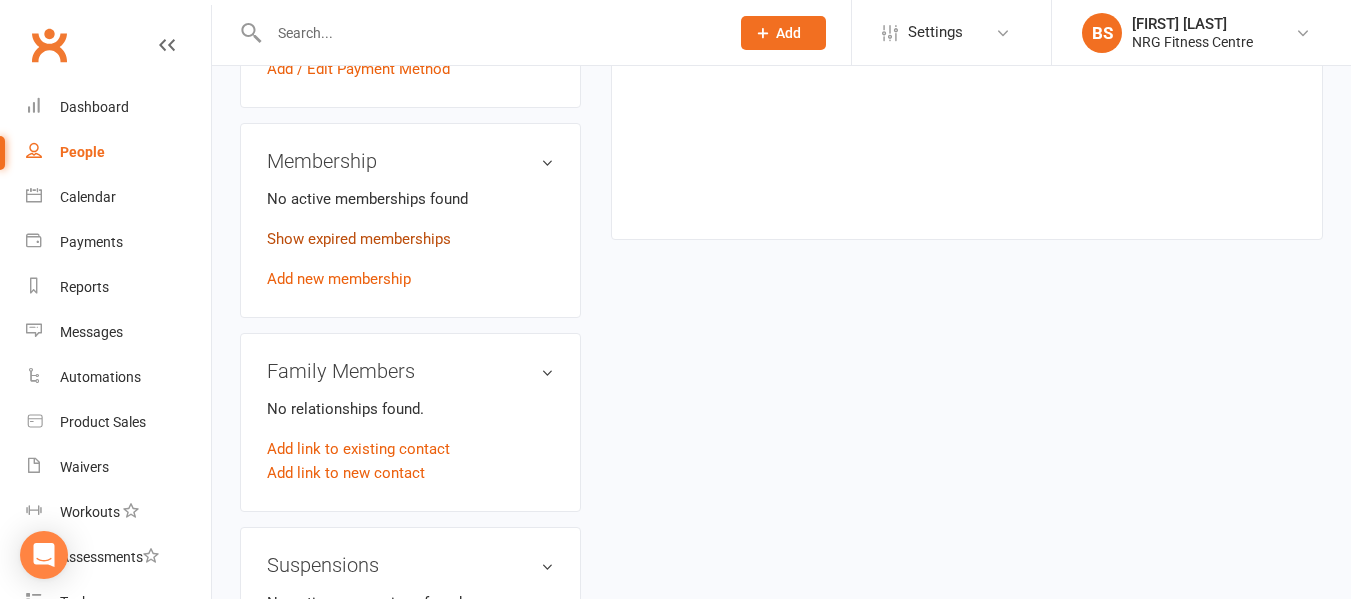 click on "Show expired memberships" at bounding box center (359, 239) 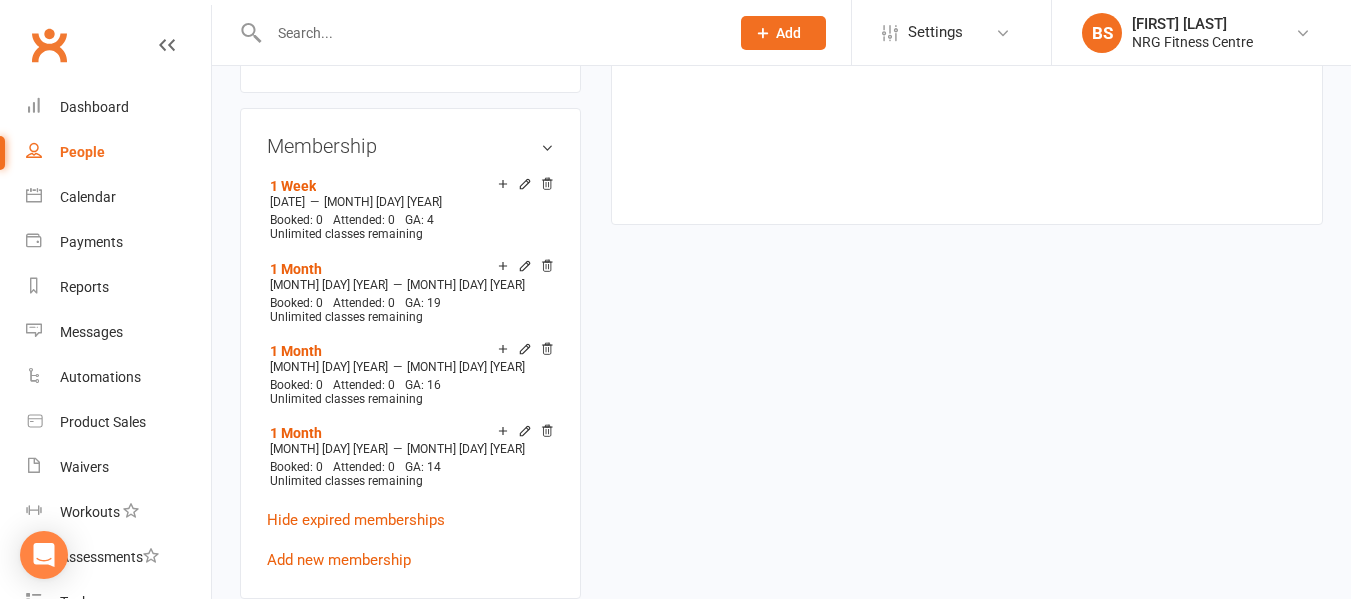 scroll, scrollTop: 800, scrollLeft: 0, axis: vertical 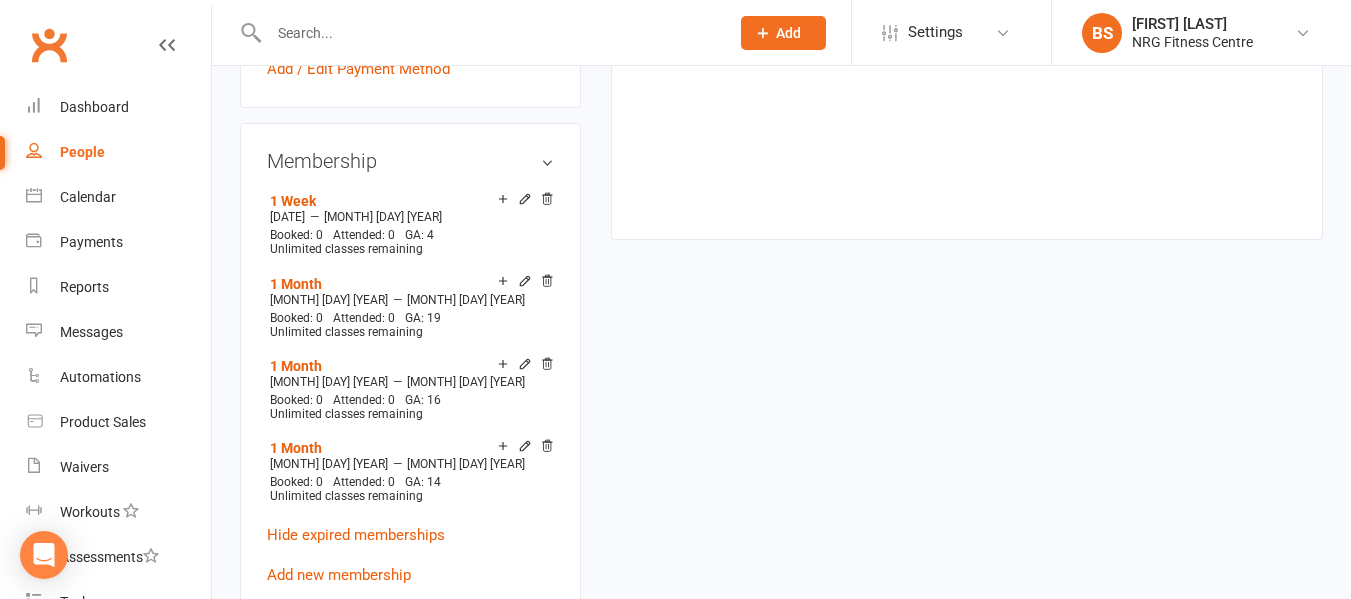 click on "upload photo Marcos Quijano Guesalaga Activated 9 April, 2025 Added 9 April, 2025   Cancelled member 28 years old  Contact information Owner   Noah Ryan Email  quijanomarcos97@gmail.com
Cellphone Number  0490085845
Address  1133 Moppity Road Barwang NSW 2594
Member Number  640168
Date of Birth  June 17, 1997
Location  Gym
Update Contact Details Flag Archive Manage Comms Settings
Wallet No payment methods added
Add / Edit Payment Method
Membership      1 Week Jul 22 2025 — Jul 28 2025 Booked: 0 Attended: 0 GA: 4 Unlimited classes remaining       1 Month Jun 16 2025 — Jul 15 2025 Booked: 0 Attended: 0 GA: 19 Unlimited classes remaining       1 Month May 8 2025 — Jun 7 2025 Booked: 0 Attended: 0 GA: 16 Unlimited classes remaining       1 Month Apr 9 2025 — May 8 2025 Booked: 0 Attended: 0 GA: 14 Unlimited classes remaining   Hide expired memberships Add new membership
Family Members  No relationships found. Add link to existing contact  Add link to new contact
Suspensions
edit No" at bounding box center (781, 523) 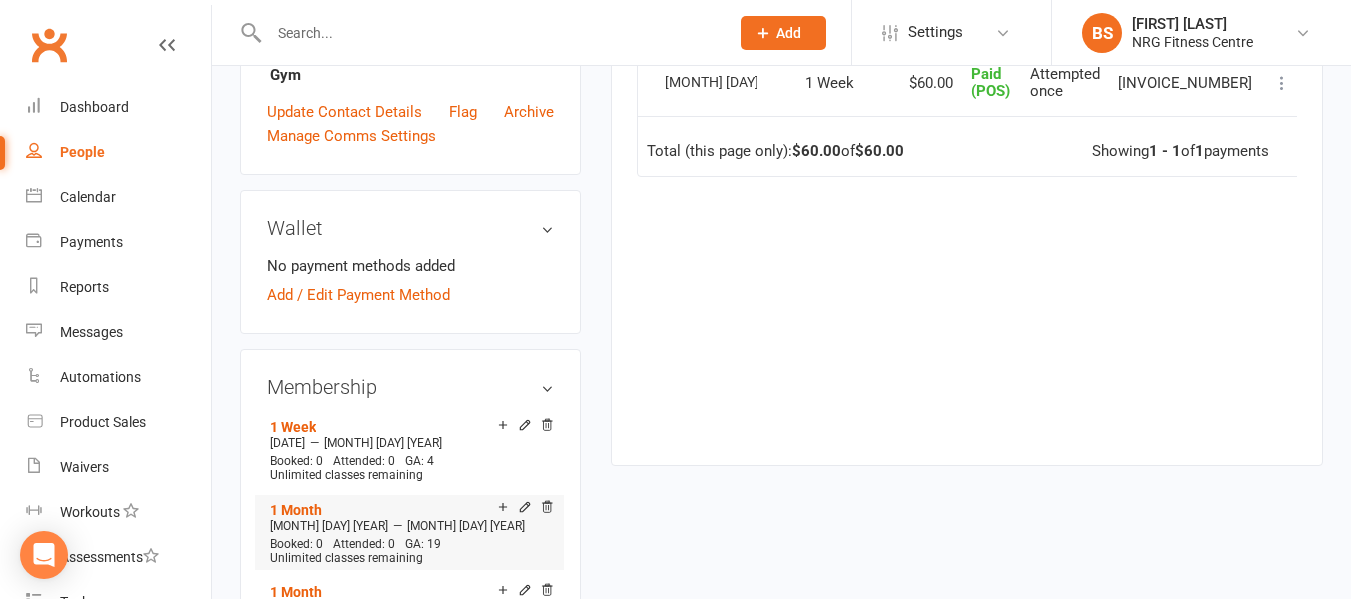 scroll, scrollTop: 800, scrollLeft: 0, axis: vertical 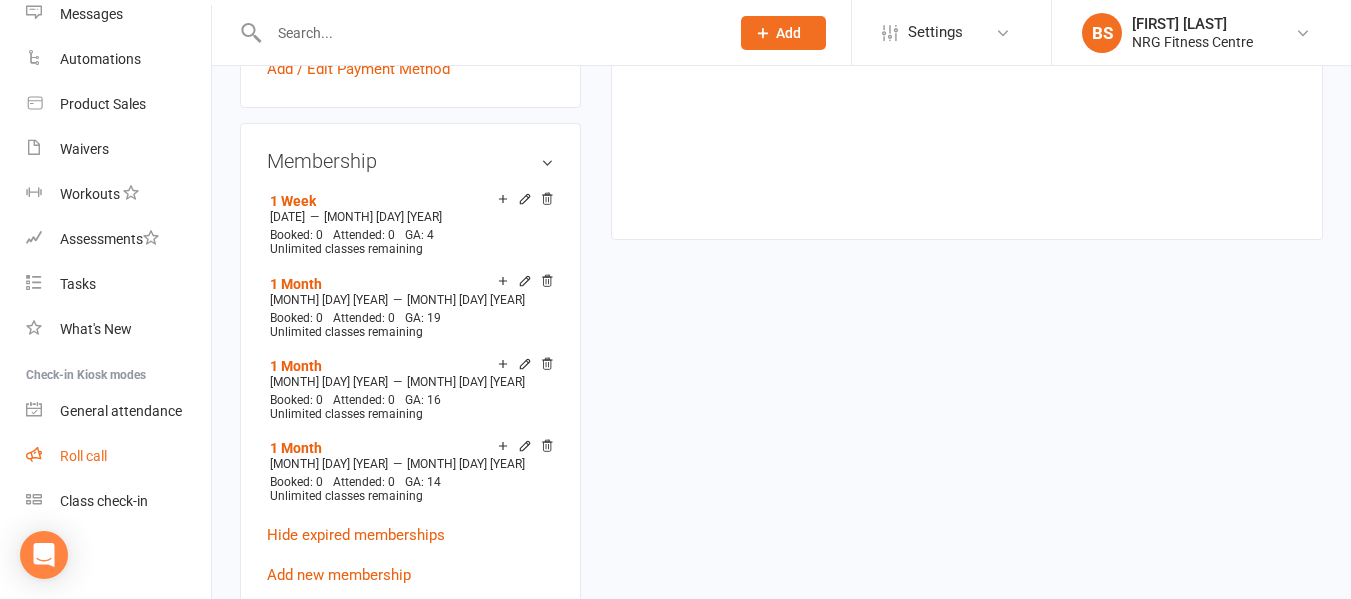 click on "Roll call" at bounding box center (83, 456) 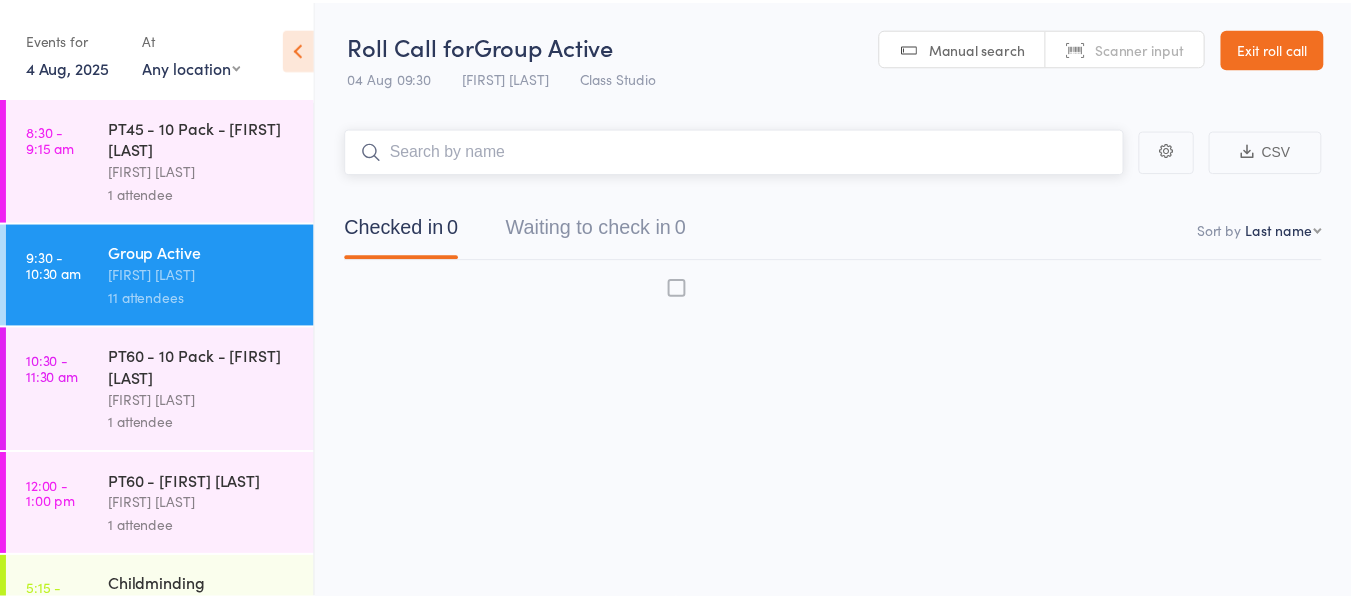 scroll, scrollTop: 0, scrollLeft: 0, axis: both 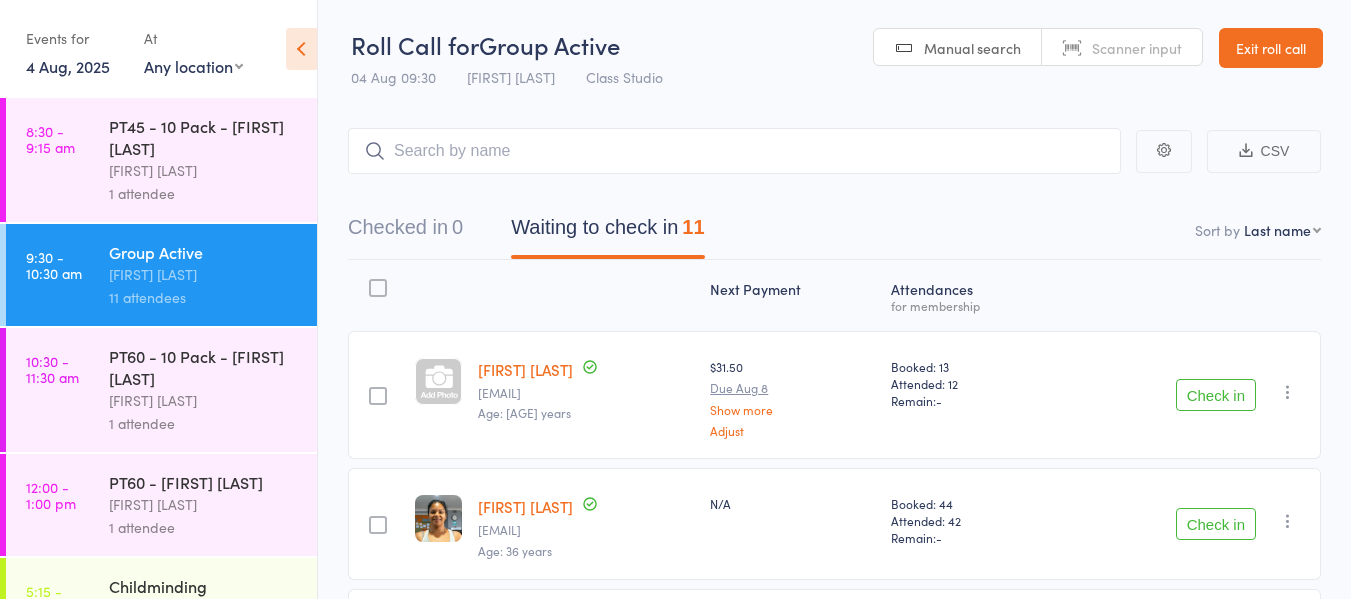click on "Check in" at bounding box center [1216, 395] 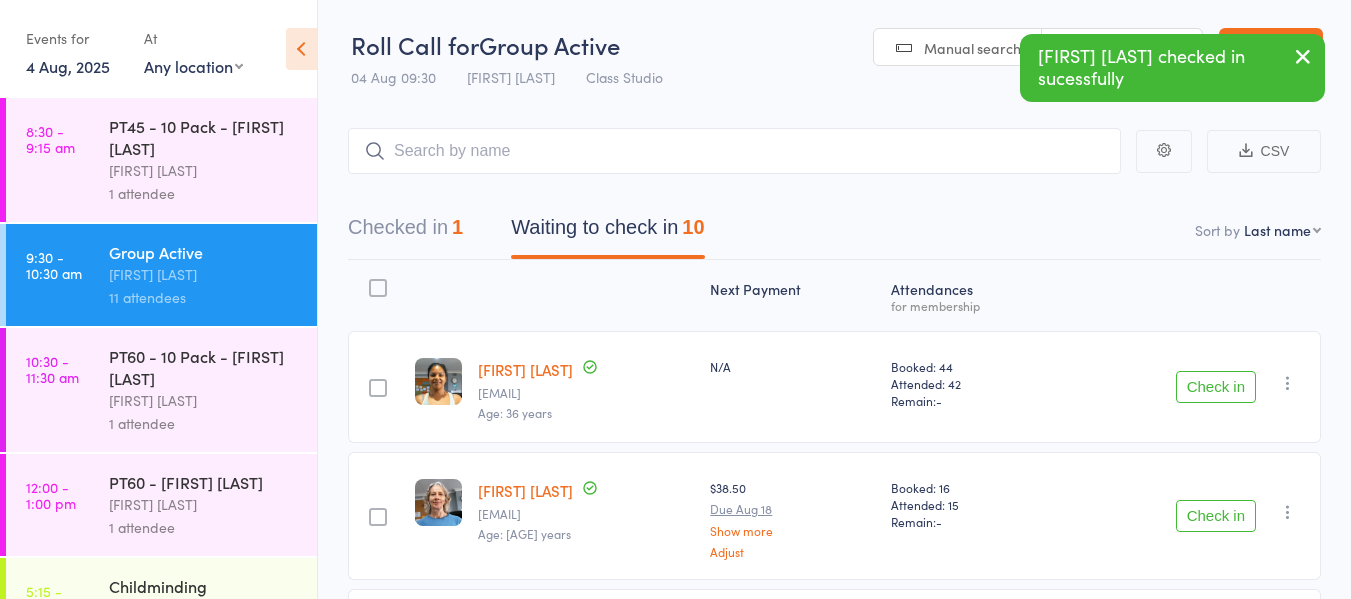 click on "Check in" at bounding box center [1216, 387] 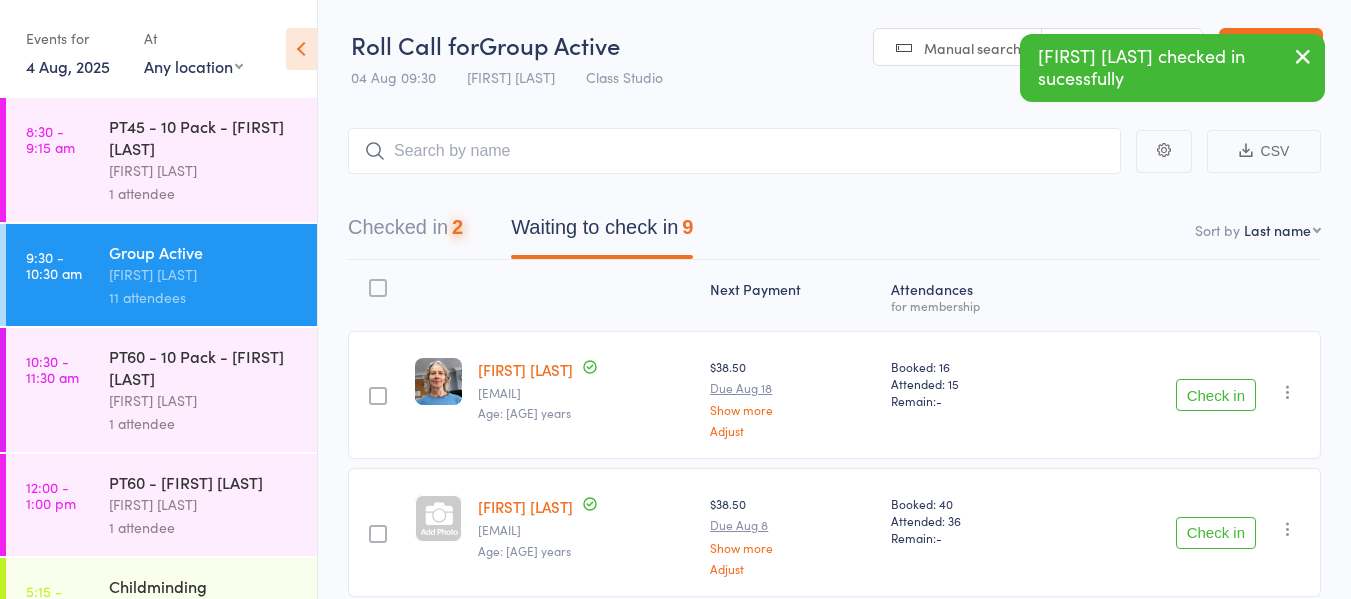 click on "Check in" at bounding box center [1216, 395] 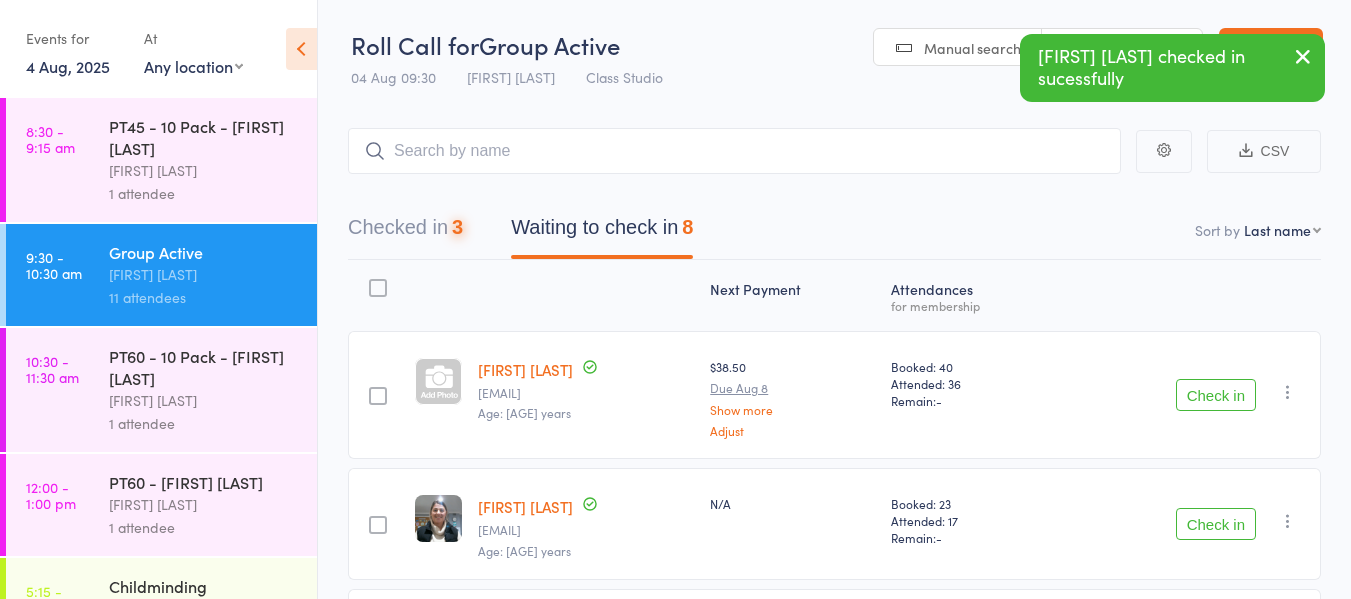 click on "Check in" at bounding box center [1216, 395] 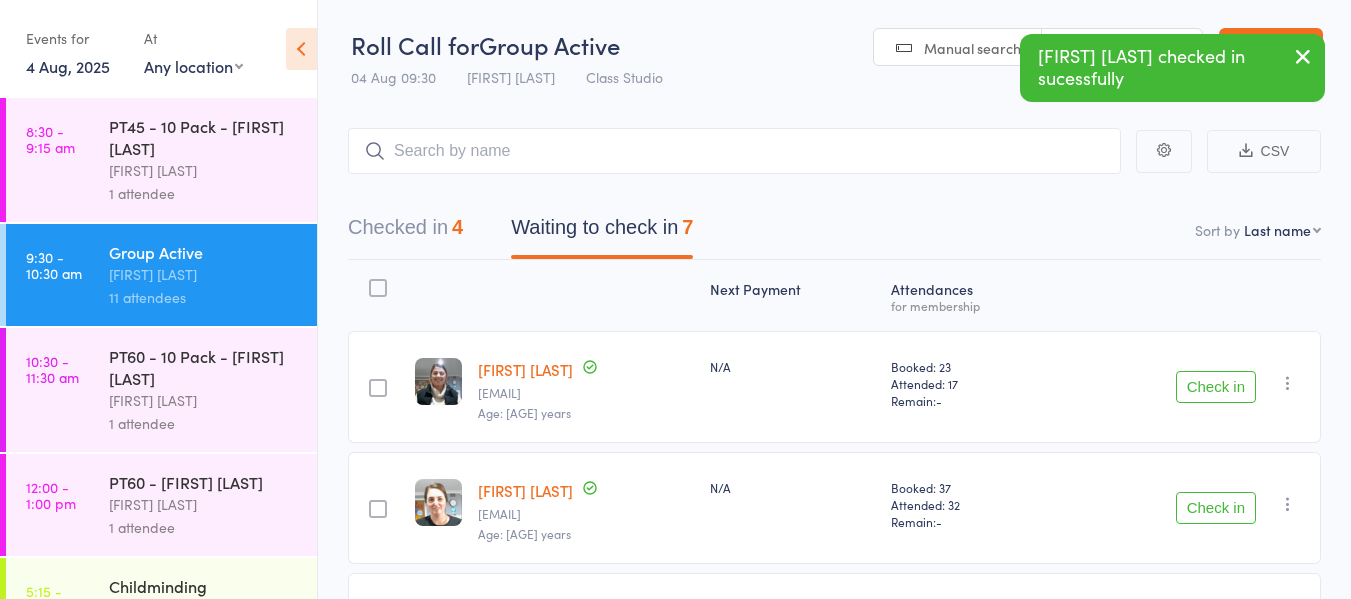 click on "Check in" at bounding box center [1216, 508] 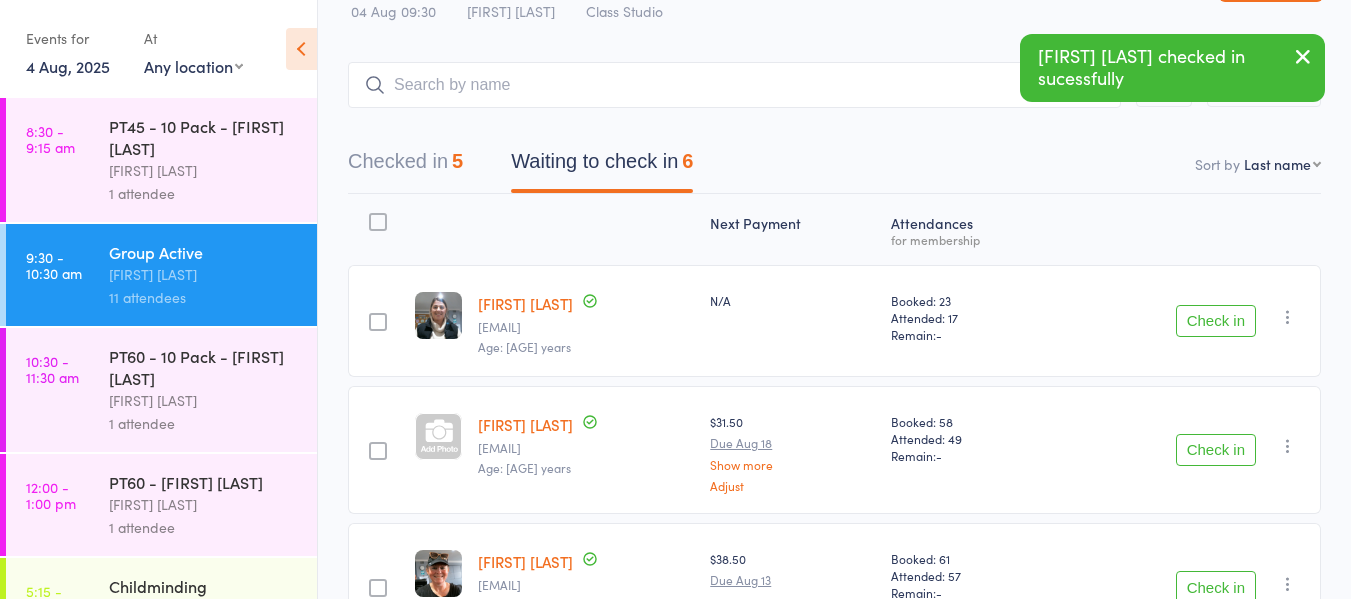 scroll, scrollTop: 100, scrollLeft: 0, axis: vertical 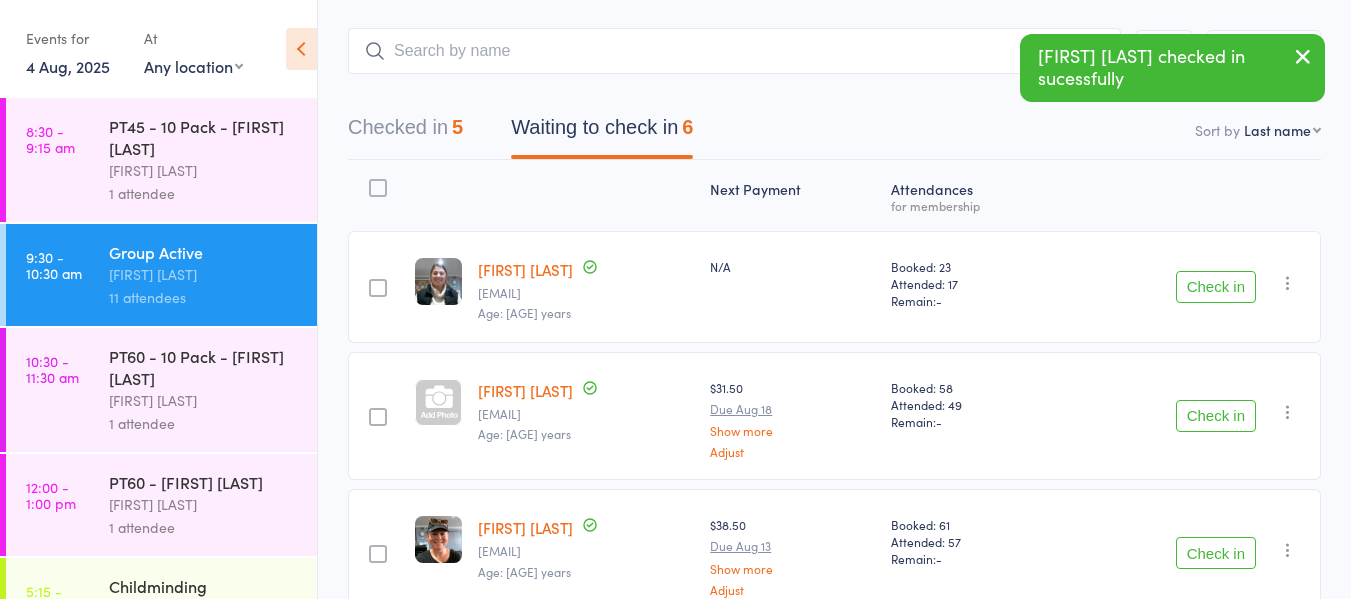 click on "Check in" at bounding box center [1216, 416] 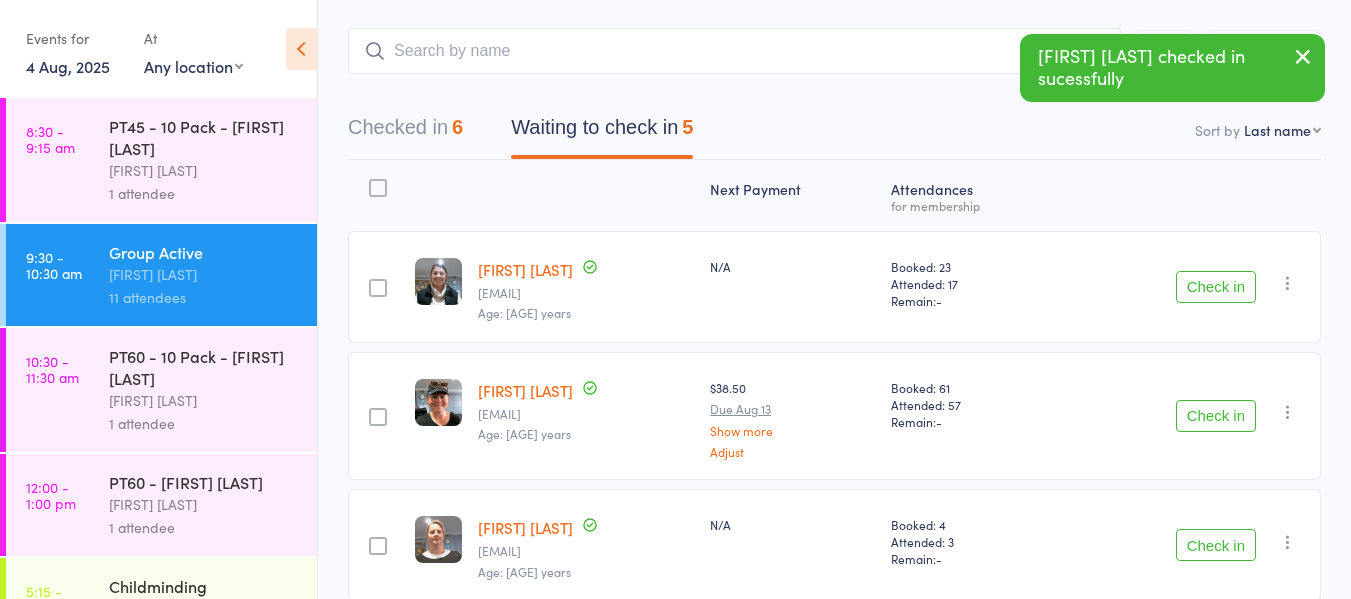 click on "Check in" at bounding box center (1216, 416) 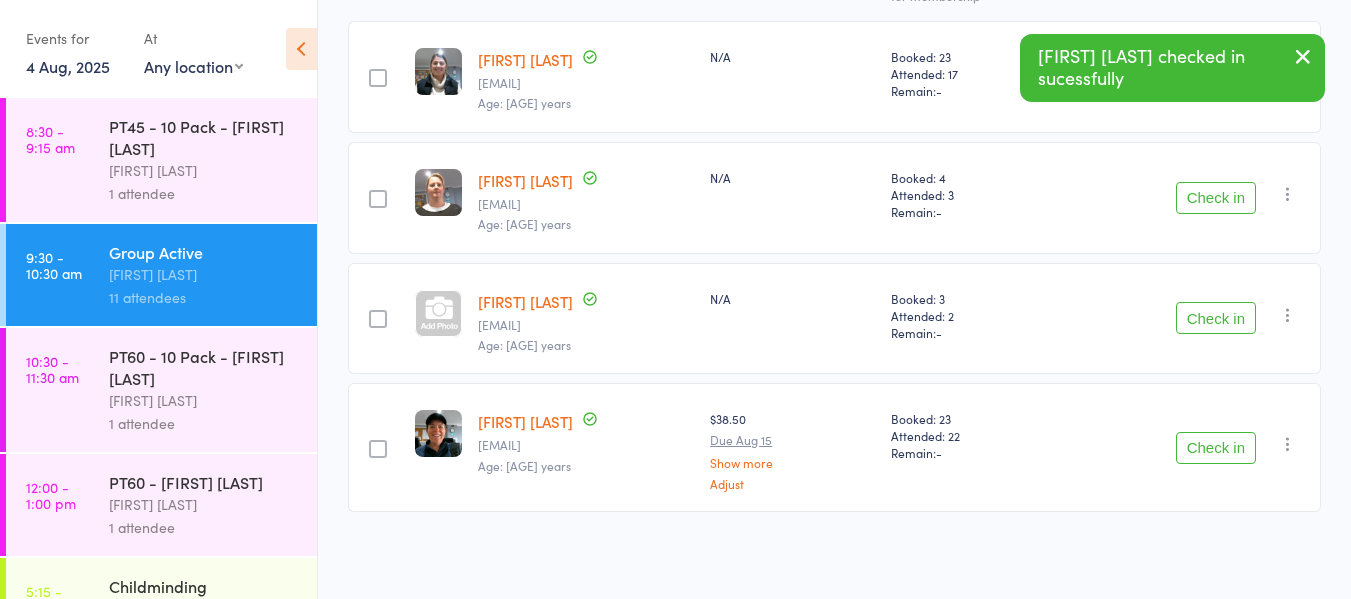 scroll, scrollTop: 311, scrollLeft: 0, axis: vertical 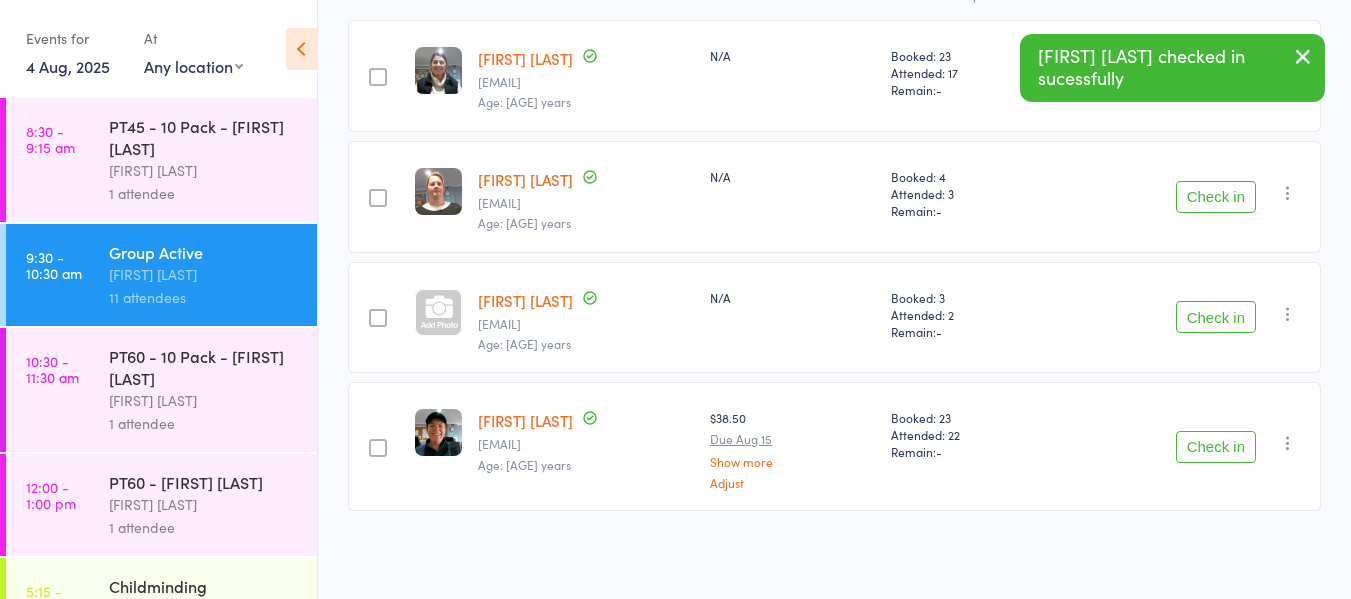 click on "Check in" at bounding box center [1216, 447] 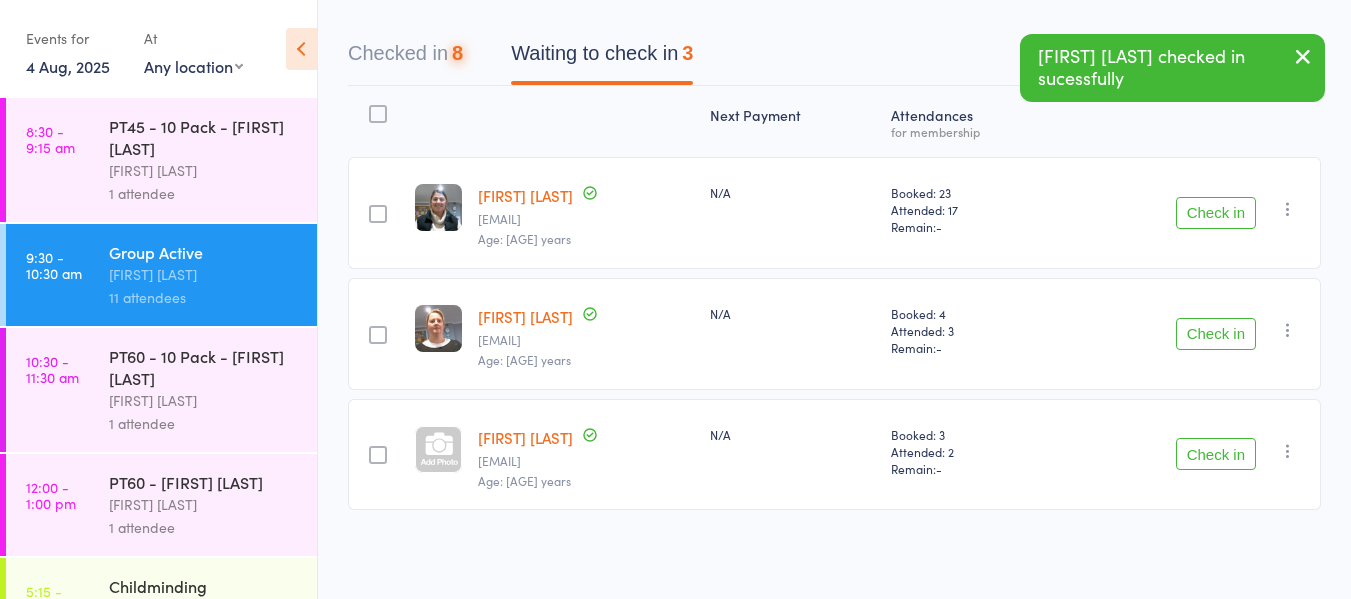 scroll, scrollTop: 174, scrollLeft: 0, axis: vertical 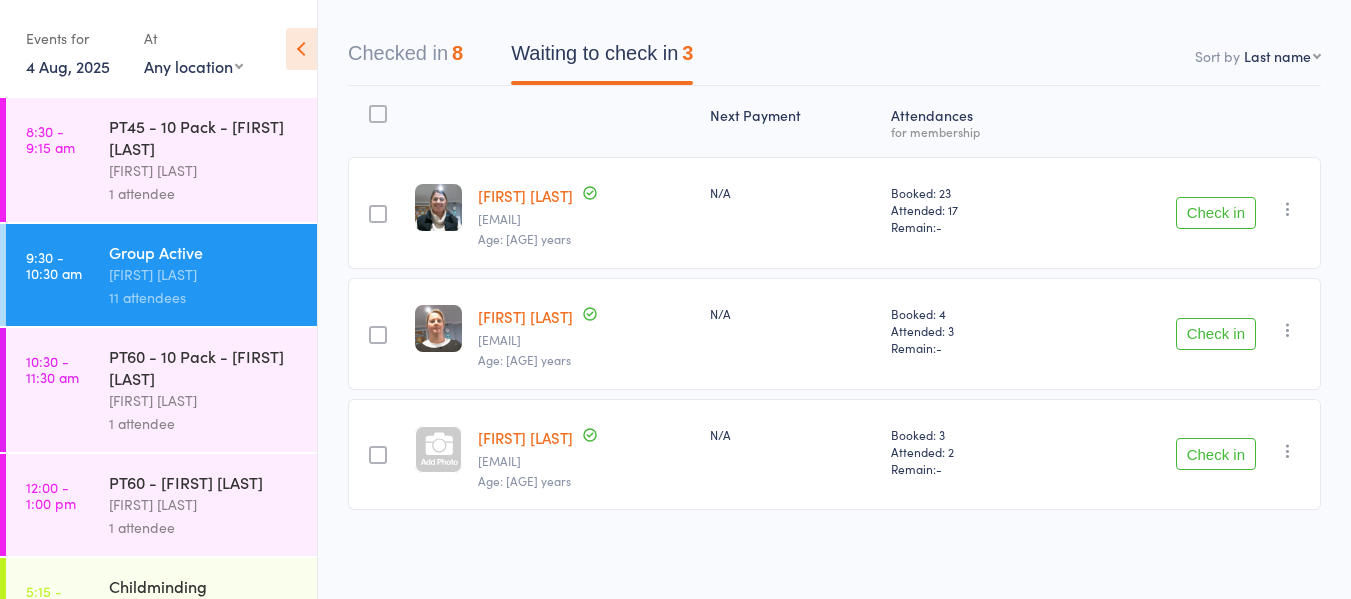 click on "Check in" at bounding box center (1216, 334) 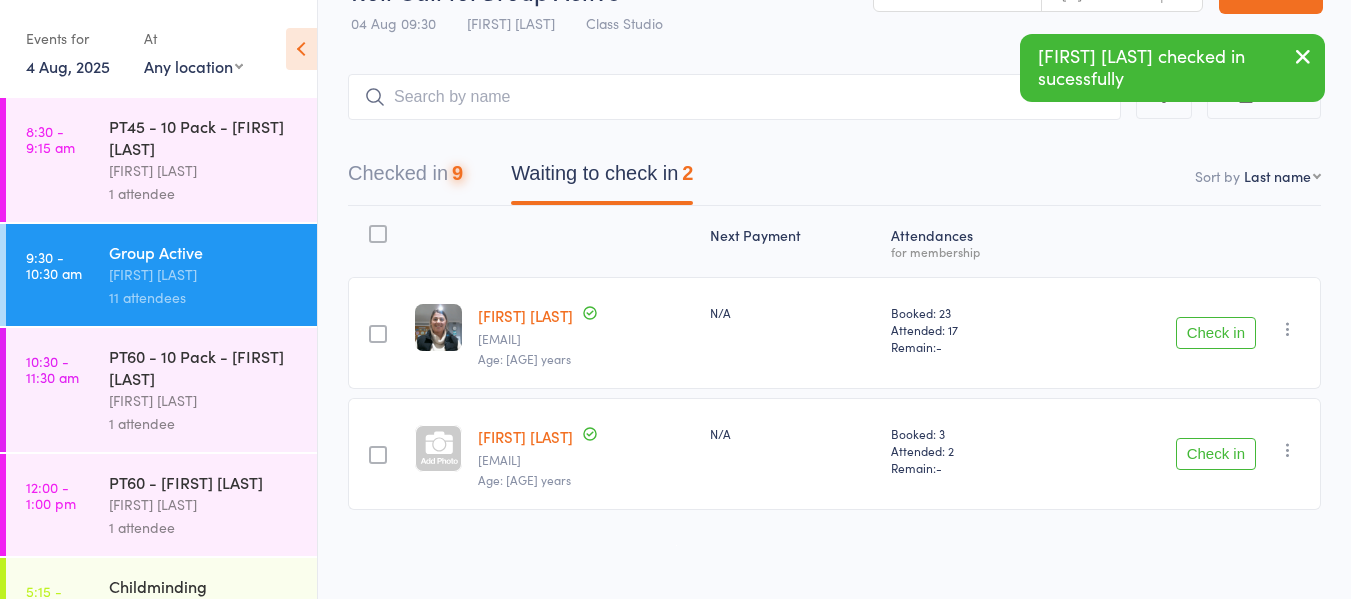 click on "Check in" at bounding box center (1216, 454) 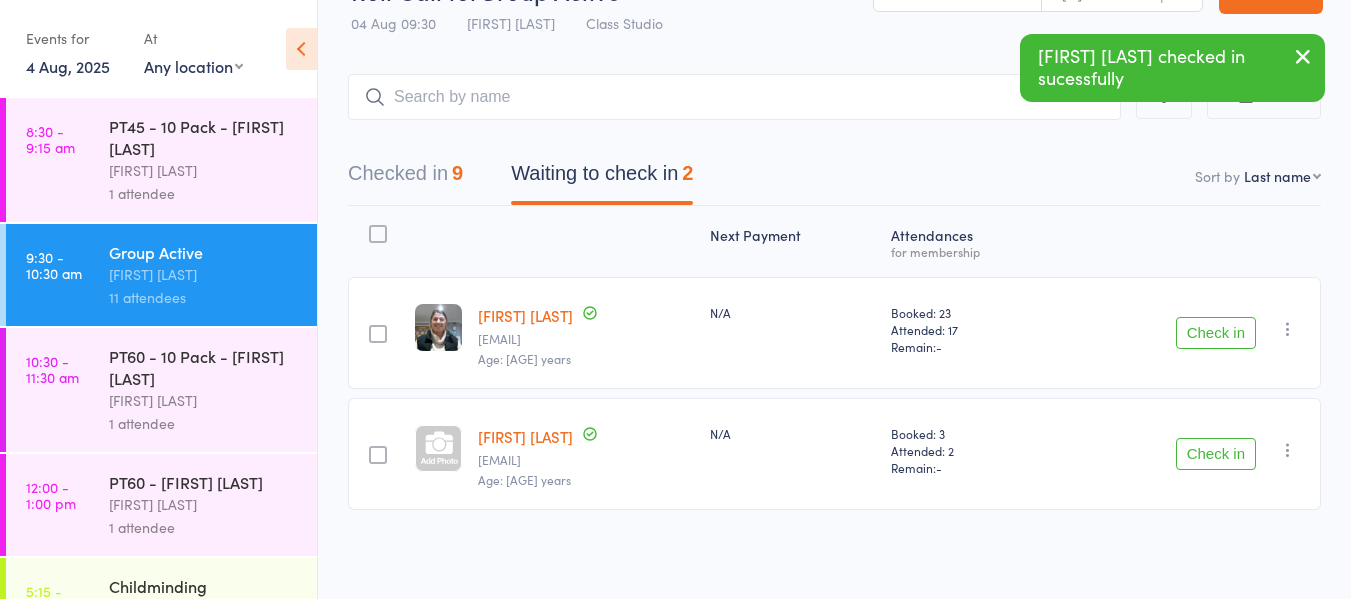 scroll, scrollTop: 1, scrollLeft: 0, axis: vertical 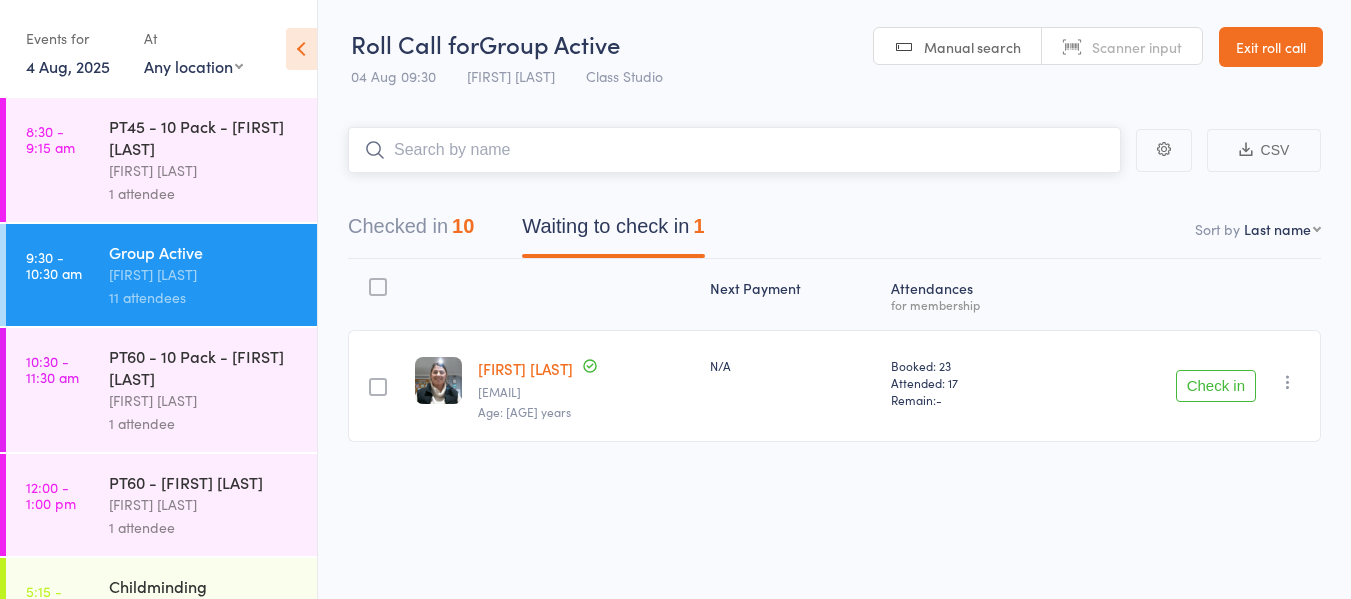 click at bounding box center (734, 150) 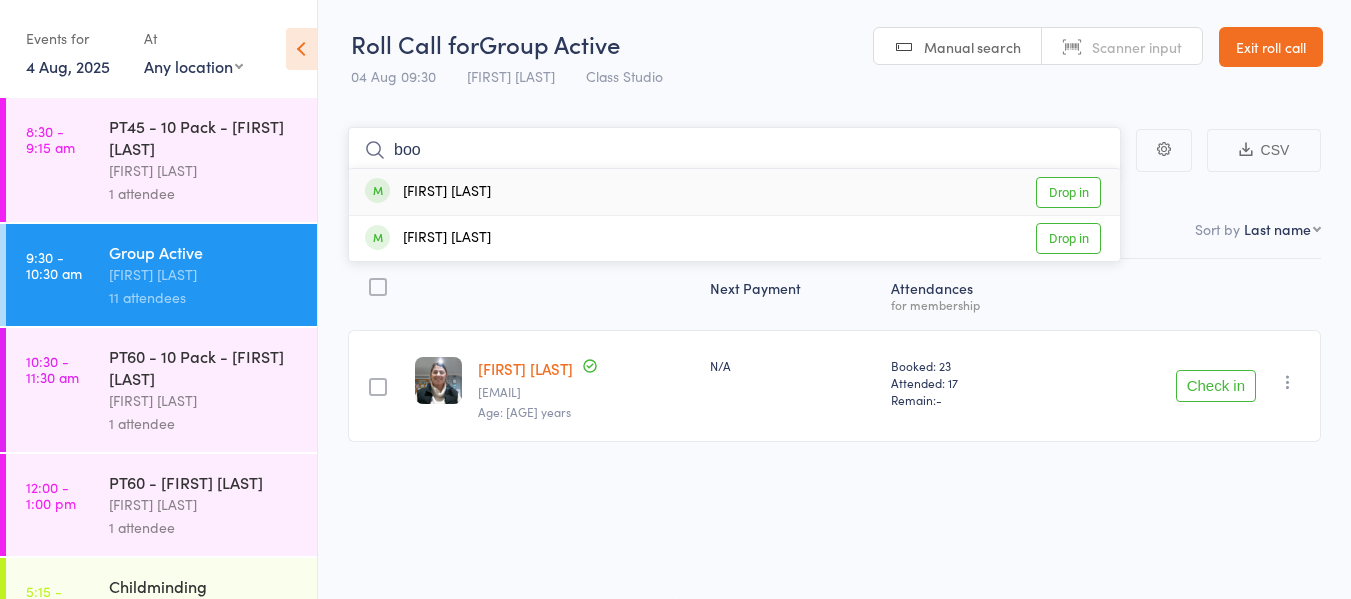 type on "boo" 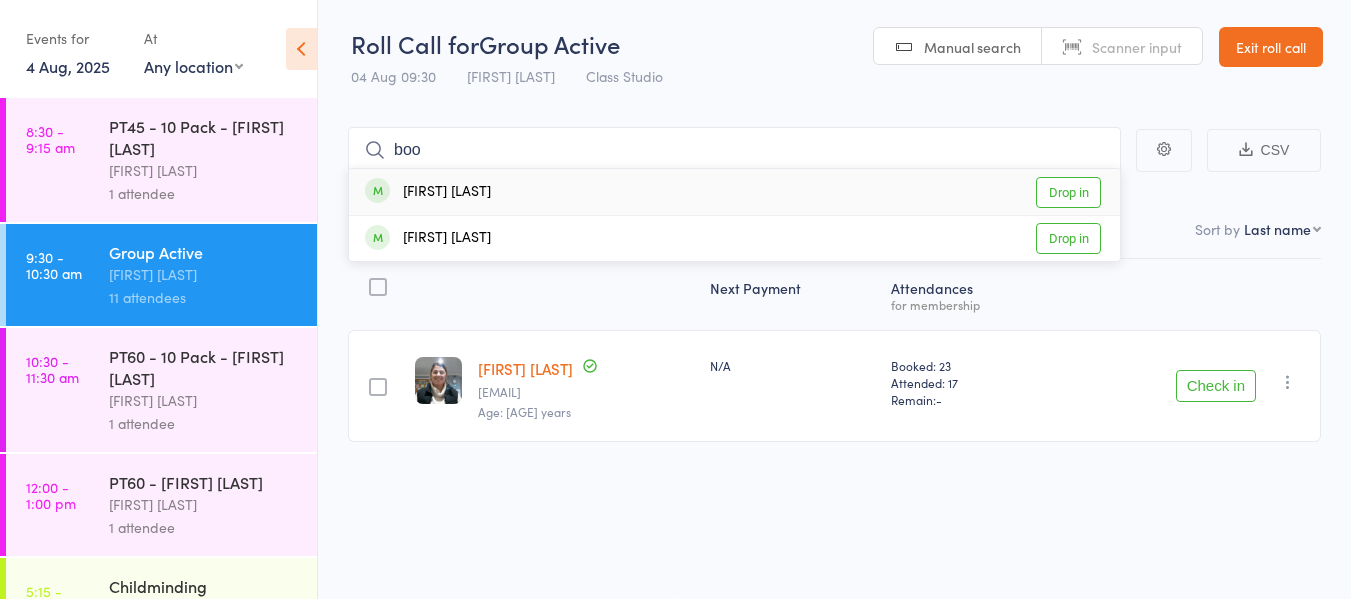 click on "Drop in" at bounding box center (1068, 192) 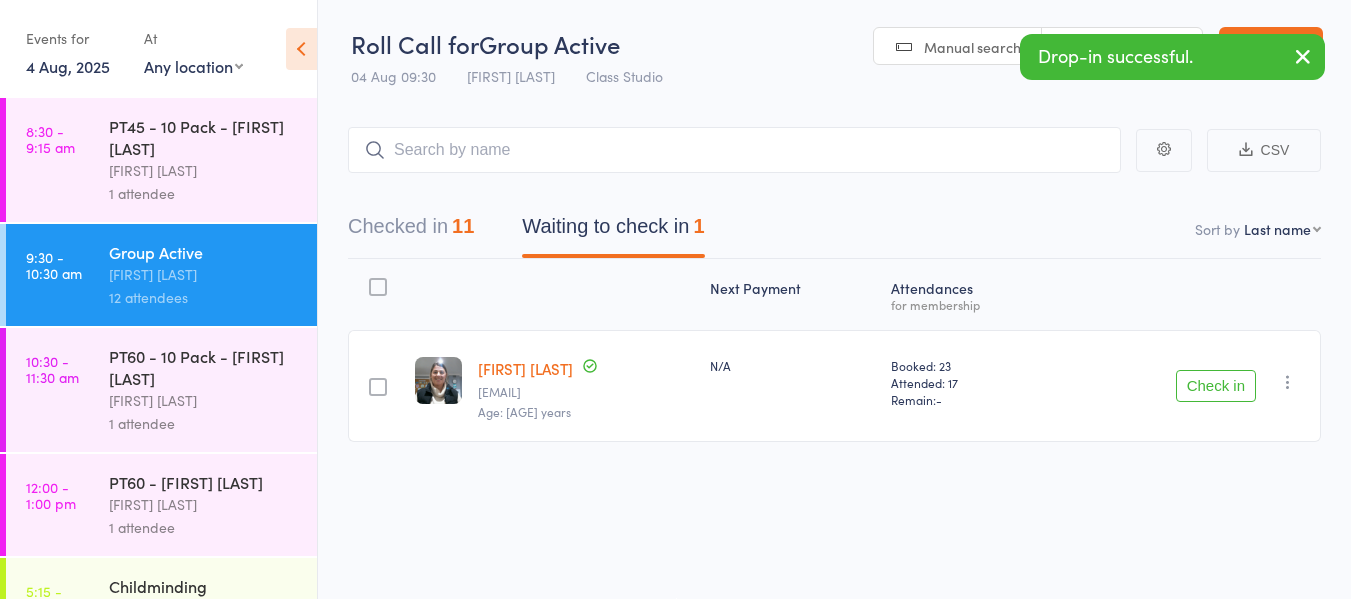 click at bounding box center [1288, 382] 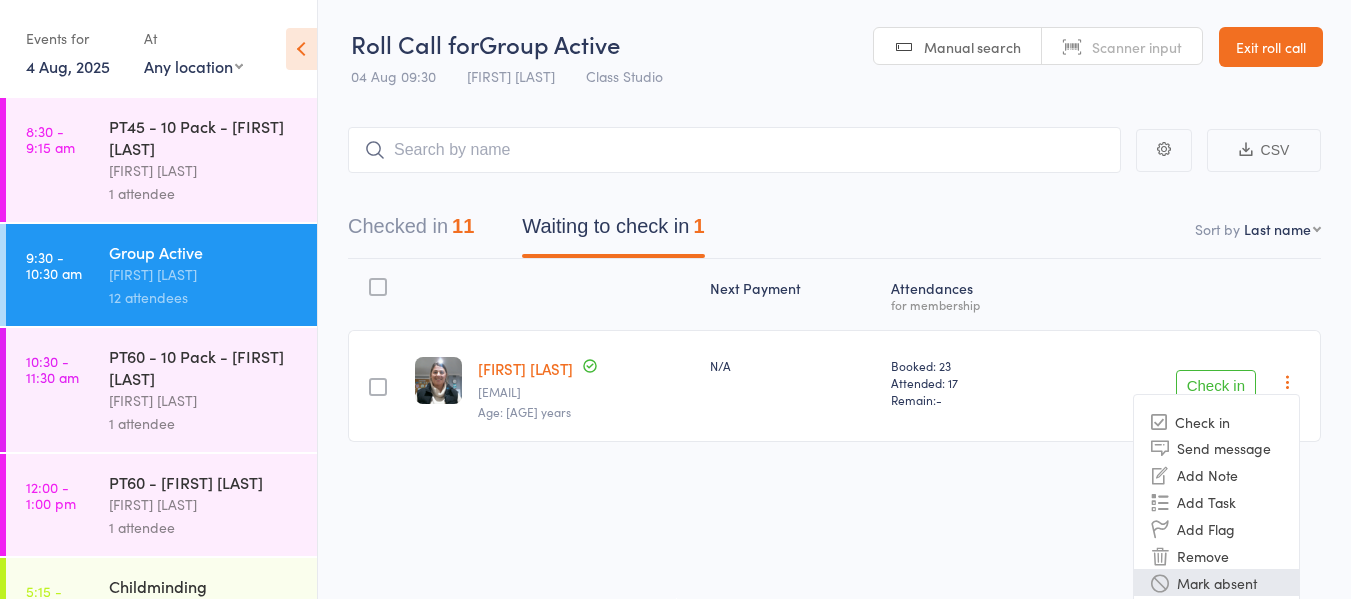 click on "Mark absent" at bounding box center [1216, 582] 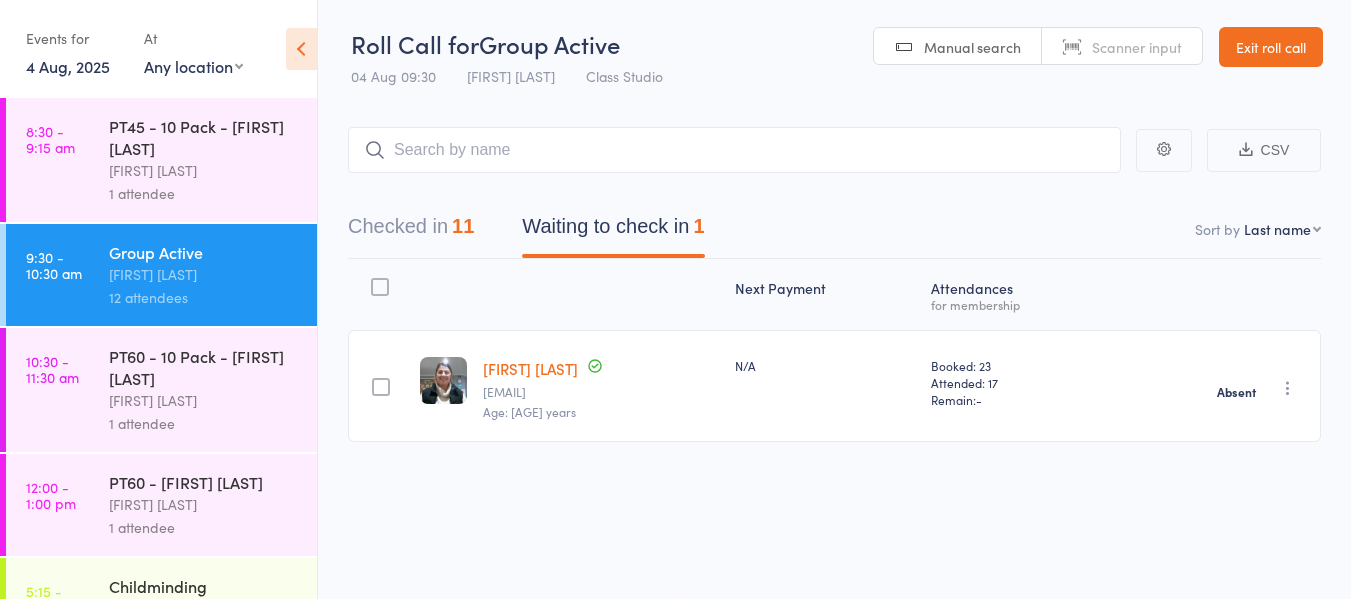 click on "Exit roll call" at bounding box center (1271, 47) 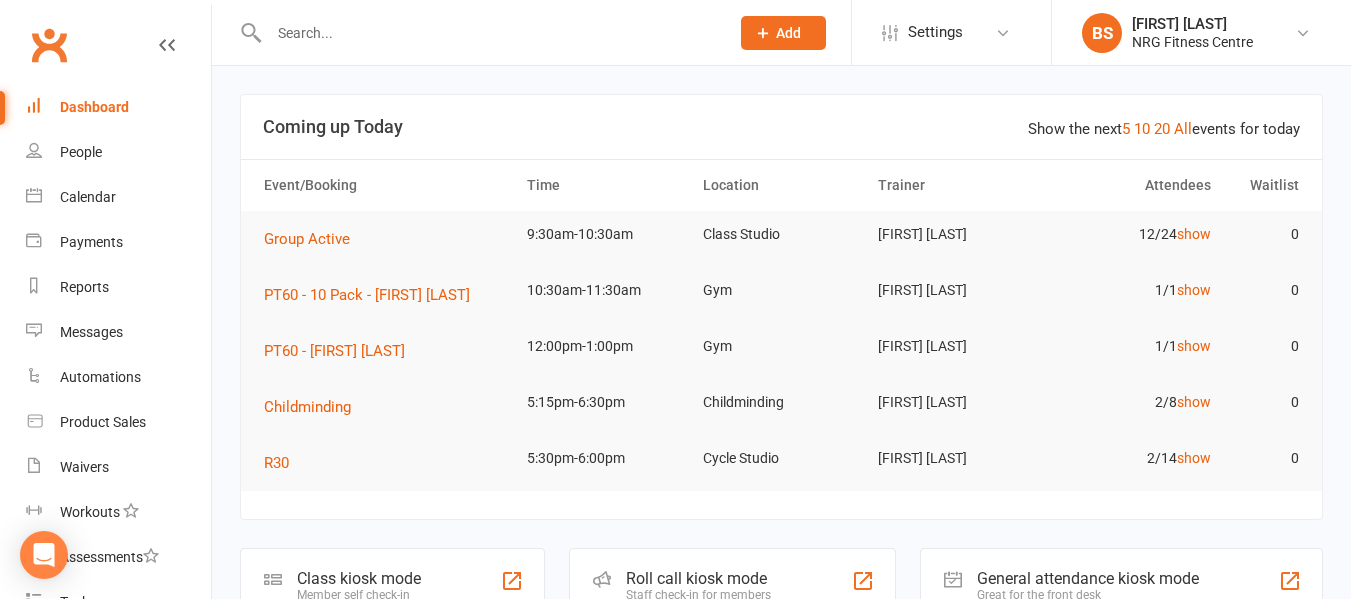 scroll, scrollTop: 0, scrollLeft: 0, axis: both 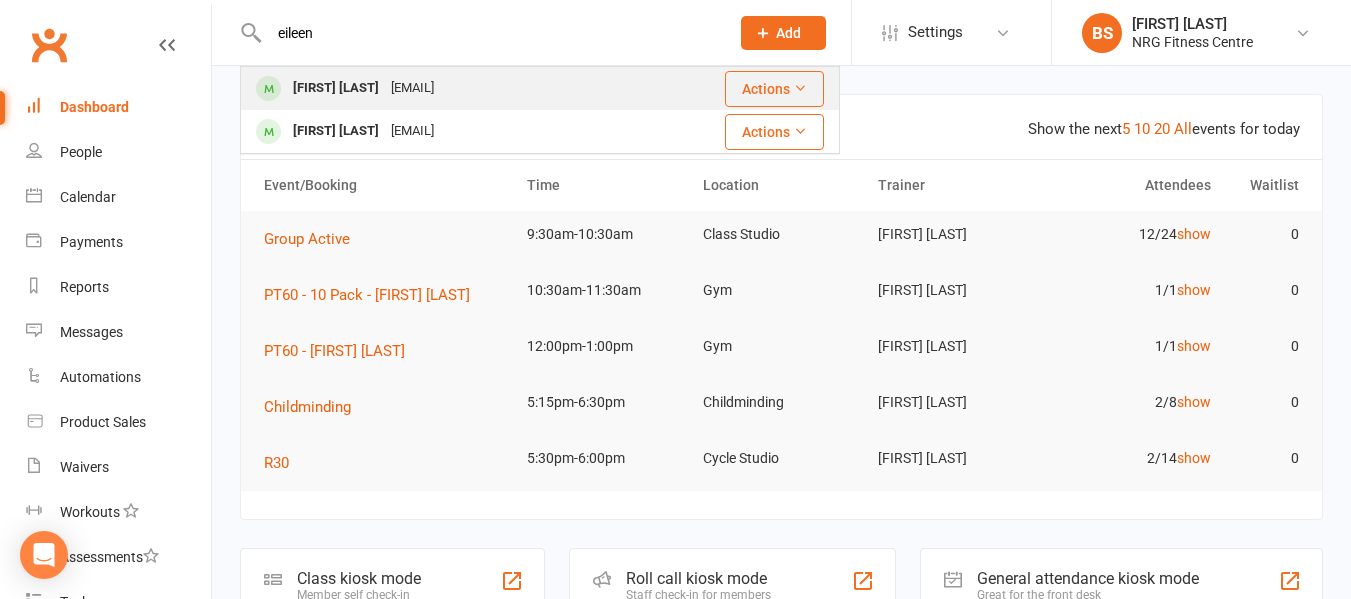 type on "eileen" 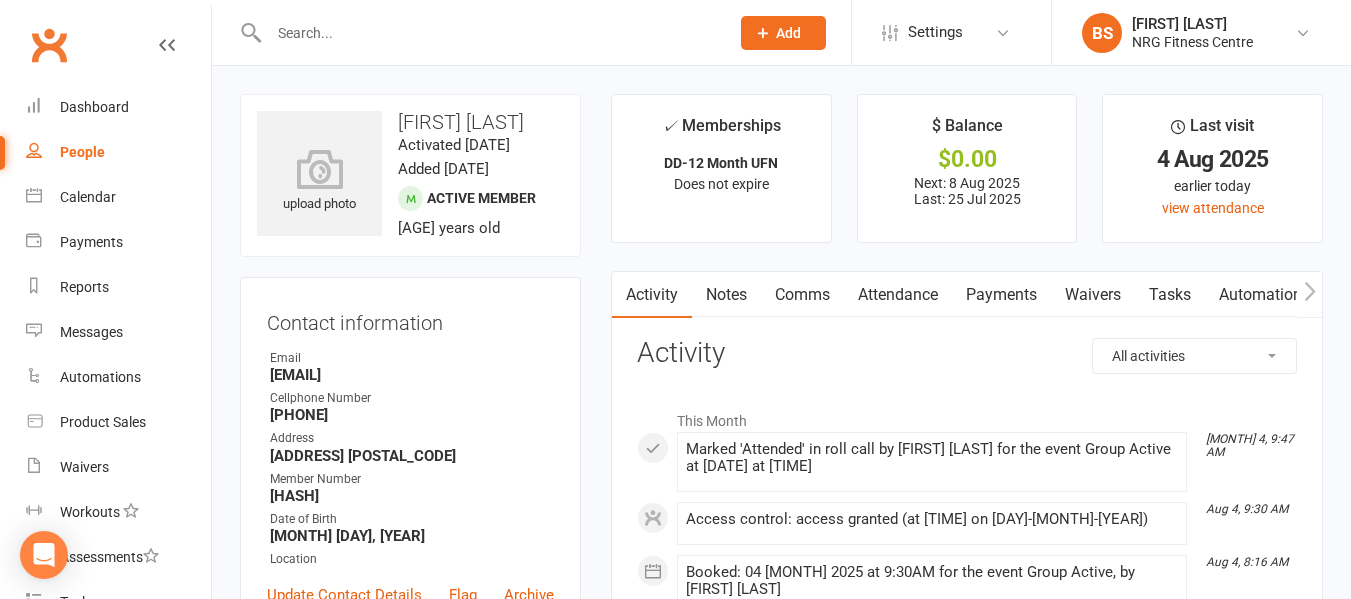 click 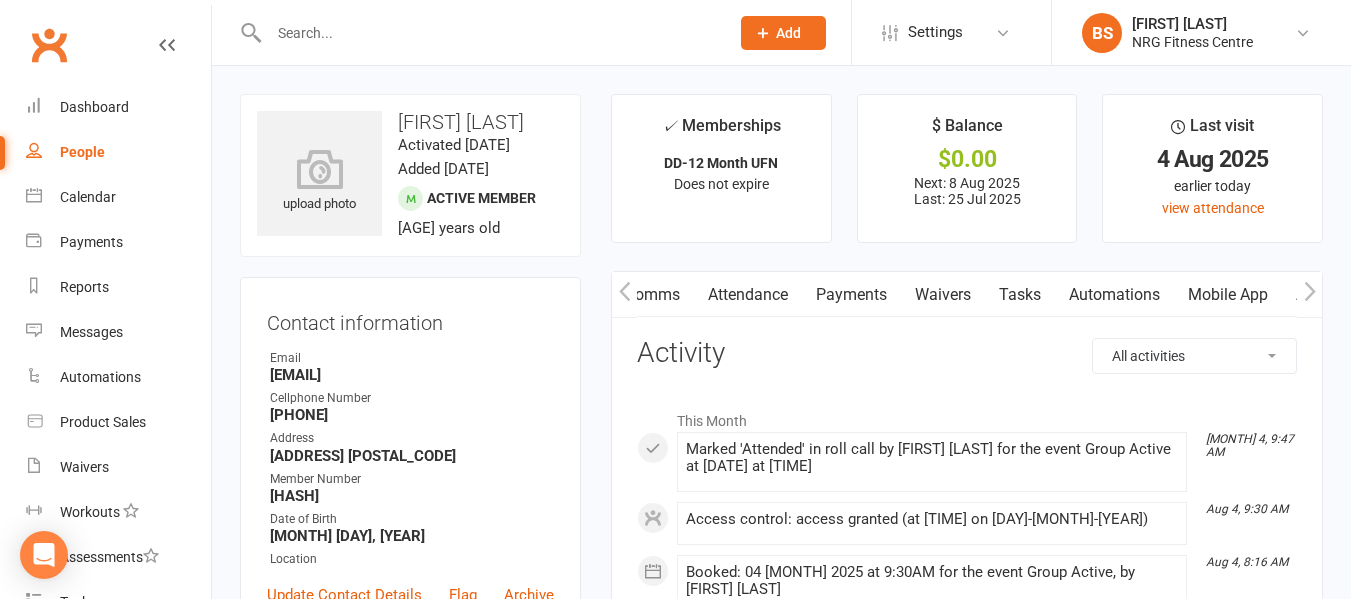 click 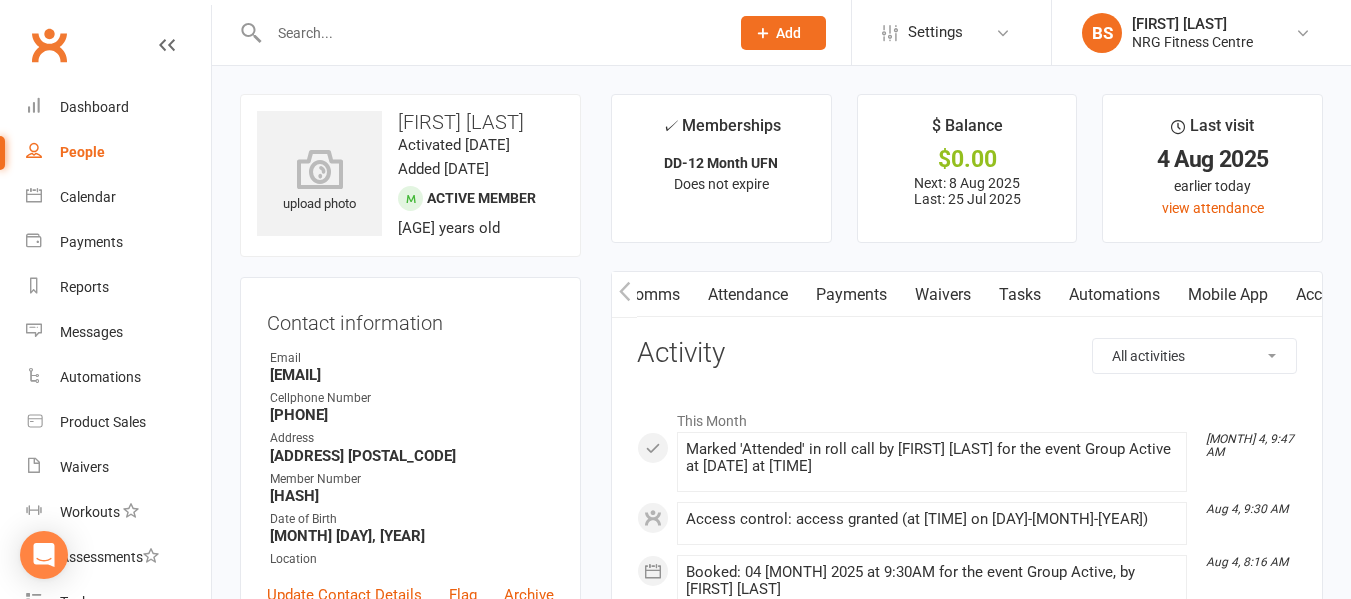 scroll, scrollTop: 0, scrollLeft: 382, axis: horizontal 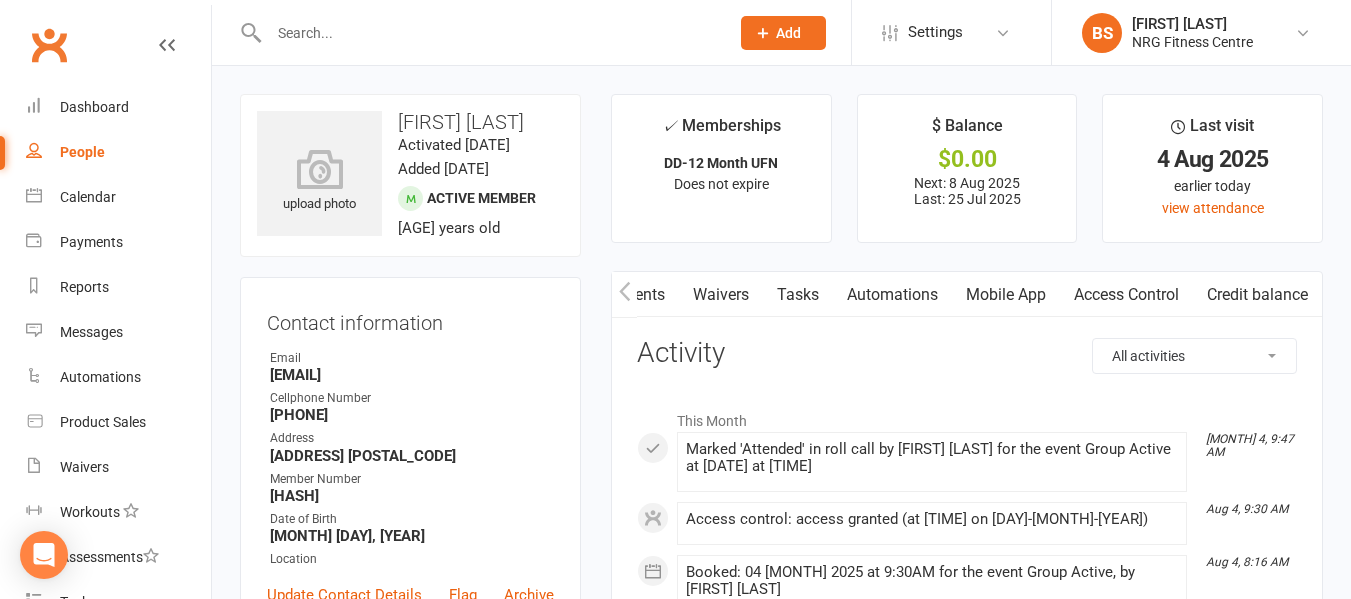 click on "Access Control" at bounding box center (1126, 295) 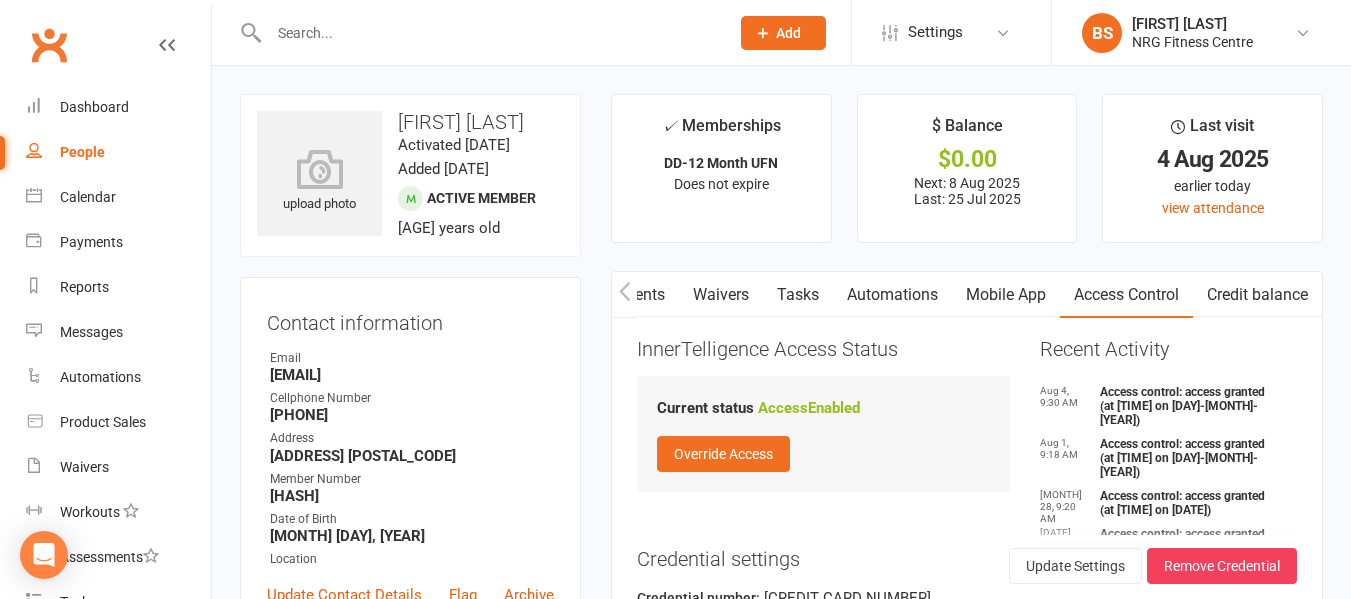click on "Mobile App" at bounding box center [1006, 295] 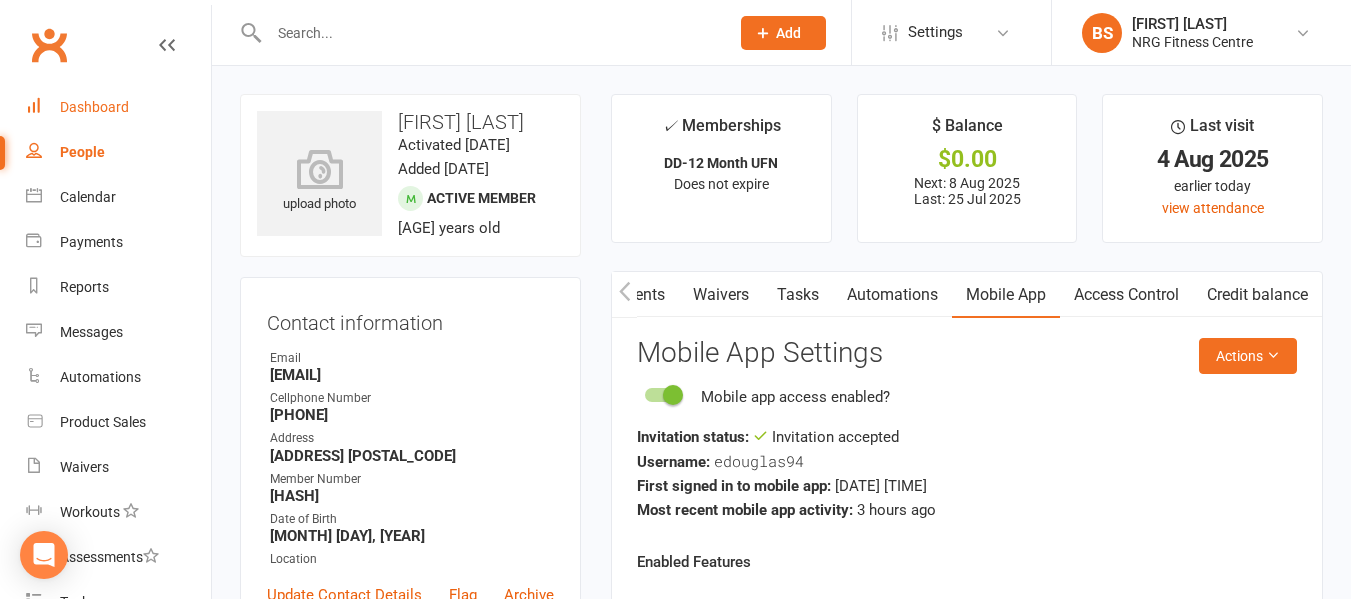 click on "Dashboard" at bounding box center (94, 107) 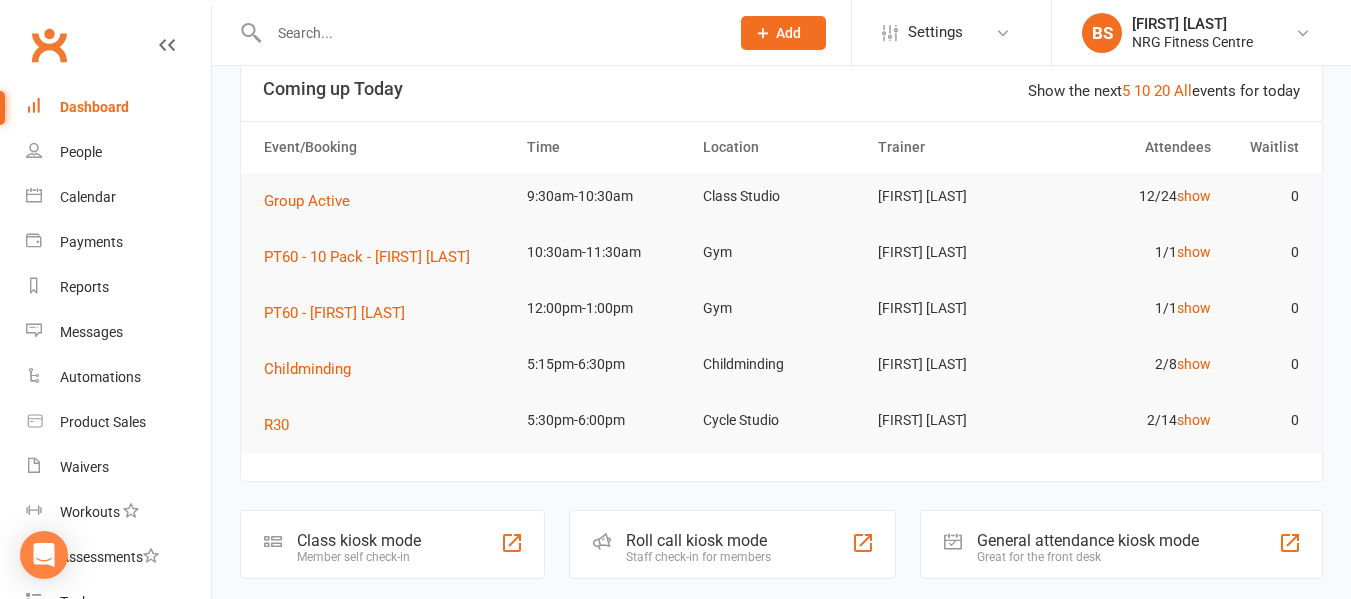 scroll, scrollTop: 100, scrollLeft: 0, axis: vertical 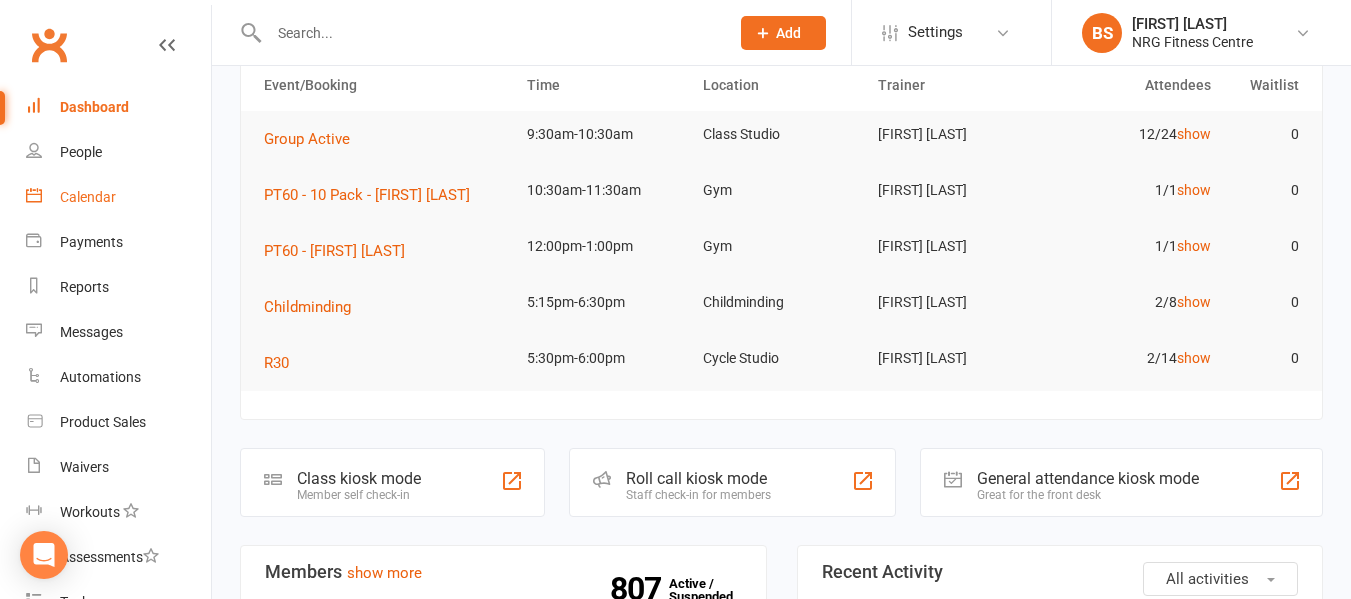 click on "Calendar" at bounding box center (88, 197) 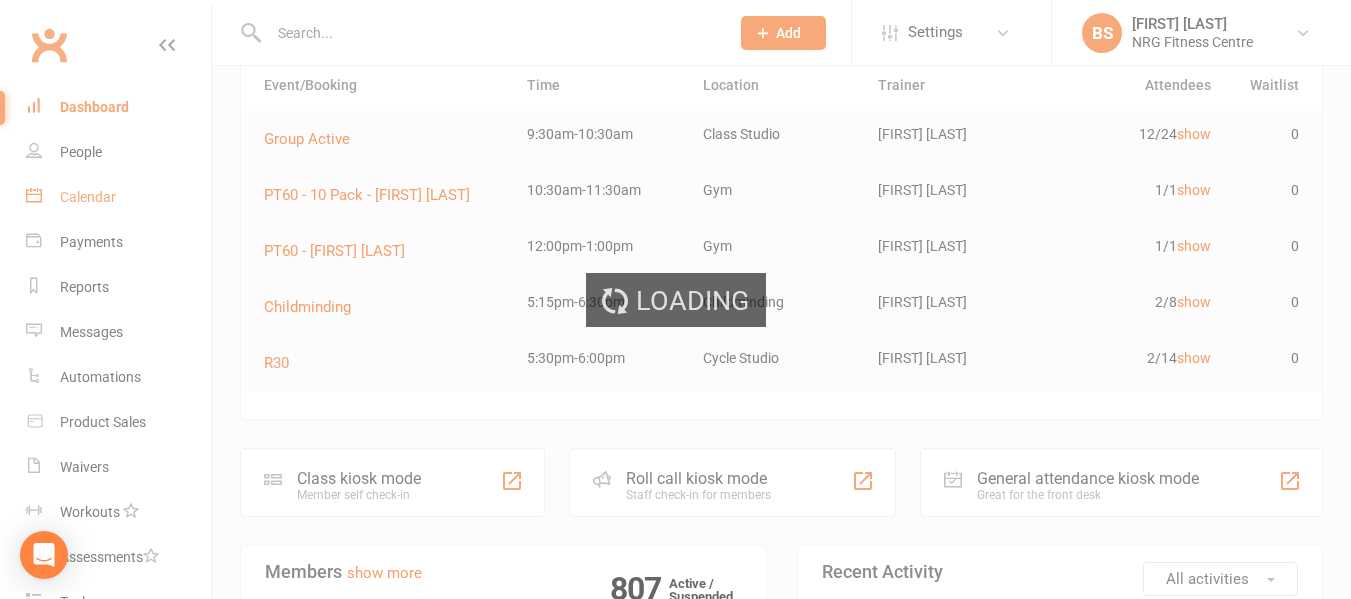 scroll, scrollTop: 0, scrollLeft: 0, axis: both 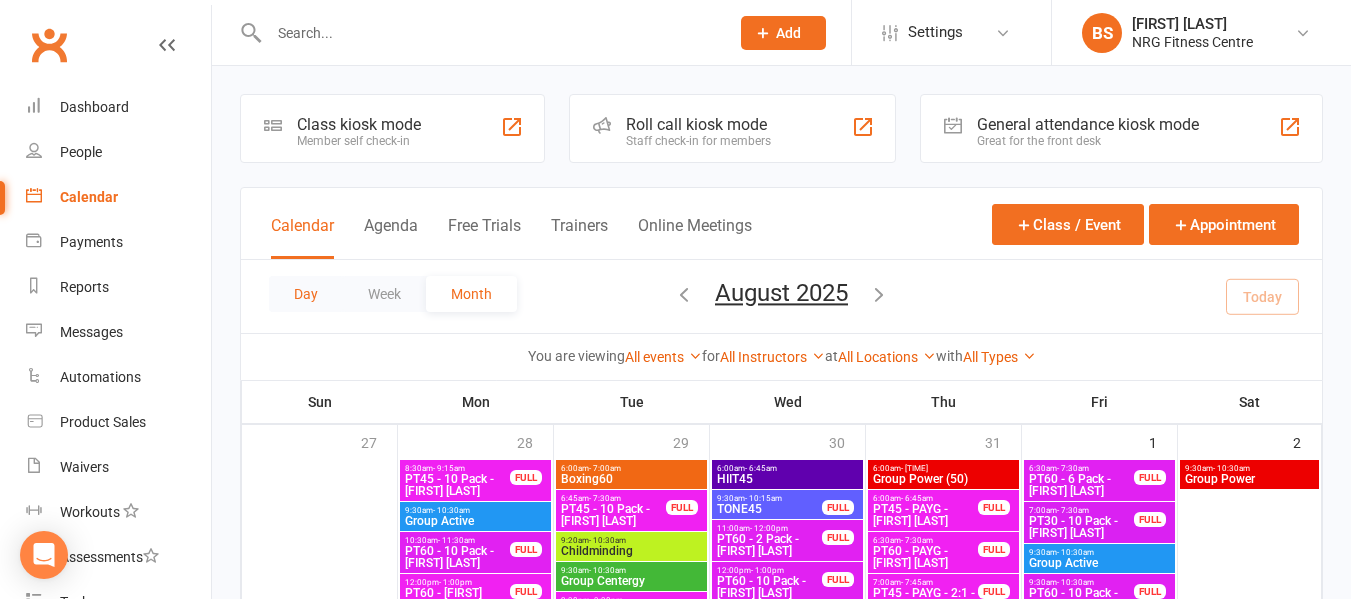 click on "Day" at bounding box center [306, 294] 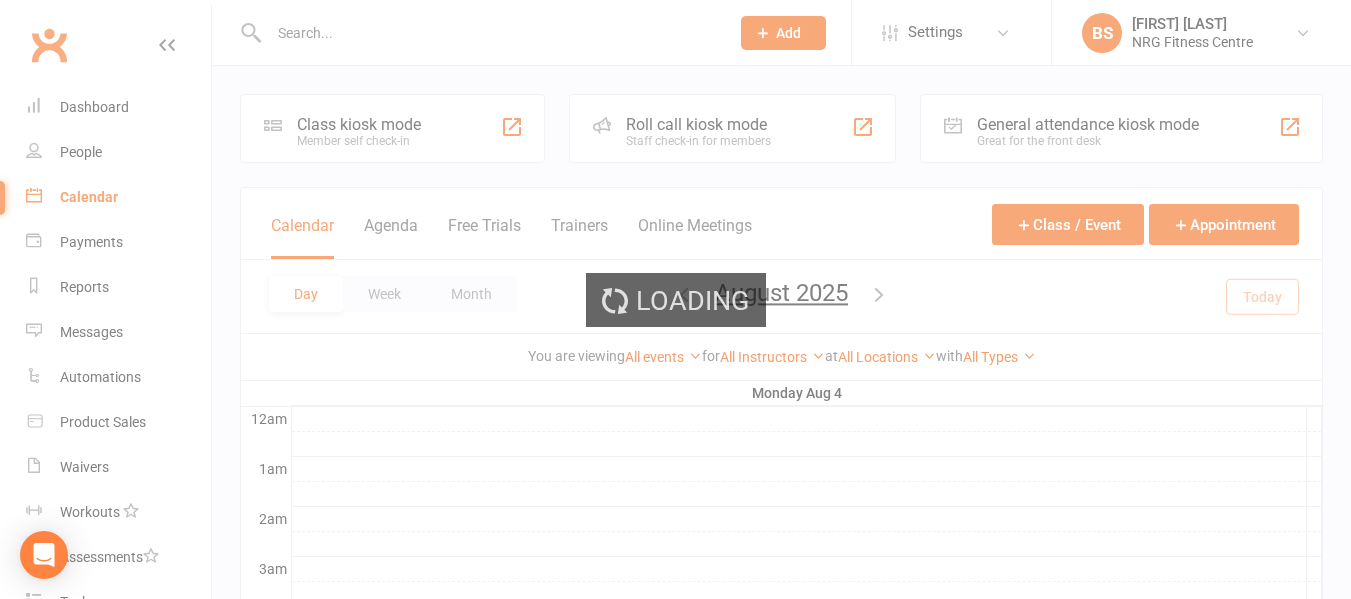 scroll, scrollTop: 0, scrollLeft: 0, axis: both 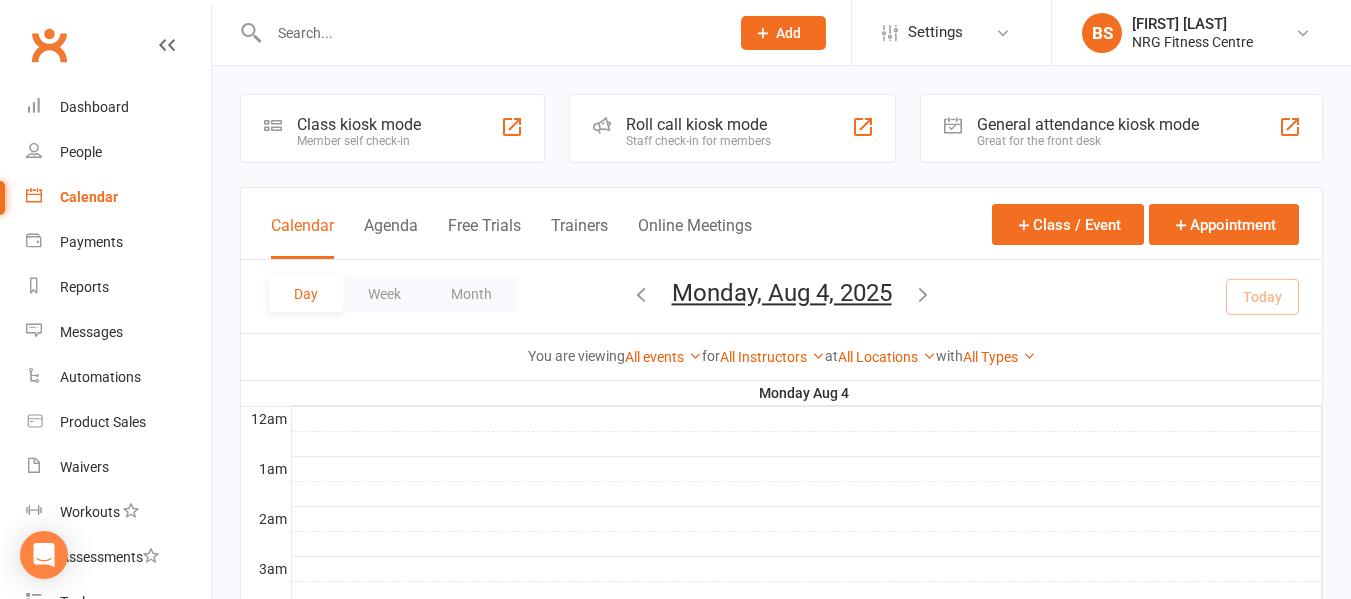 click at bounding box center [923, 294] 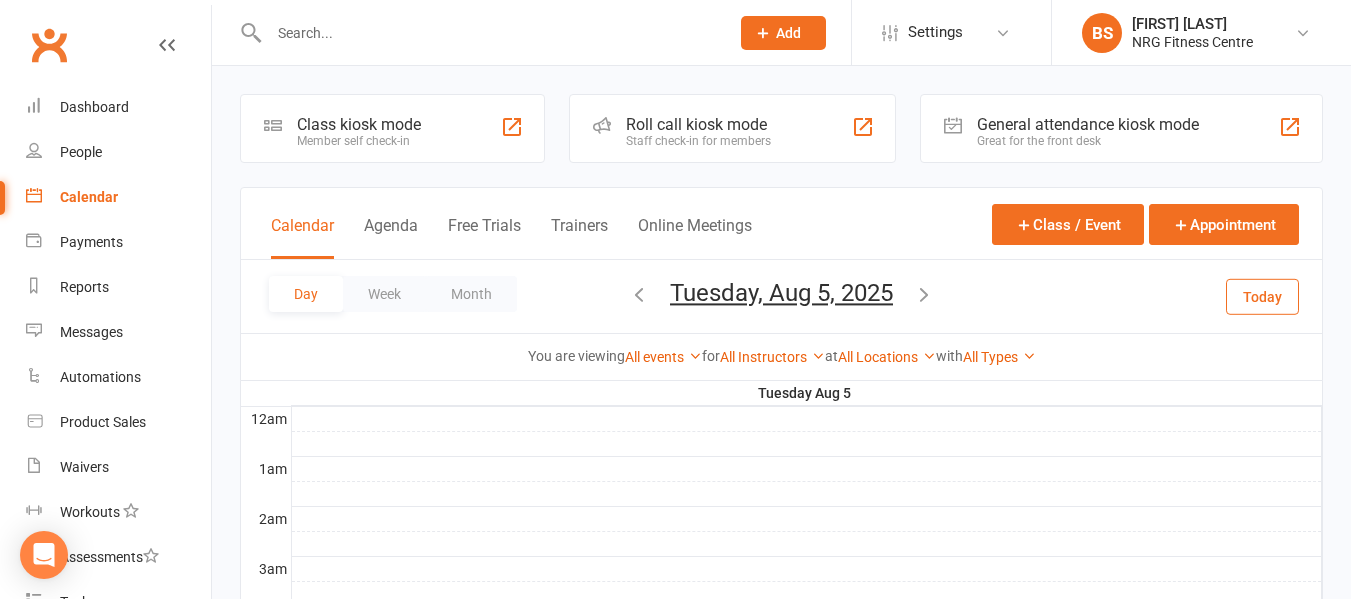 click at bounding box center (924, 294) 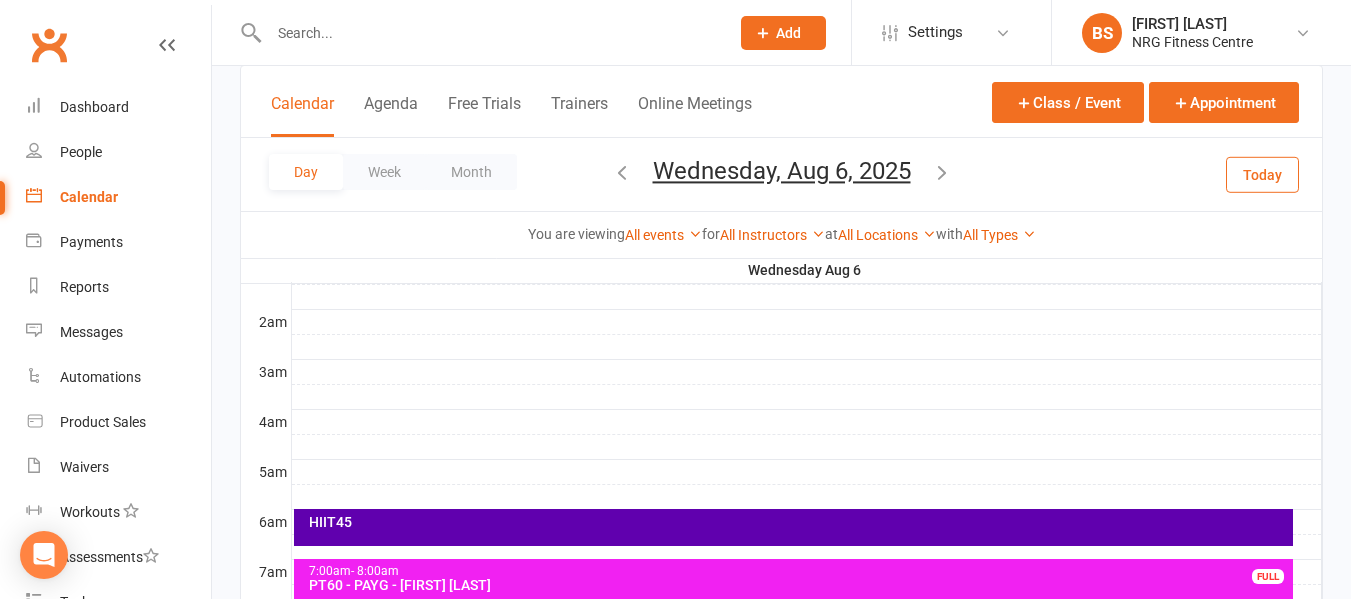 scroll, scrollTop: 0, scrollLeft: 0, axis: both 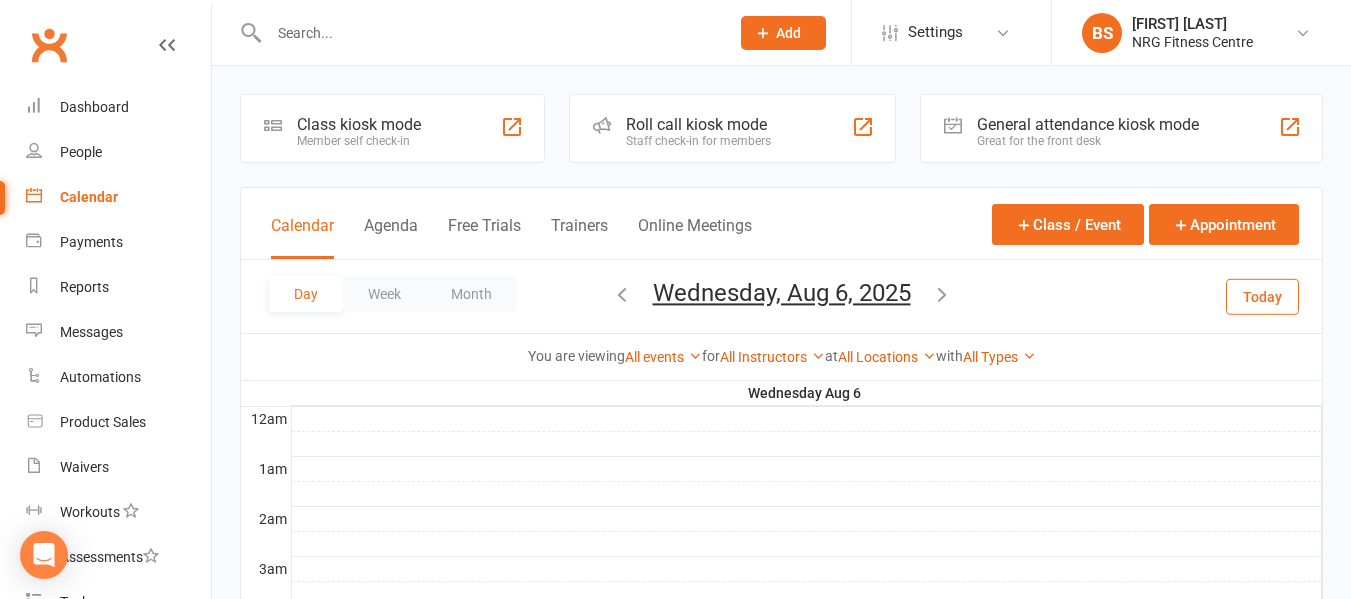 click at bounding box center (942, 294) 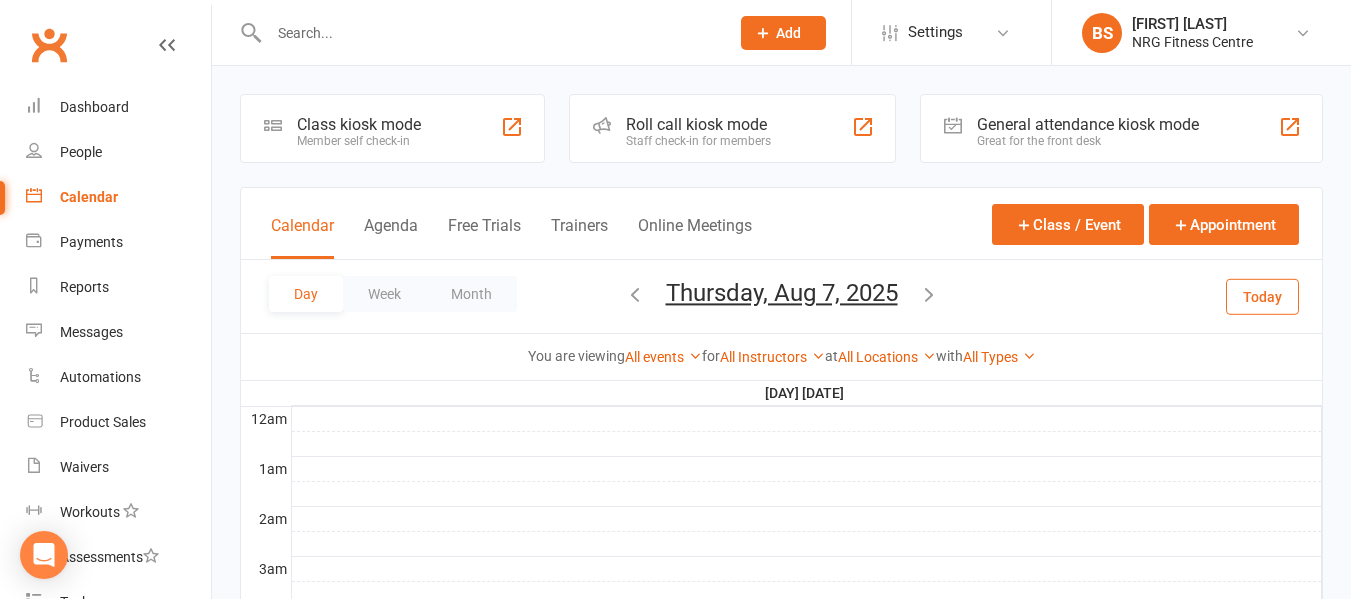 click at bounding box center [929, 294] 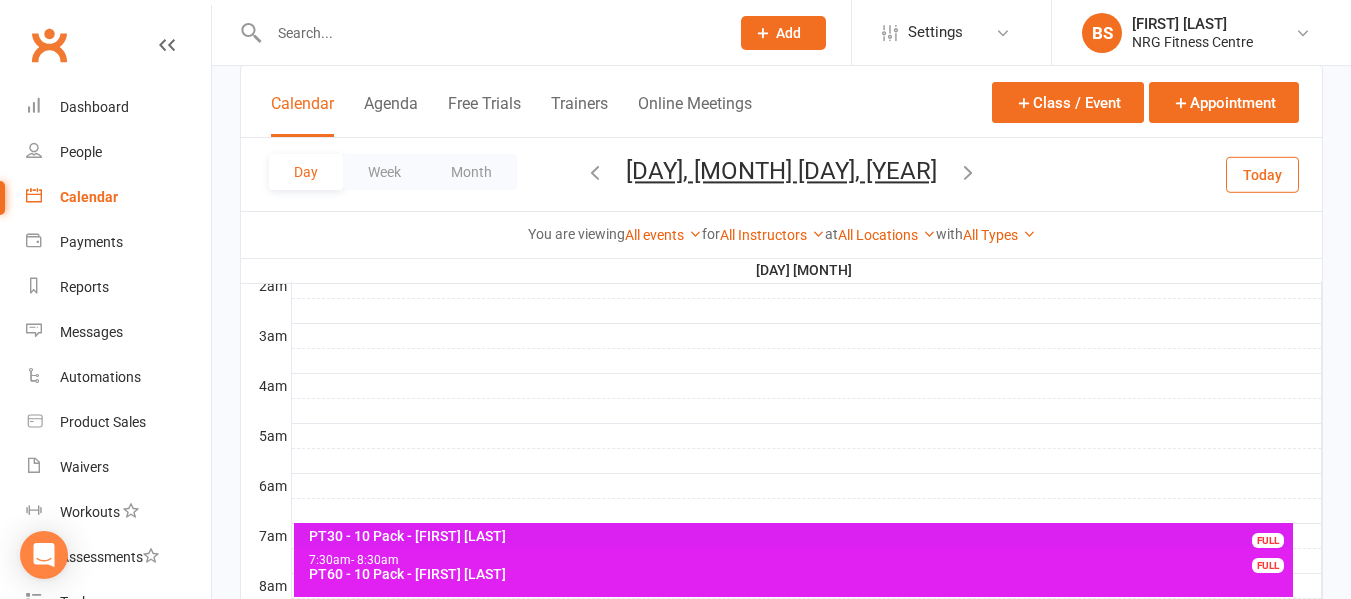 scroll, scrollTop: 200, scrollLeft: 0, axis: vertical 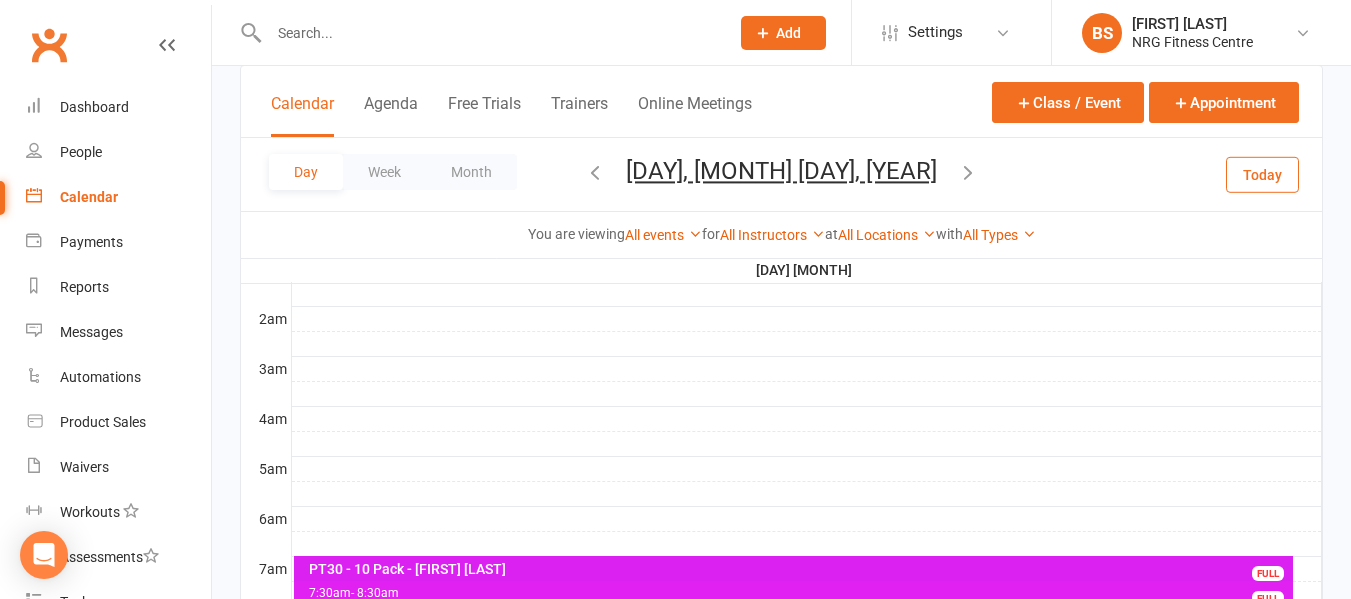 click at bounding box center (489, 33) 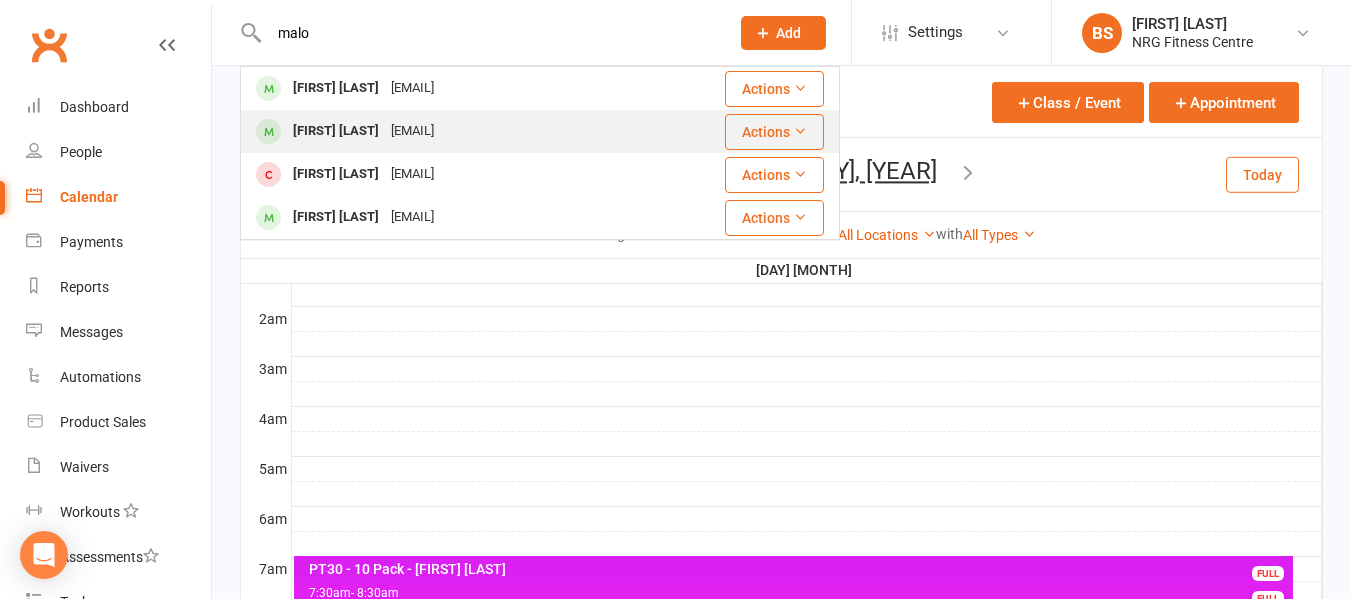 type on "malo" 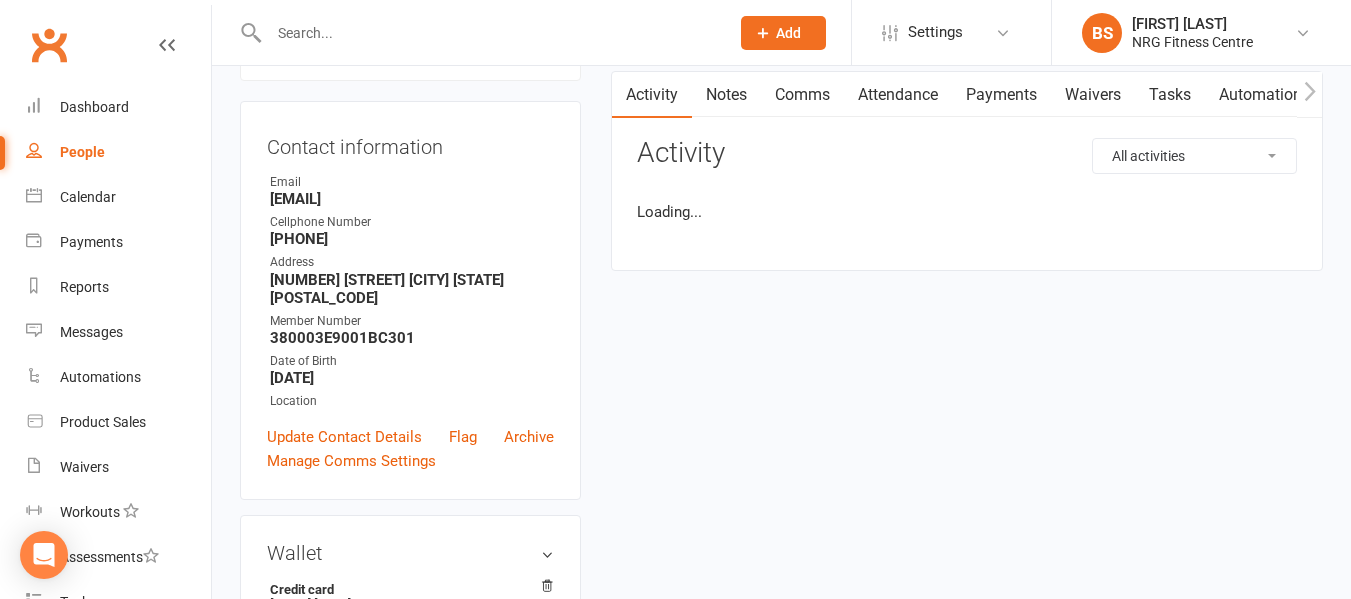 scroll, scrollTop: 0, scrollLeft: 0, axis: both 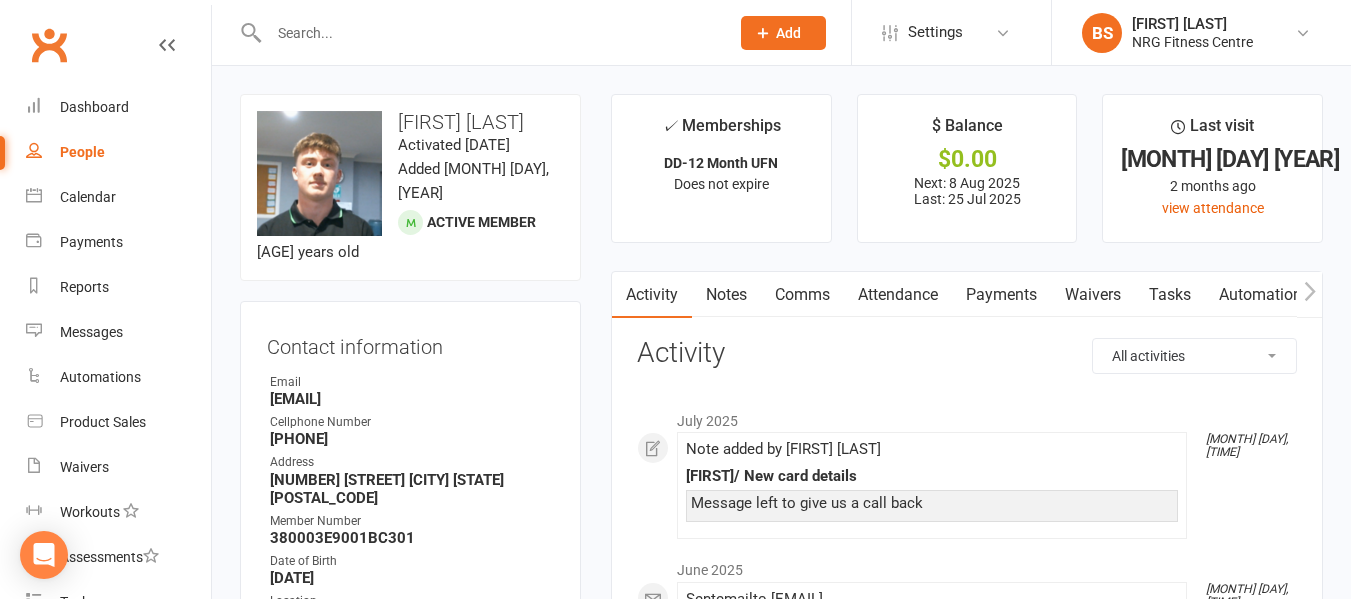 click on "Attendance" at bounding box center [898, 295] 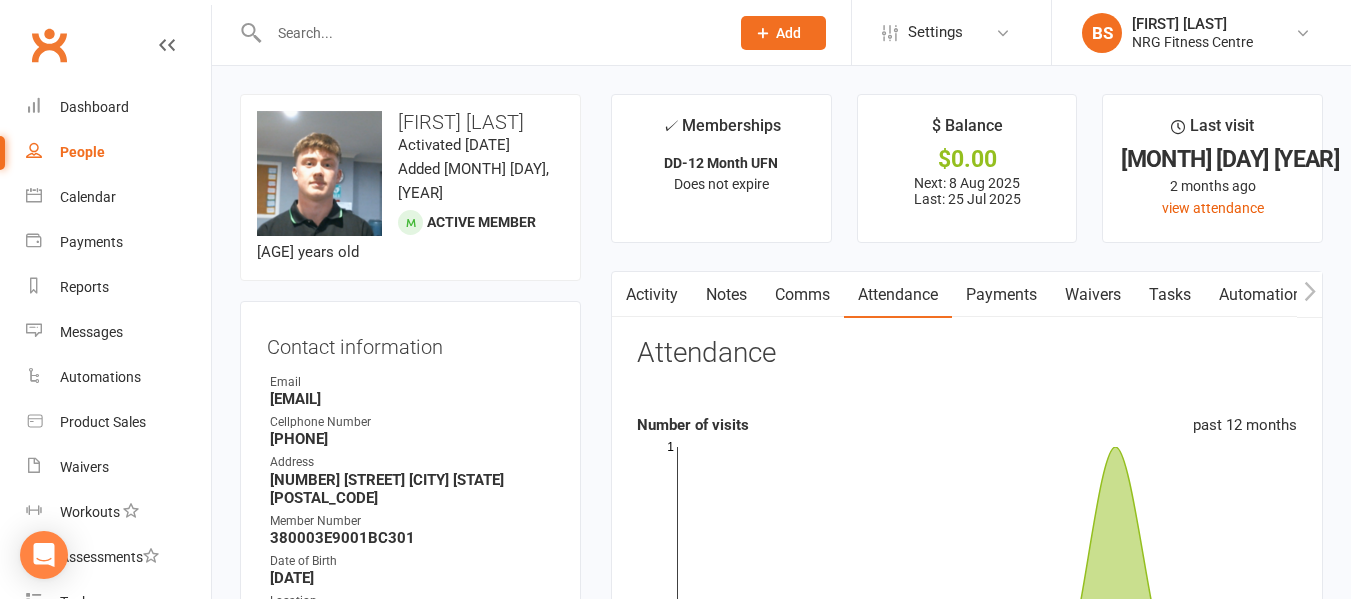 click on "Notes" at bounding box center (726, 295) 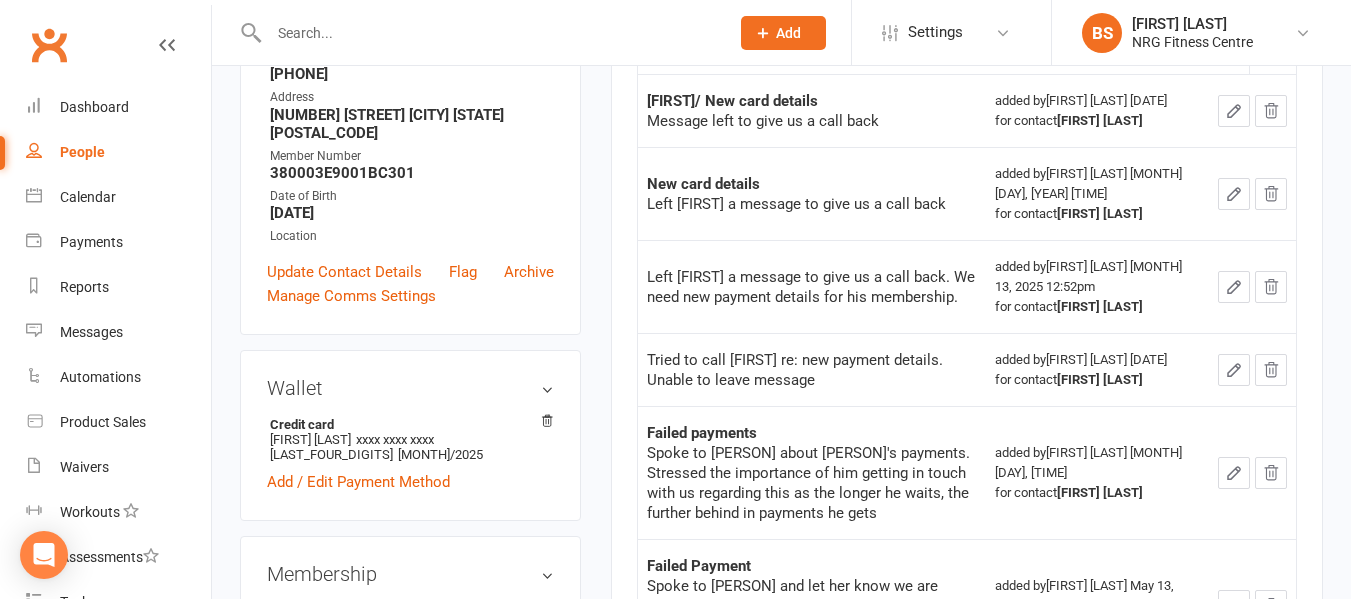 scroll, scrollTop: 0, scrollLeft: 0, axis: both 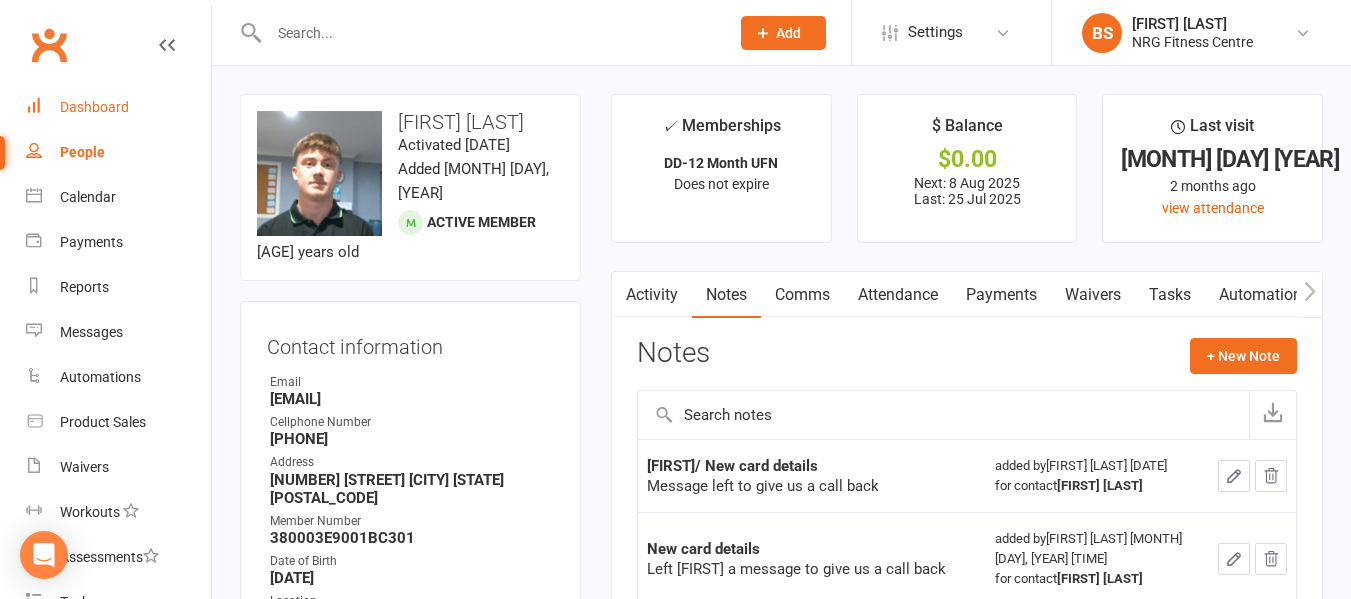 click on "Dashboard" at bounding box center [118, 107] 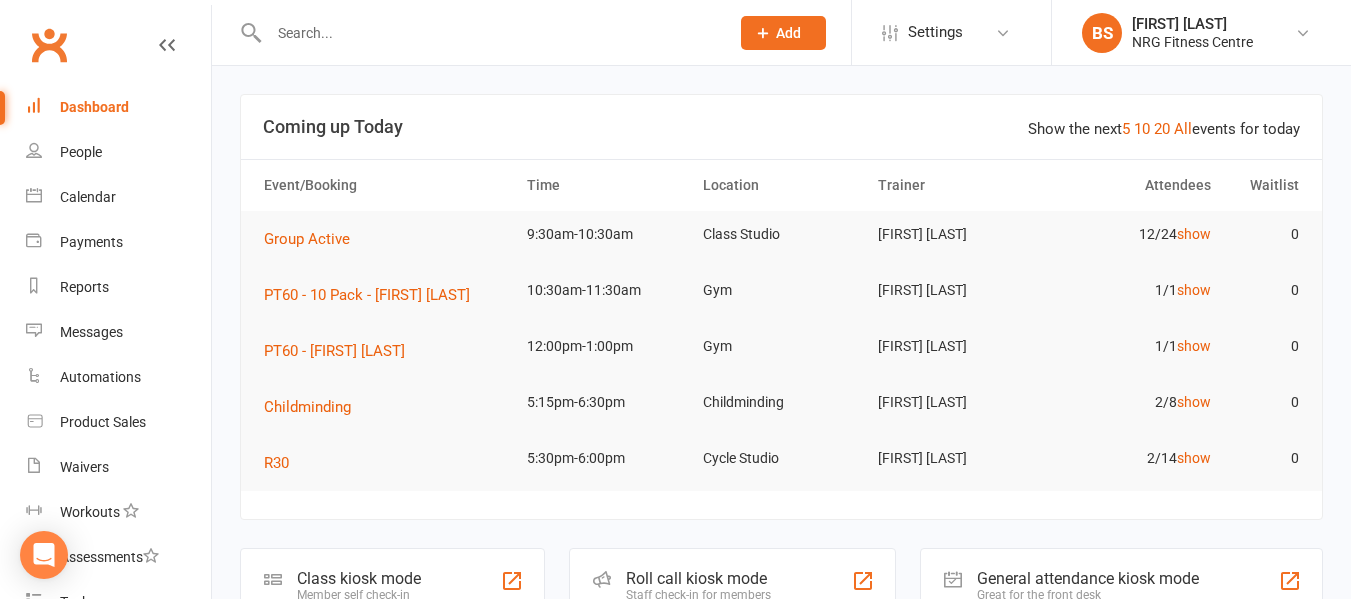 click at bounding box center [477, 32] 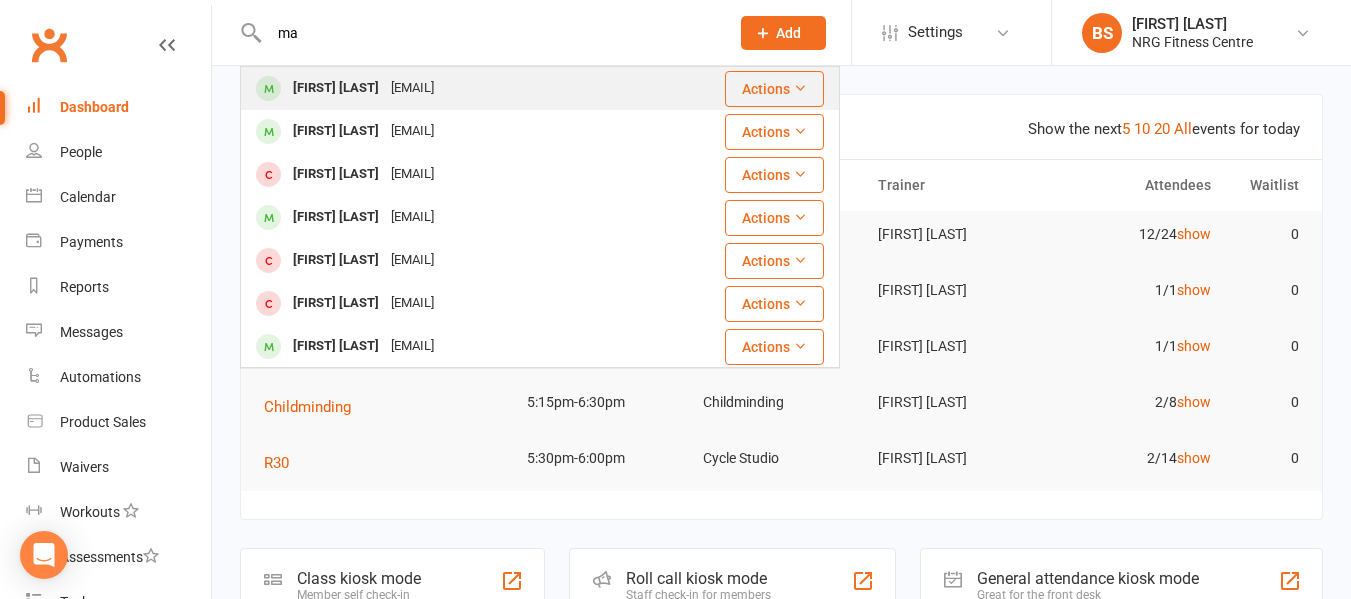 type on "m" 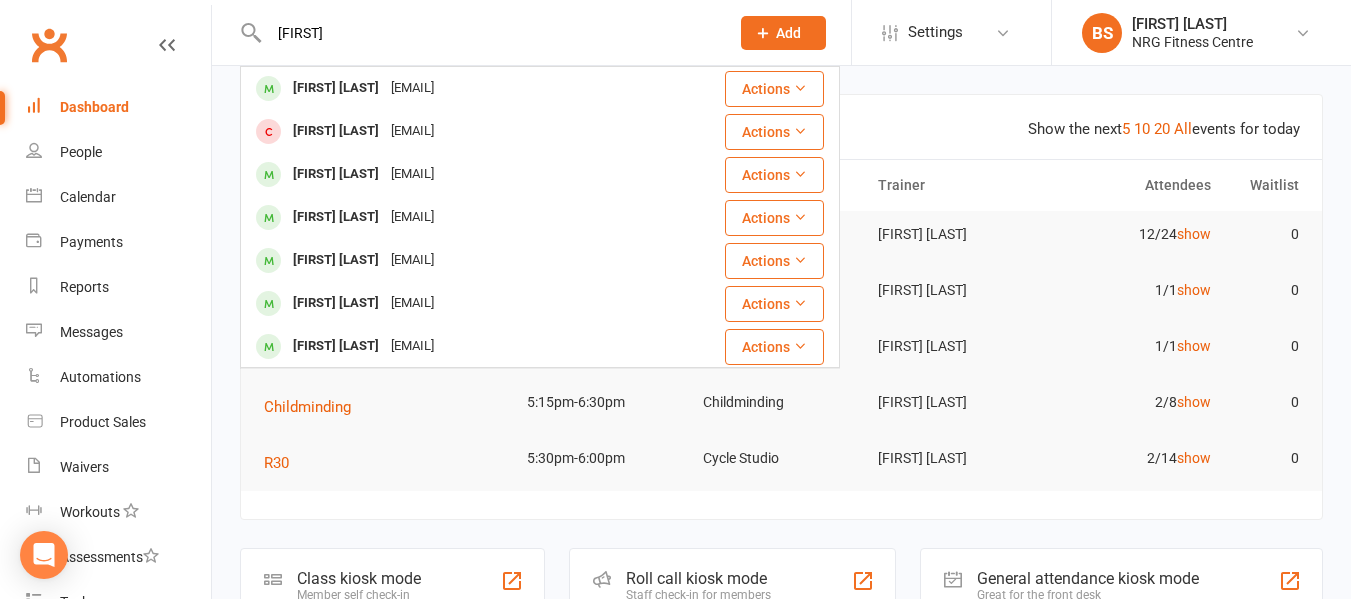 type on "e" 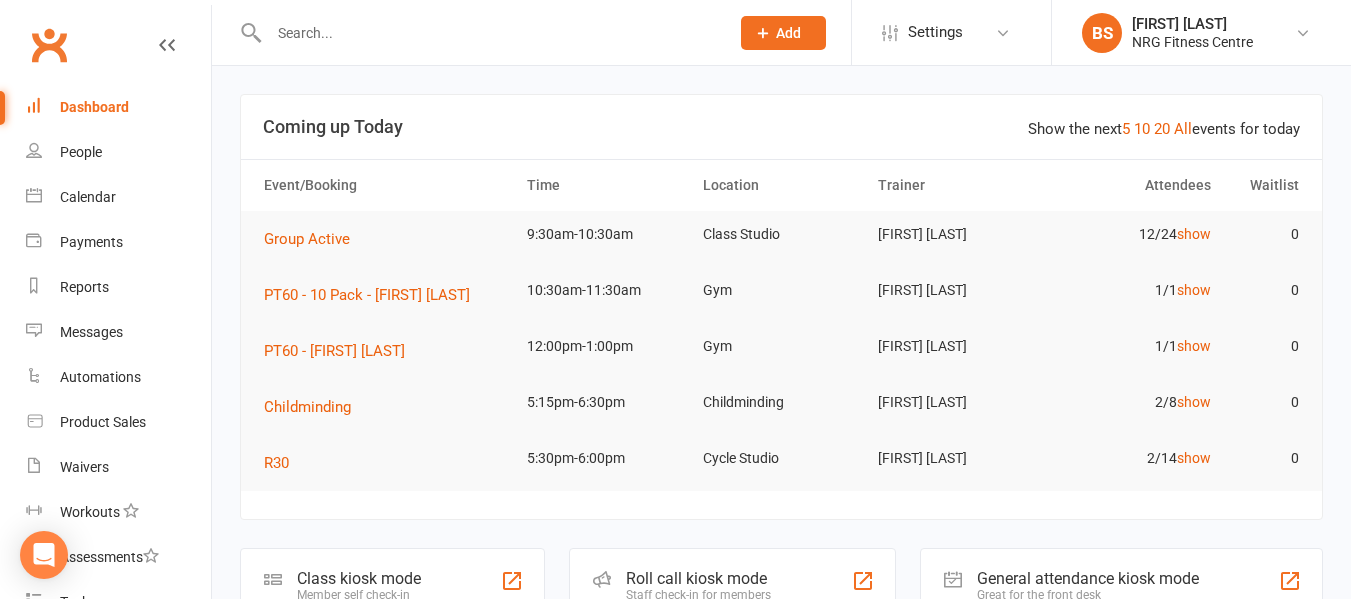 type 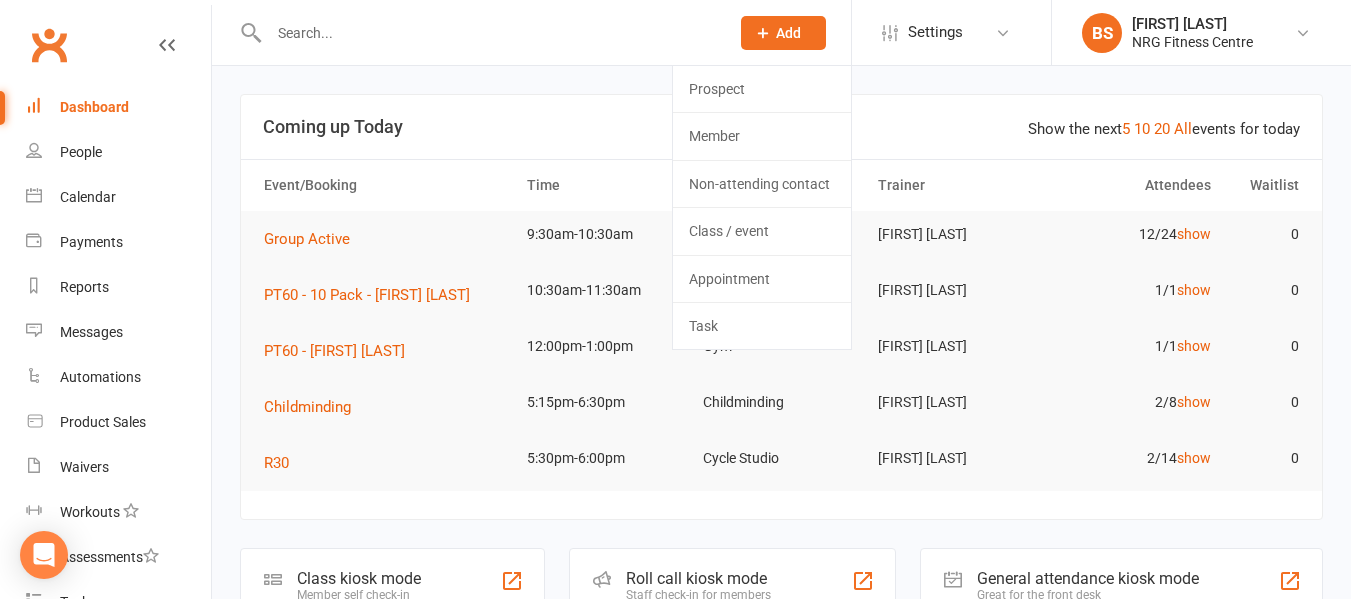 click 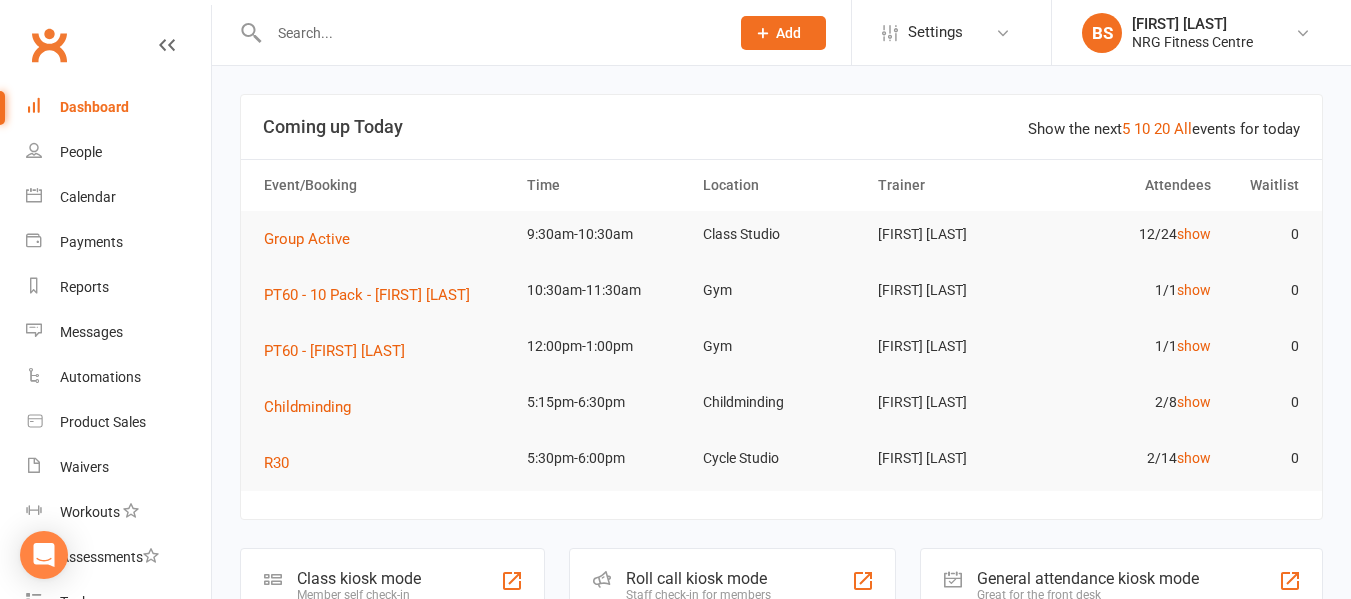 click 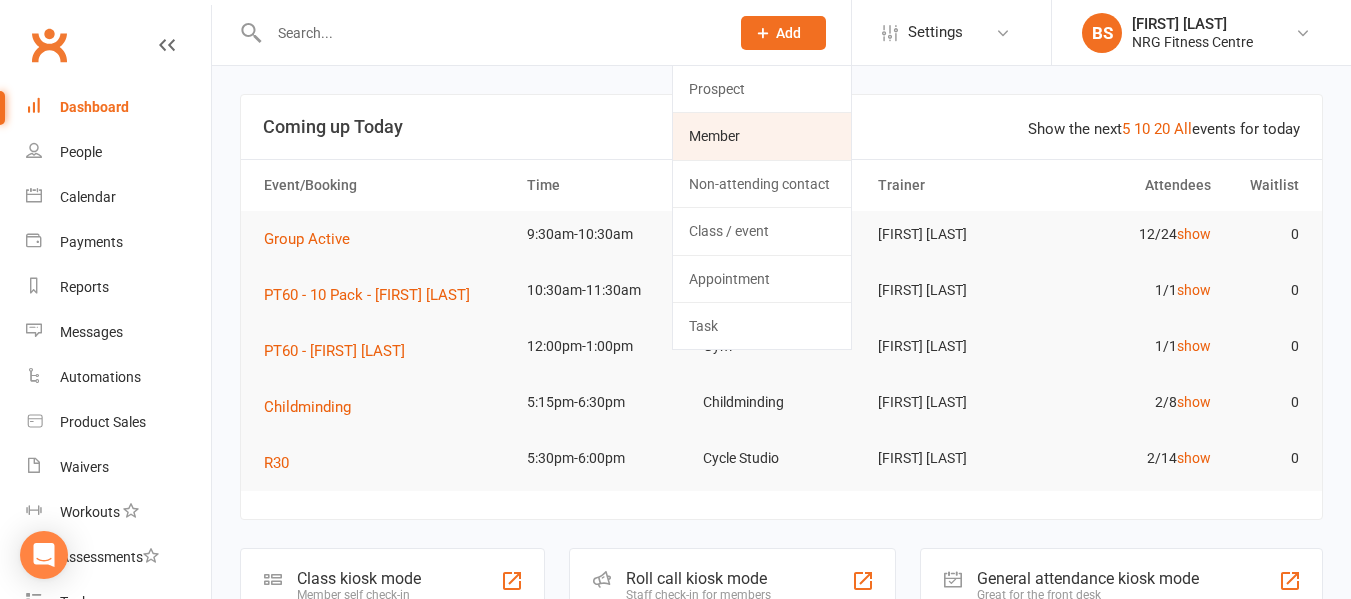 click on "Member" 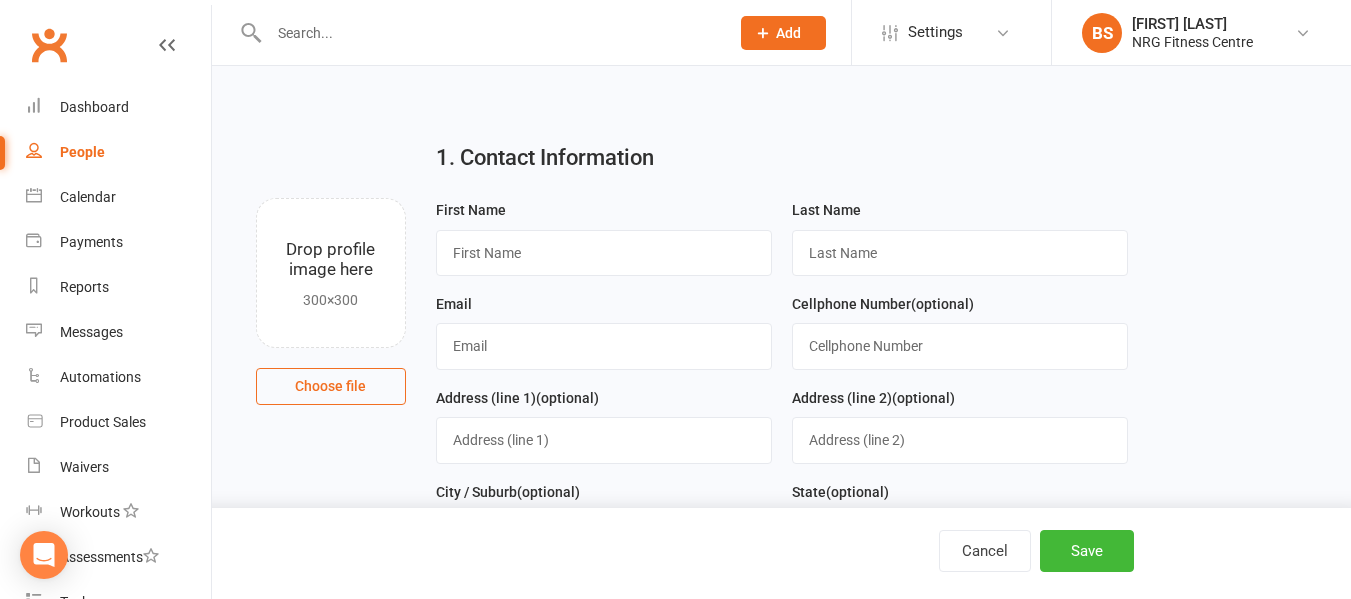 click on "Choose file" at bounding box center (331, 386) 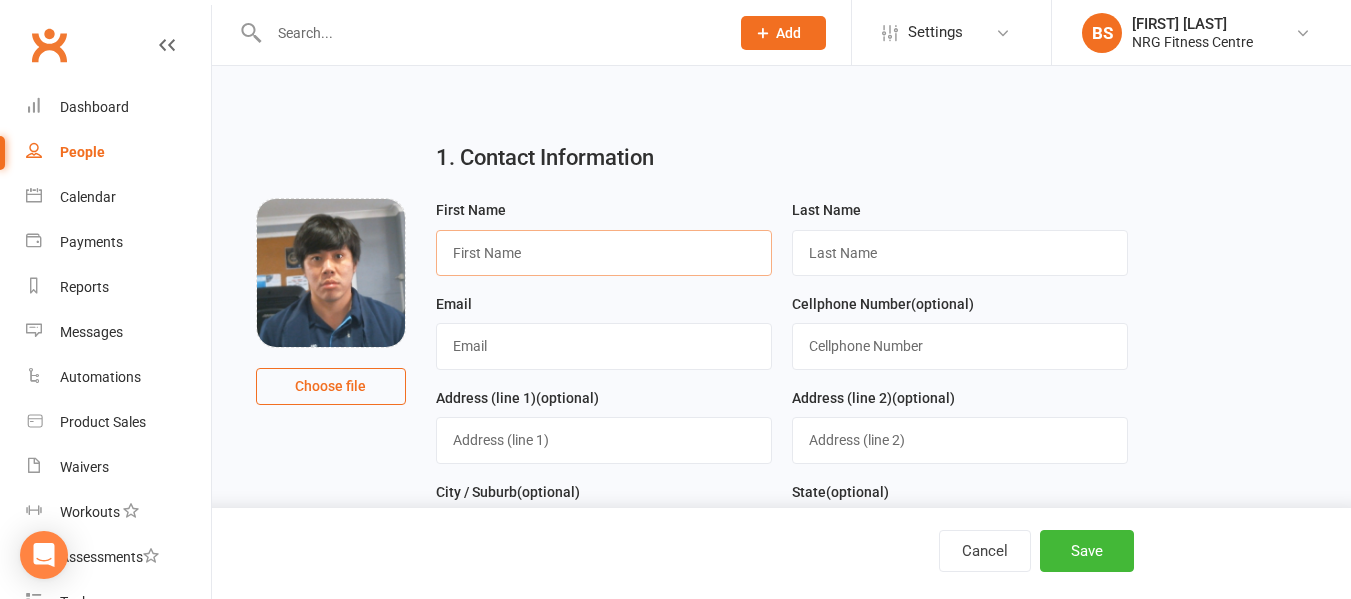 click at bounding box center (604, 253) 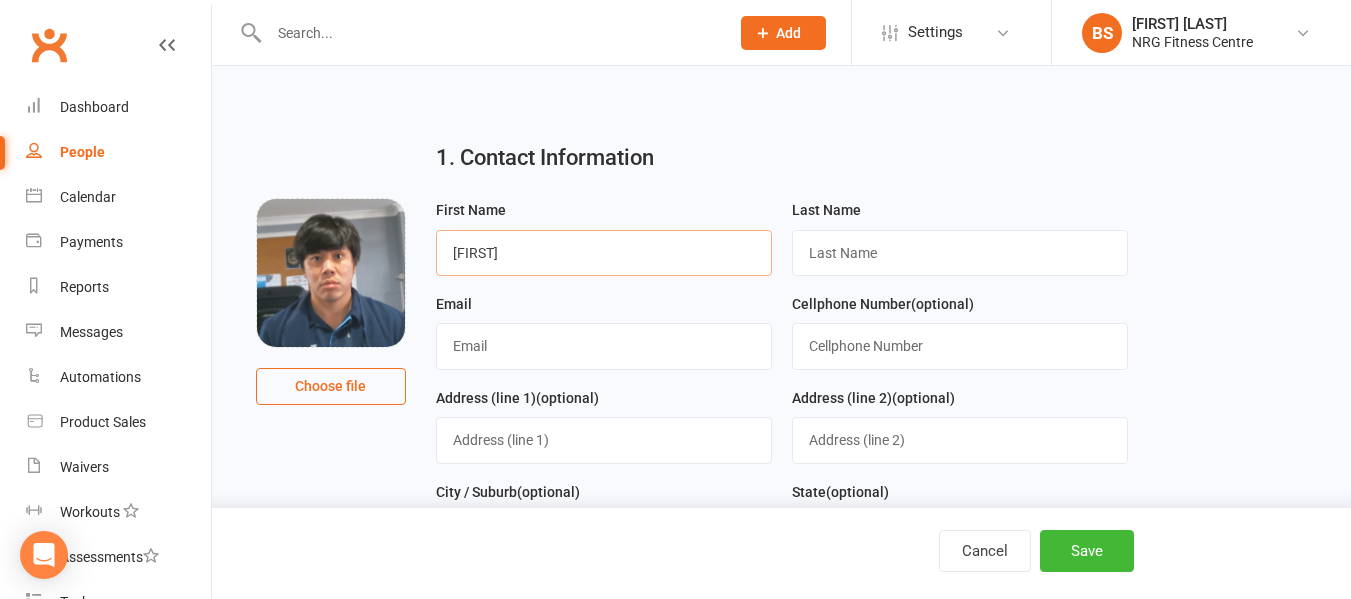 type on "Edwin" 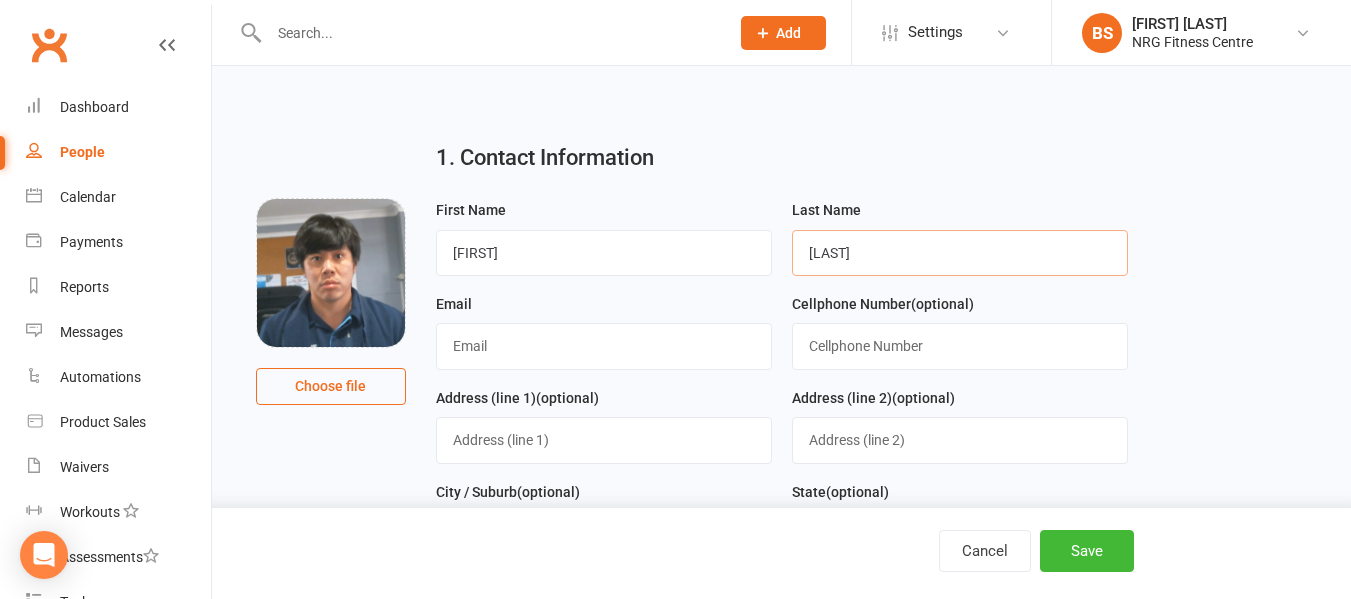 type on "Kwan" 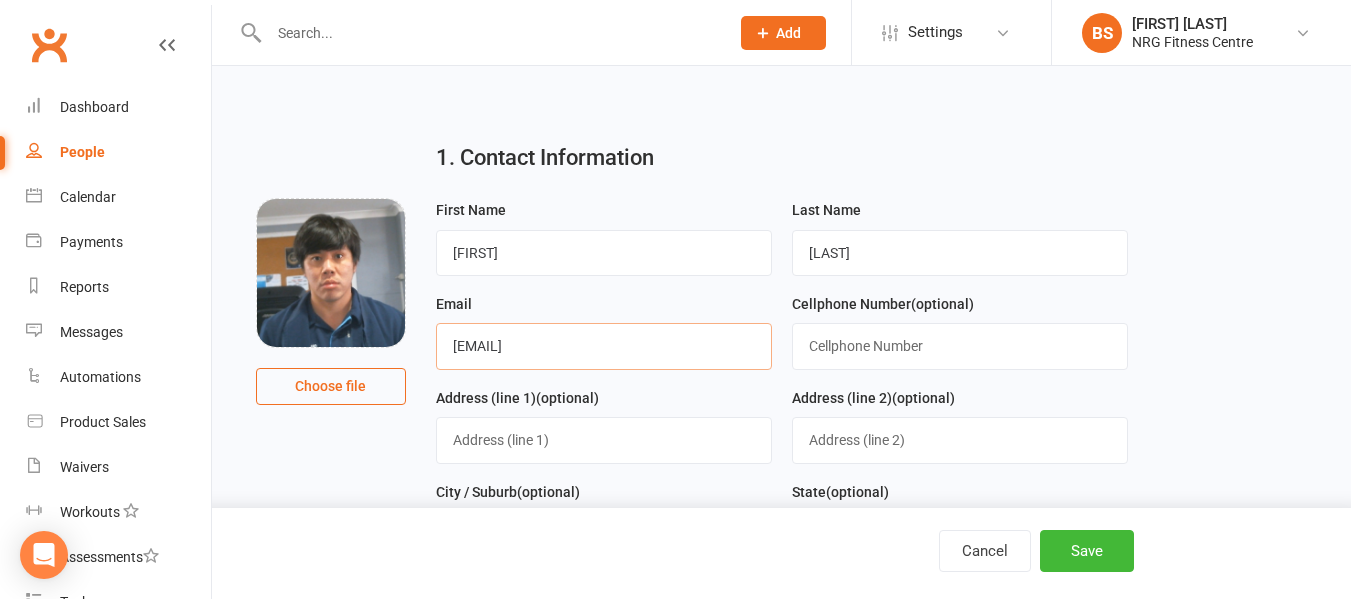 type on "[EMAIL]" 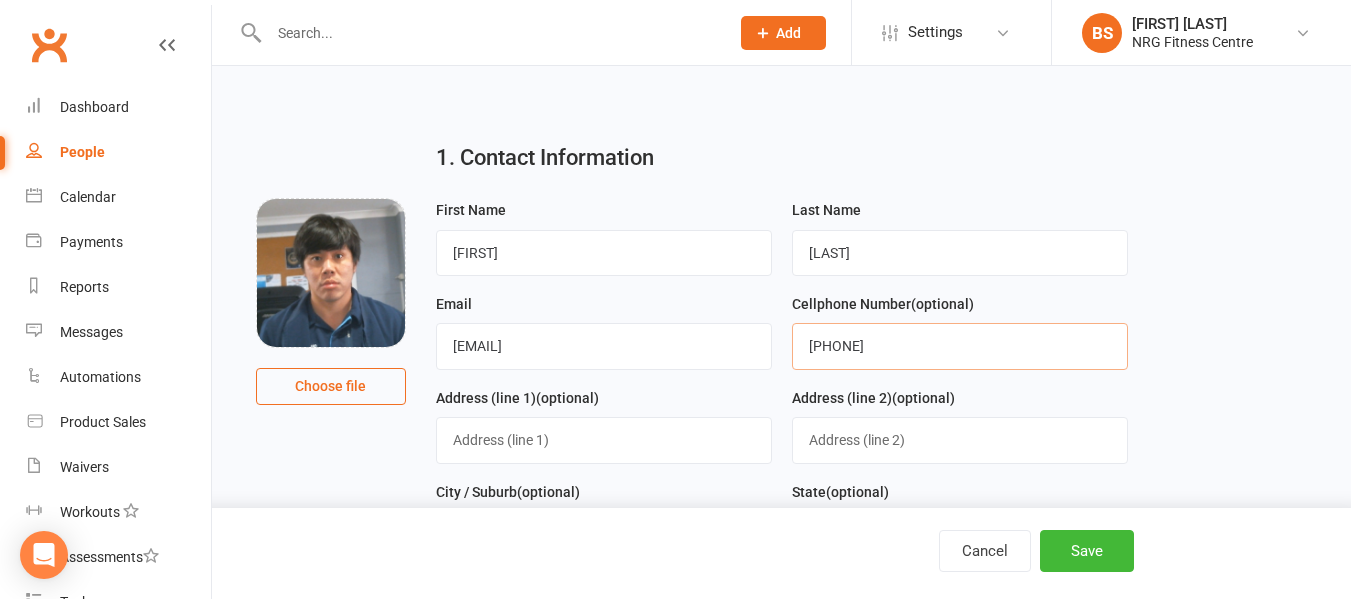 type on "[PHONE]" 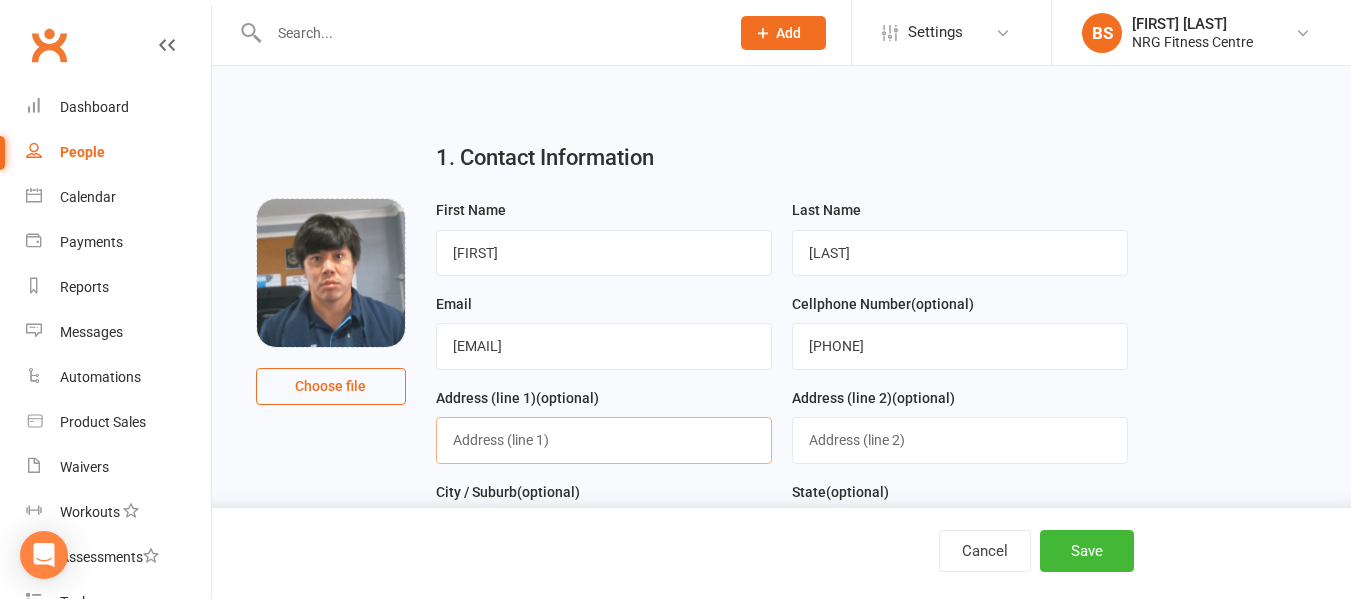 click at bounding box center [604, 440] 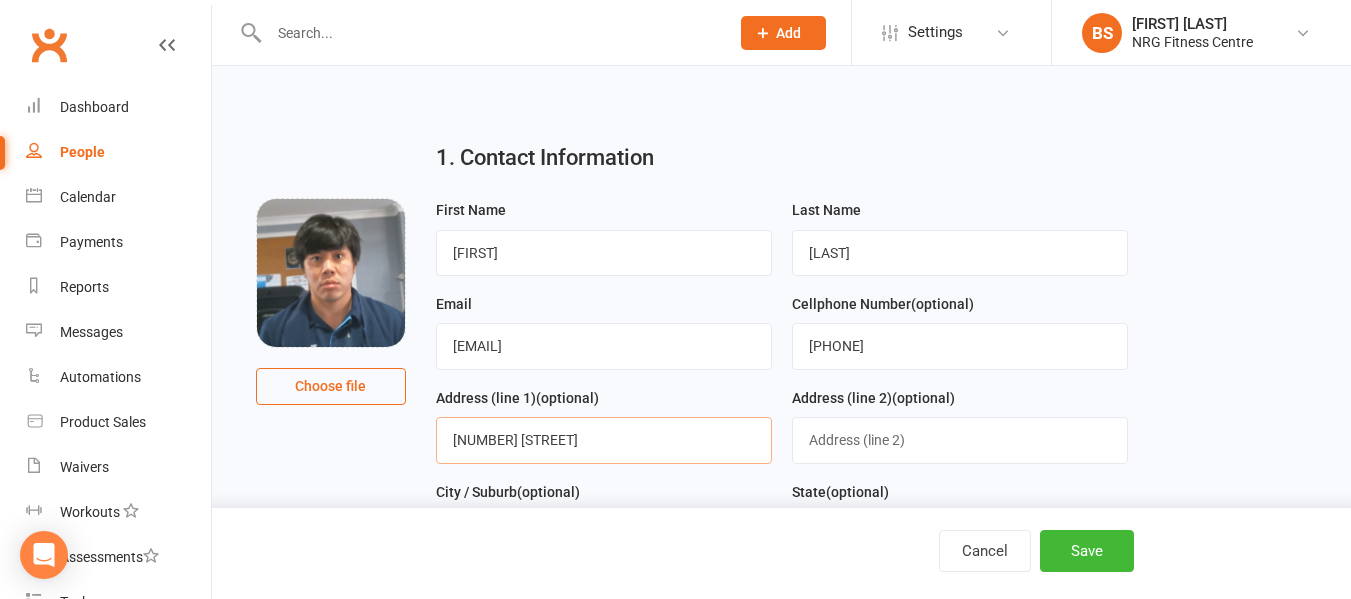 type on "57 Binalong Street" 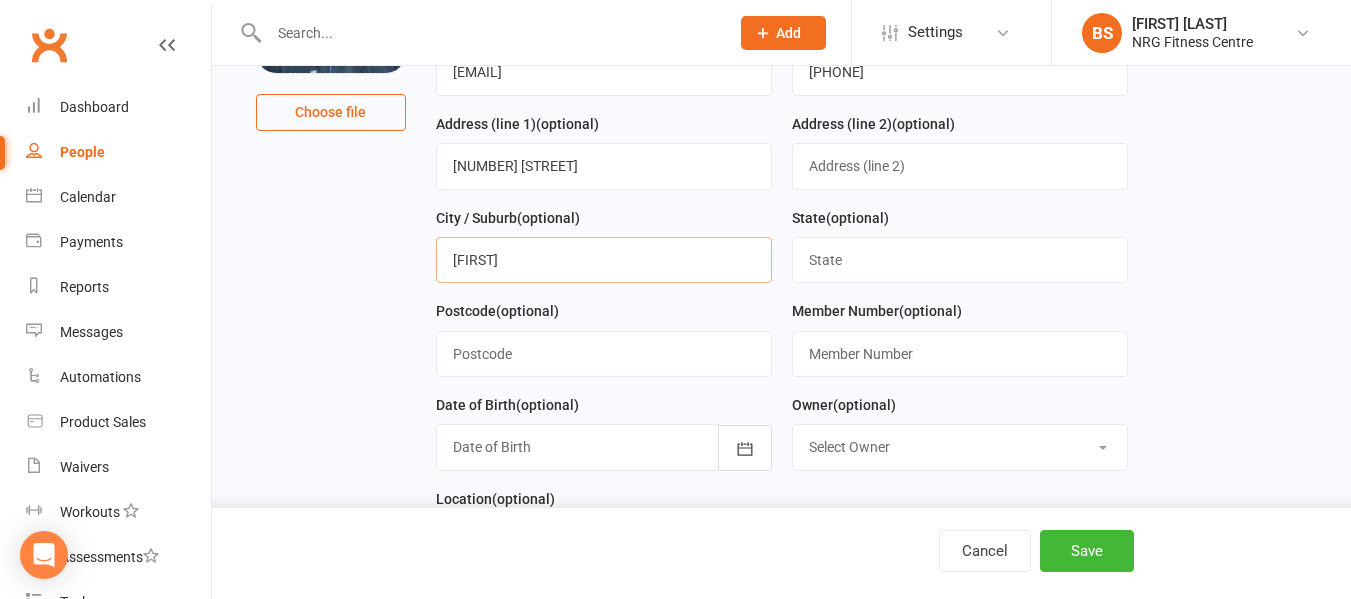 scroll, scrollTop: 300, scrollLeft: 0, axis: vertical 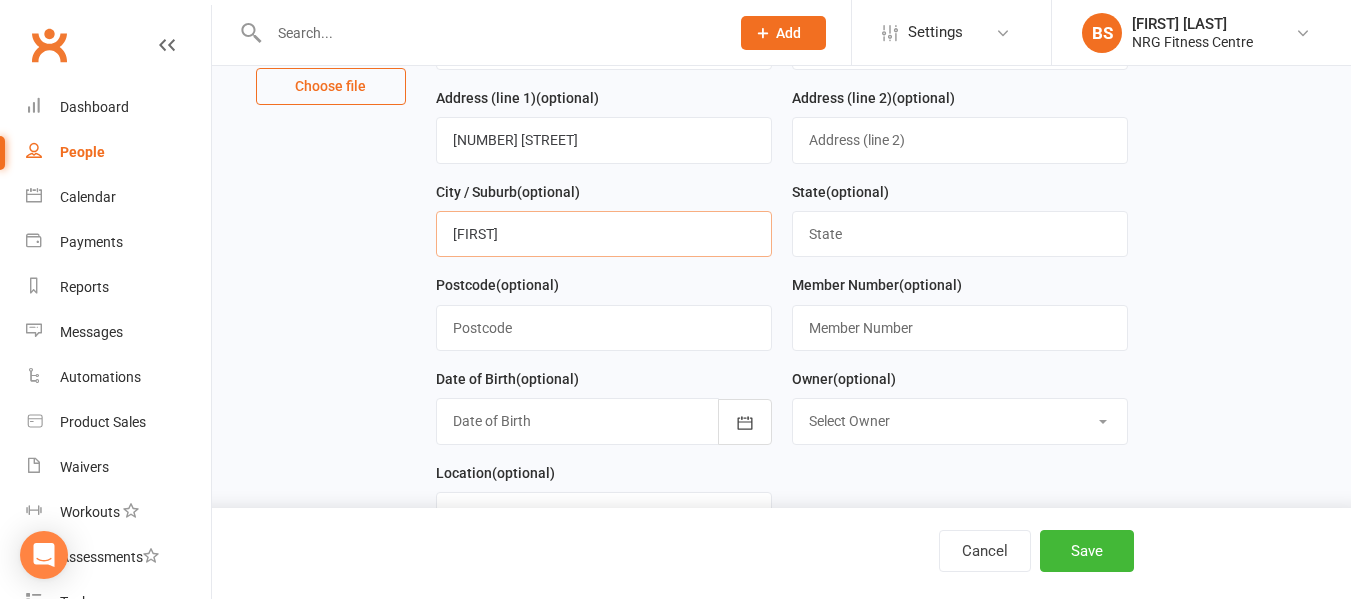 click on "Youn" at bounding box center (604, 234) 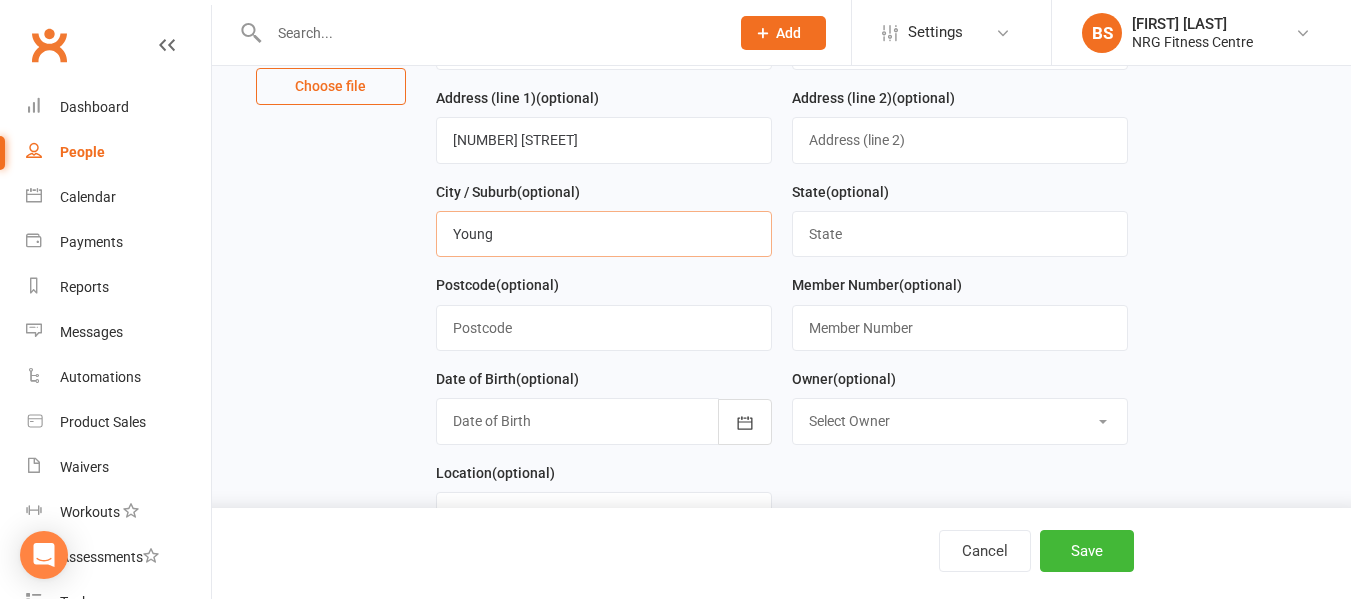 type on "Young" 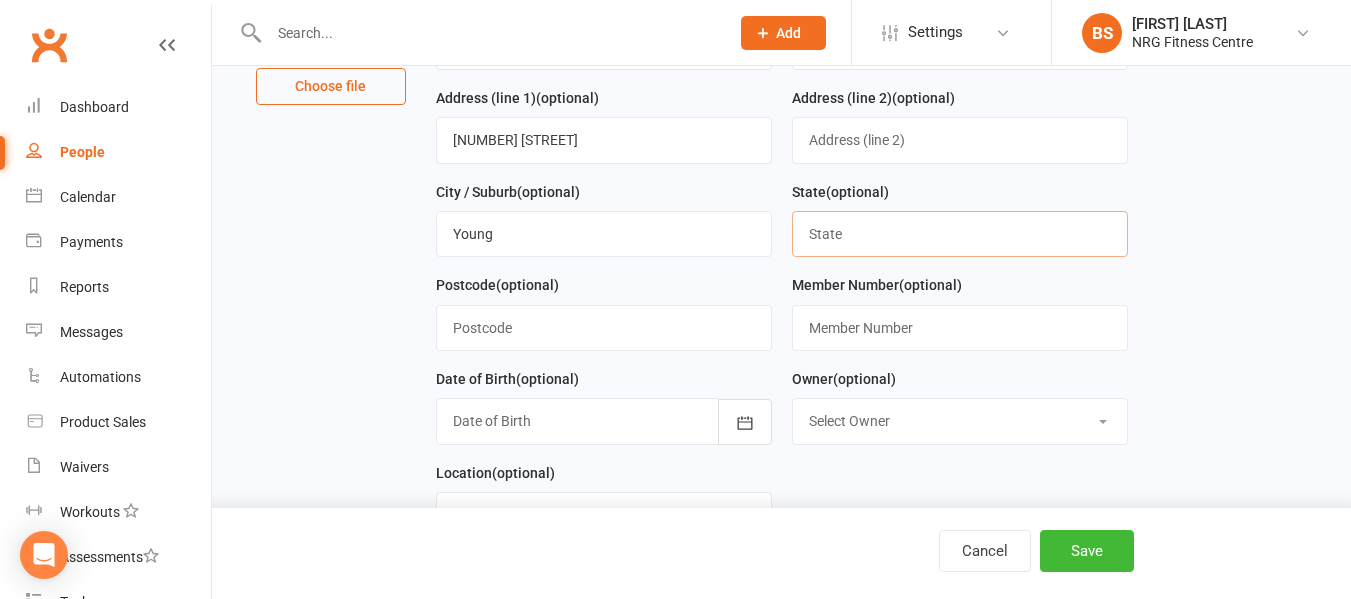 click at bounding box center [960, 234] 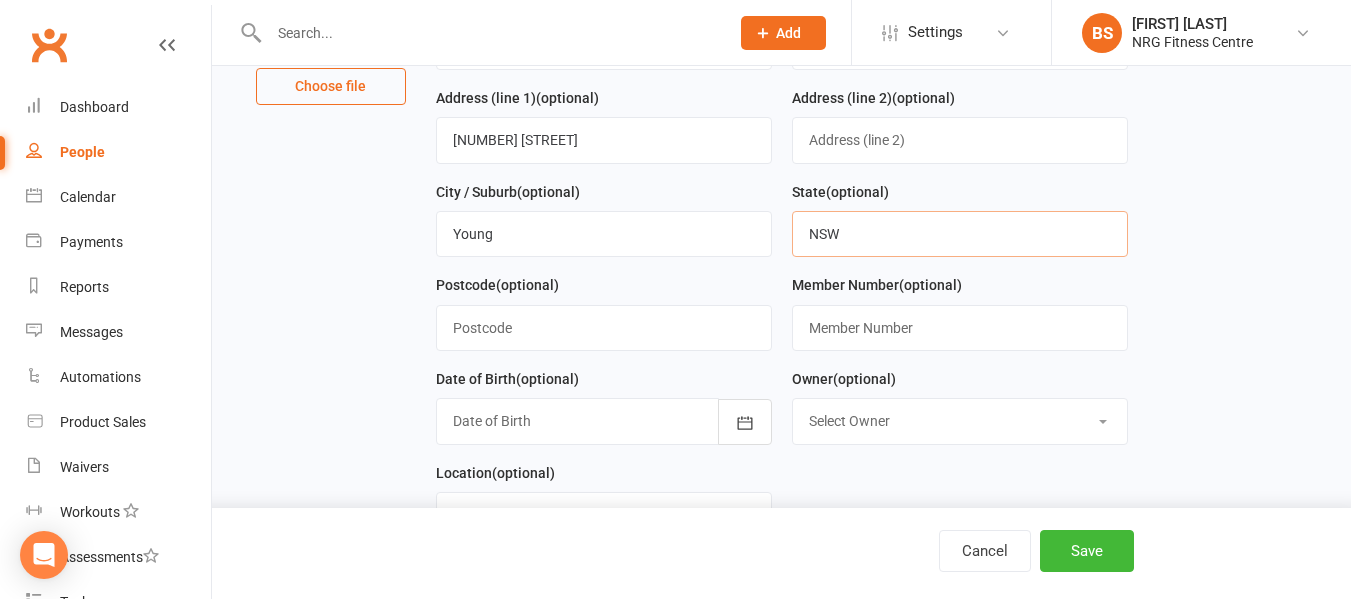 type on "NSW" 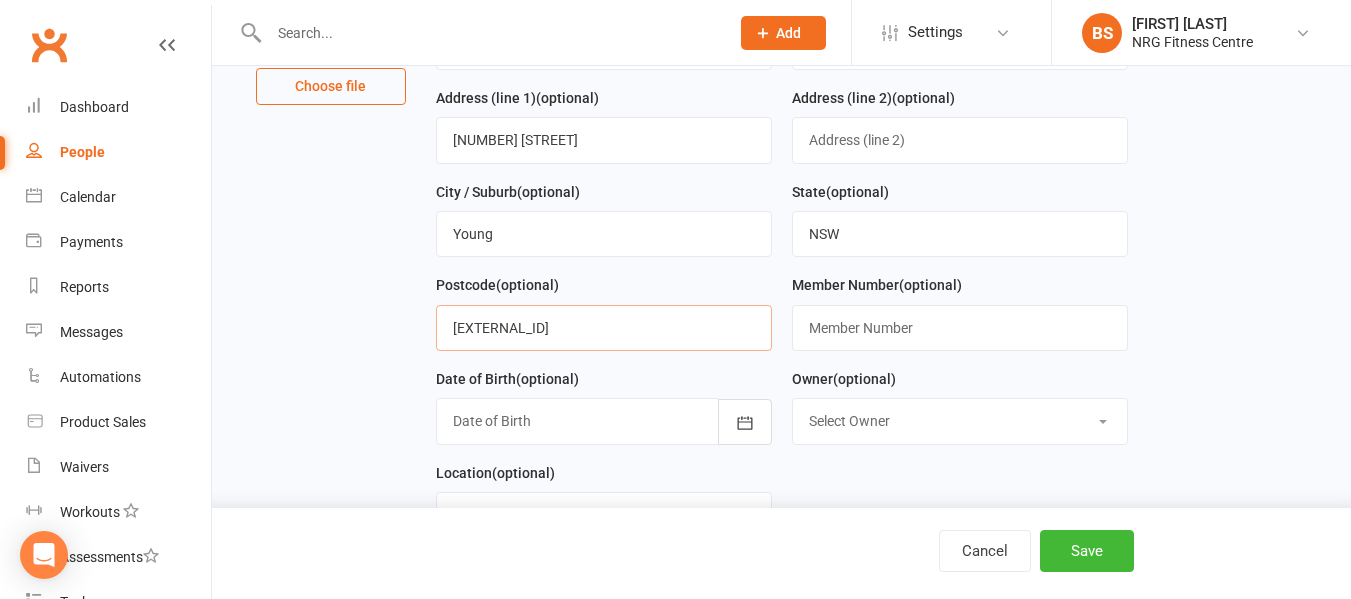 type on "2594" 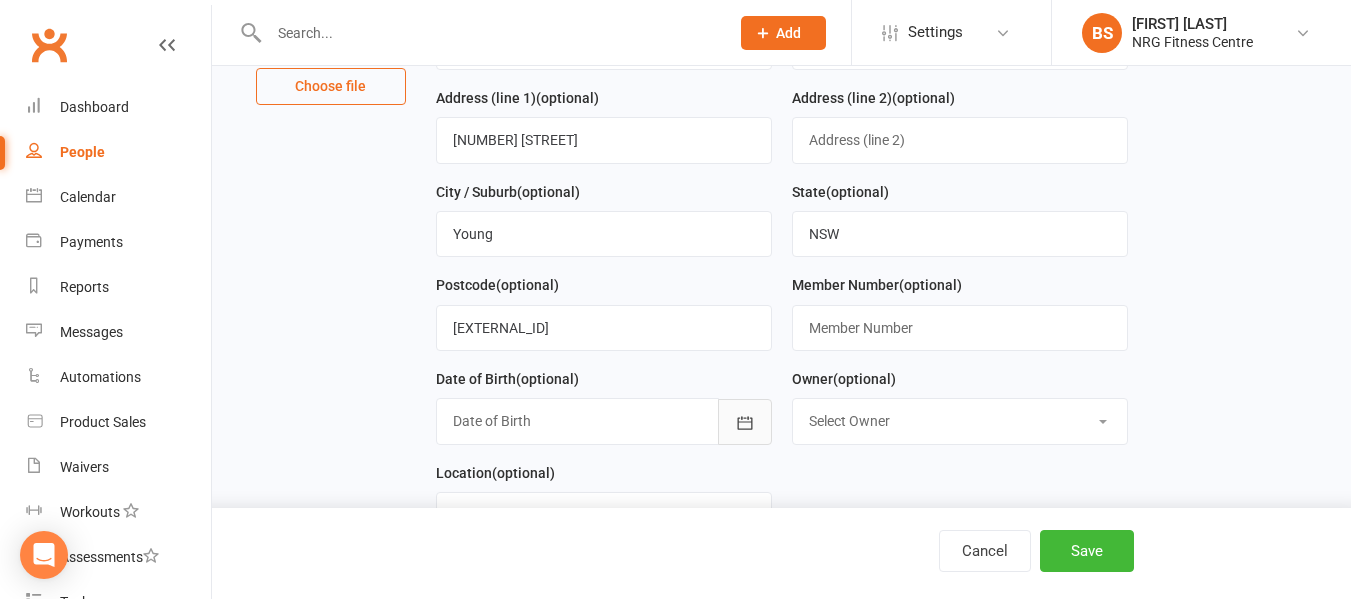 click 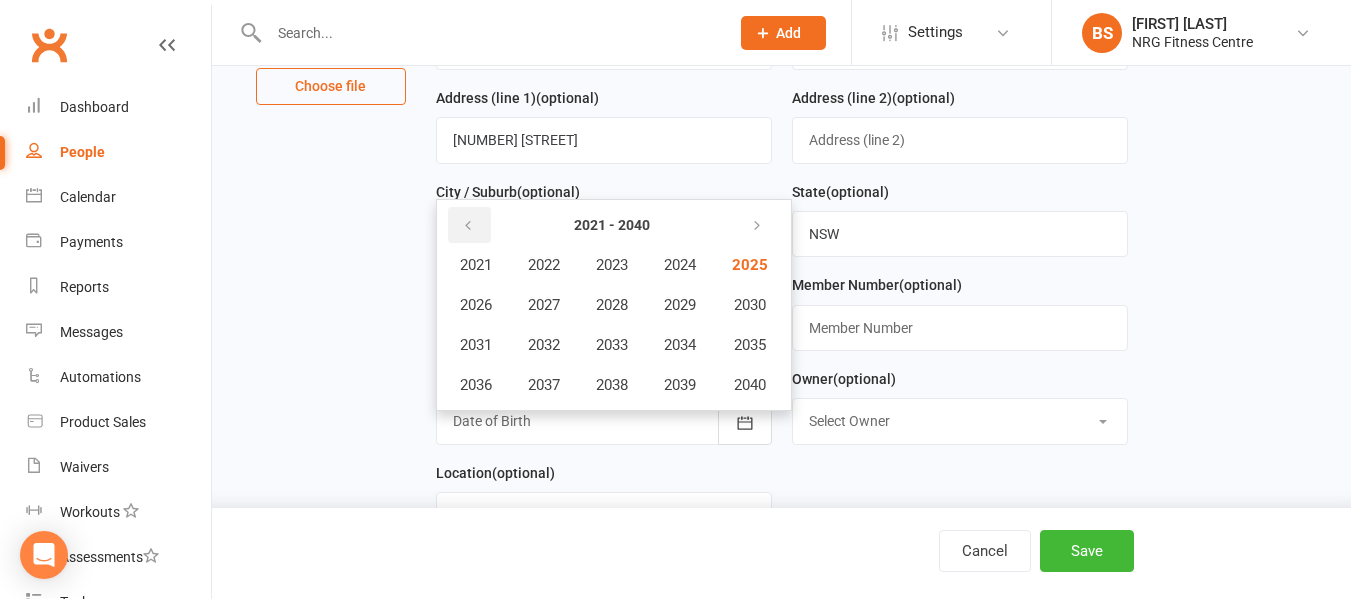 click at bounding box center [468, 226] 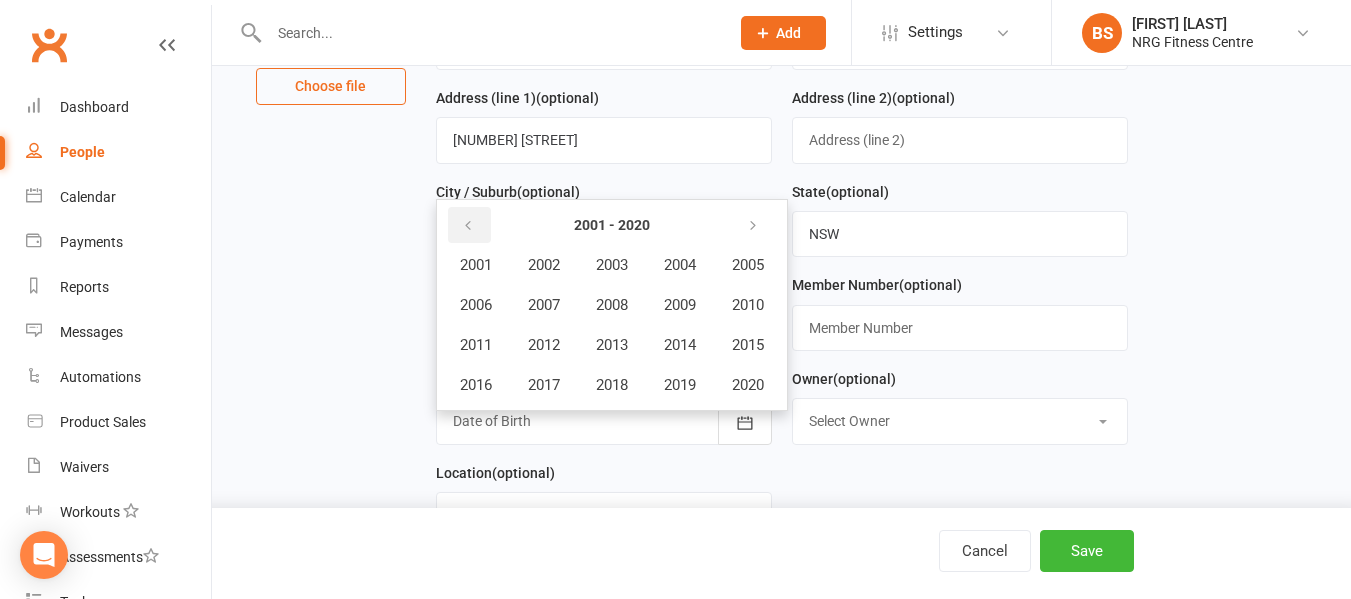click at bounding box center (468, 226) 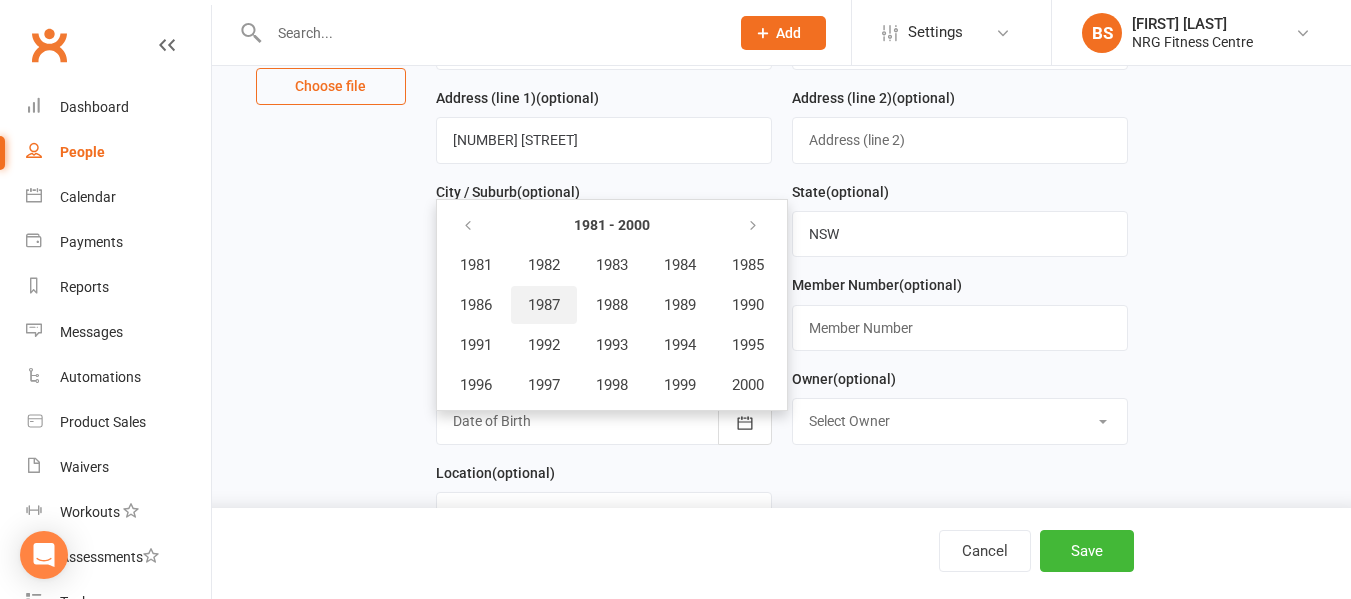 click on "1987" at bounding box center [544, 305] 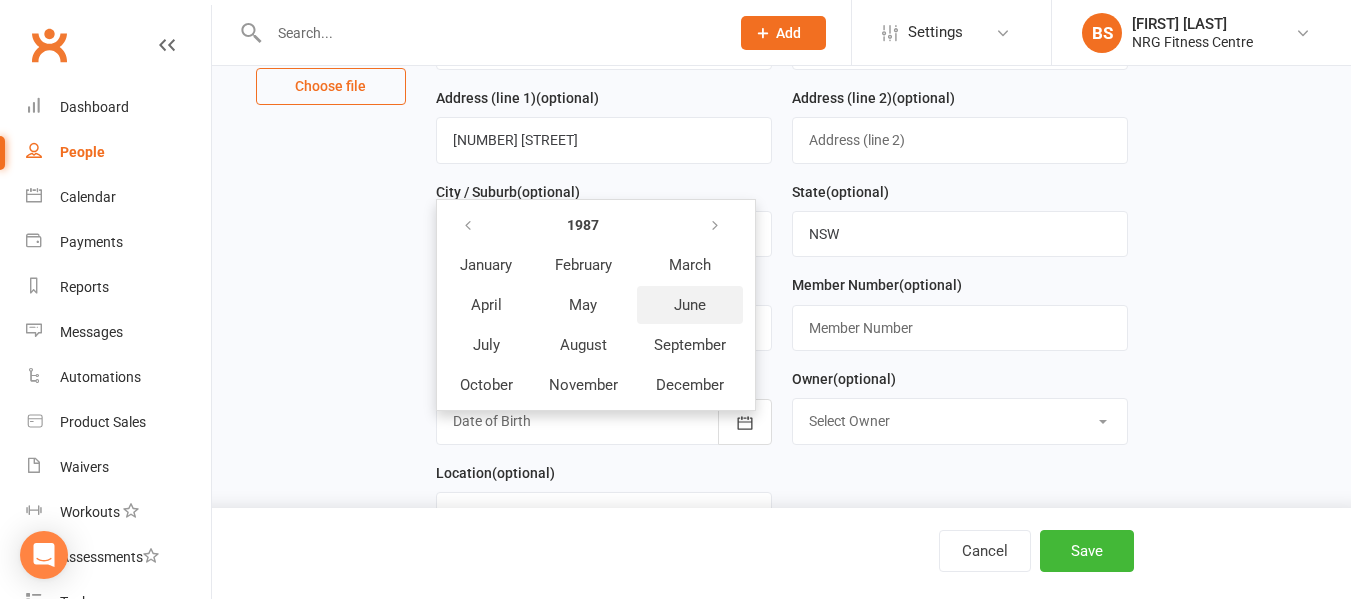 click on "June" at bounding box center (690, 305) 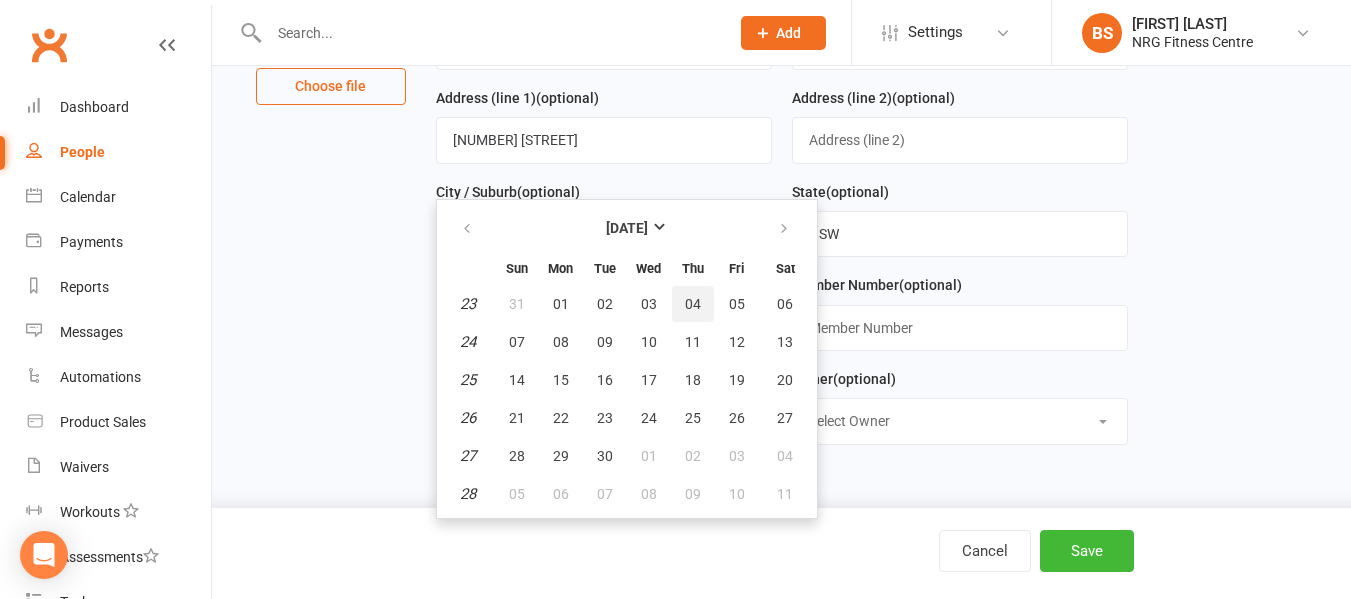 click on "04" at bounding box center (693, 304) 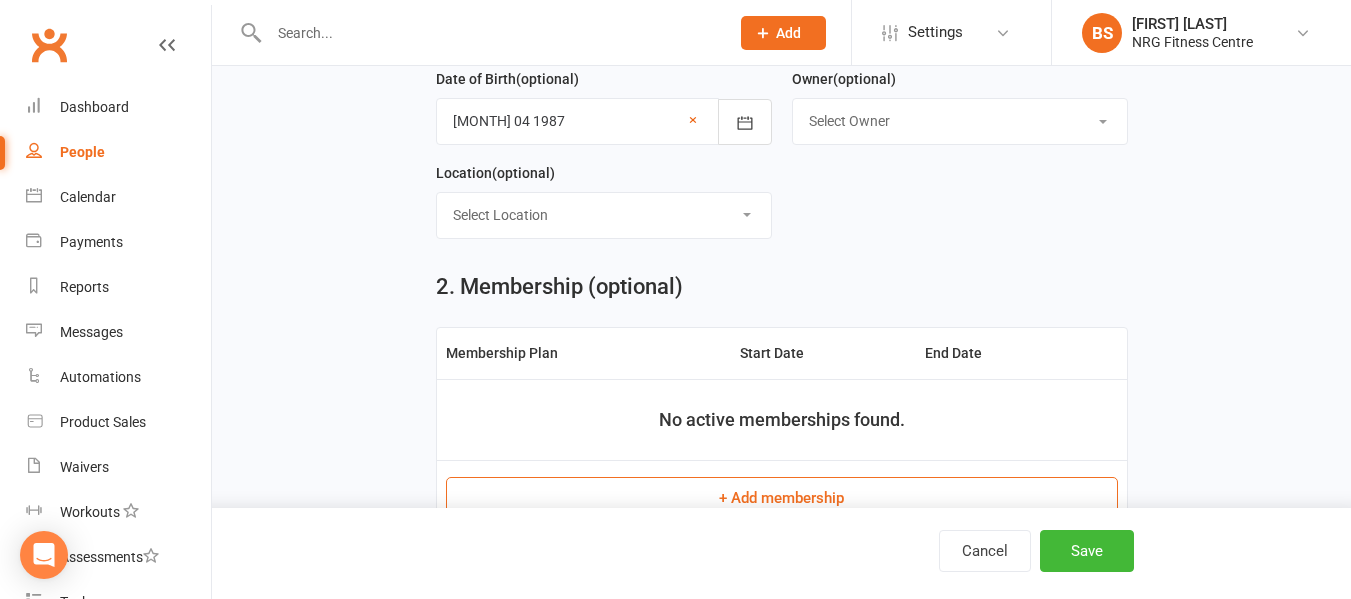scroll, scrollTop: 700, scrollLeft: 0, axis: vertical 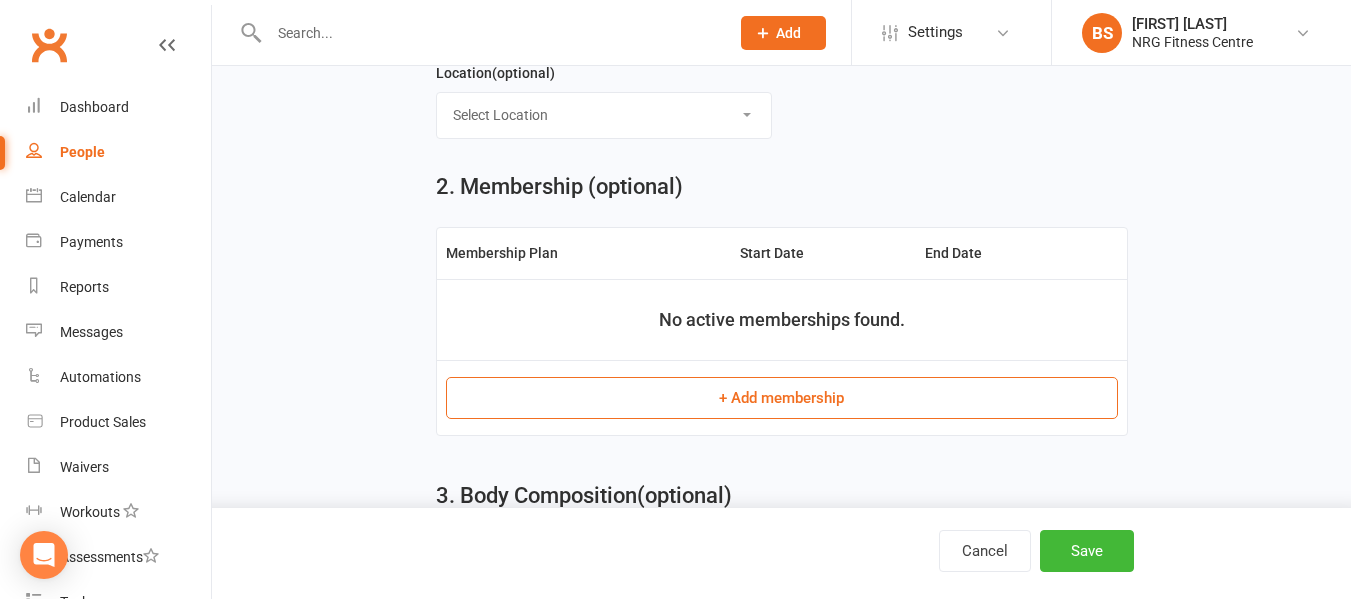 click on "+ Add membership" at bounding box center [782, 398] 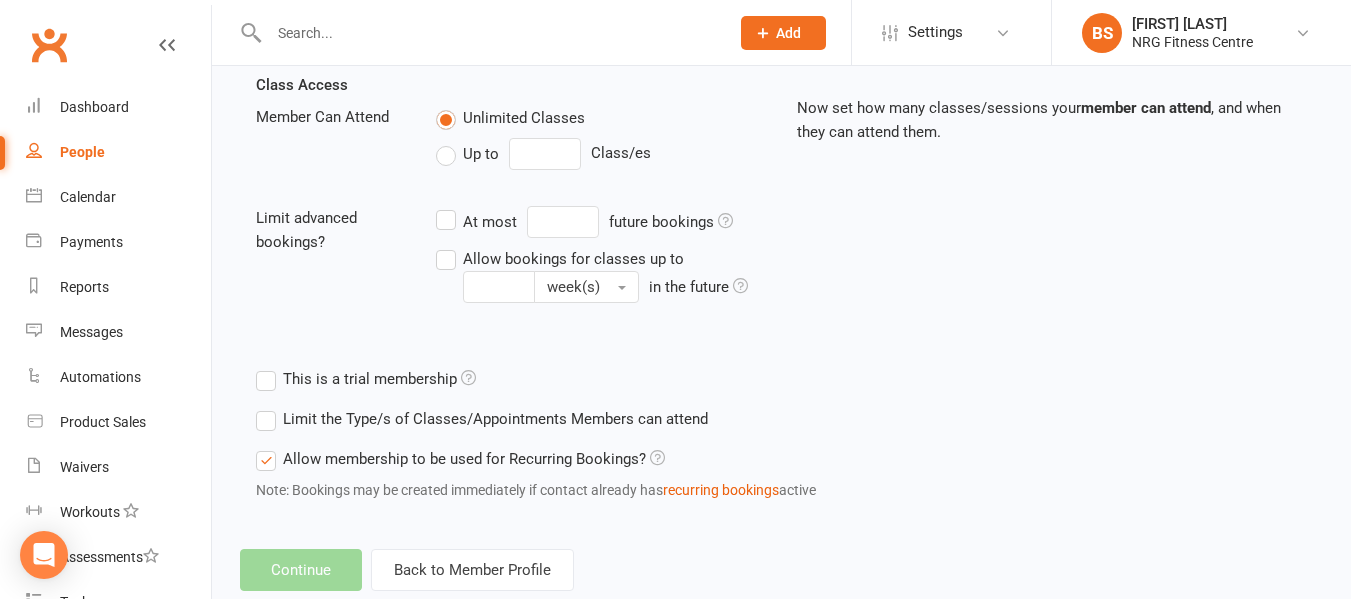 scroll, scrollTop: 0, scrollLeft: 0, axis: both 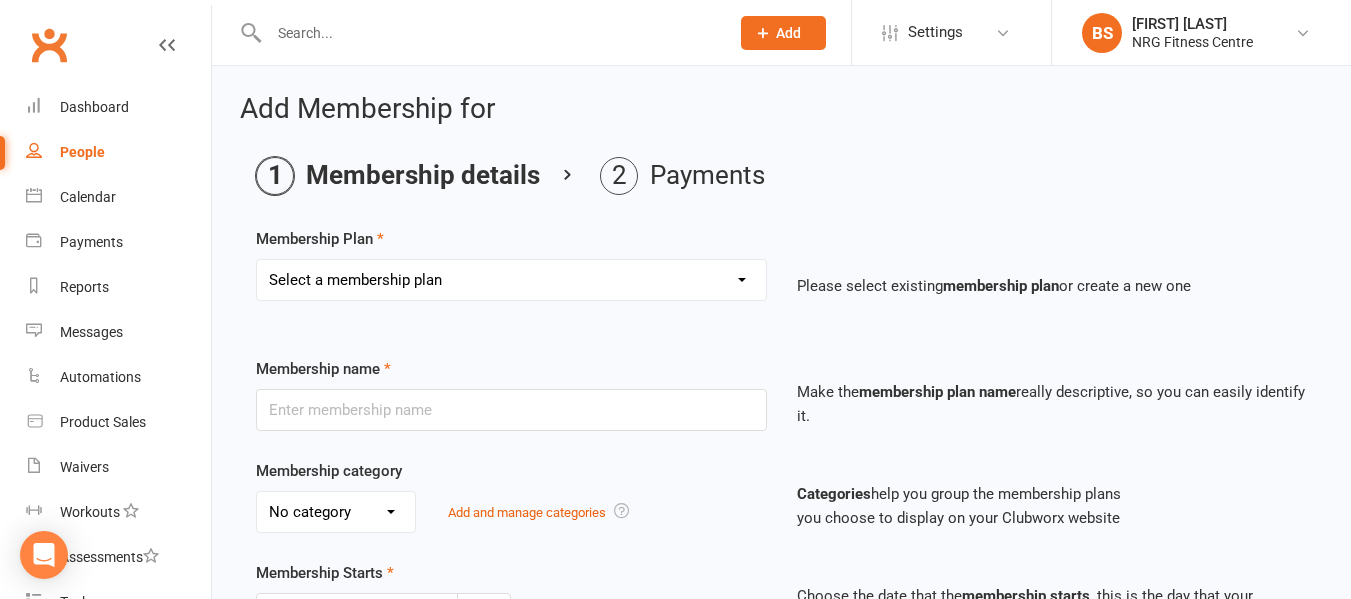 click on "Select a membership plan 1 Week Trial DD-12 Month UFN DD-12 Month UFN - JUNIOR DD-12 Month Fixed DD-12 Month Fixed - JUNIOR DD-No Fixed Term DD-No Fixed Term - JUNIOR 12 Month Upfront 12 Month Upfront - JUNIOR 6 Month 6 Month - JUNIOR 3 Month 3 Month - Student 2 Month 1 Month 2 Month - Student 1 Month - Student 2 Week 1 Week 10 Visit Pass 10 Visit Pass - Student Fitness Passport Fitness Passport - JUNIOR Family Member - No charge Family Member - No charge - JUNIOR PT 1 hour - 10 Pack PT 45 minute - 10 Pack PT60 - PAYG PT45 - PAYG PT30 - PAYG No Charge PT 30 minute - 10 Pack Childminding Book & Pay - Classes DD-12 Month - Winter Warmer DD-12 Month - Winter Warmer - JUNIOR PT 45 minute - 3 Pack PT 60 minute - 2 Pack PT 60 minute - 6 Pack" at bounding box center [511, 280] 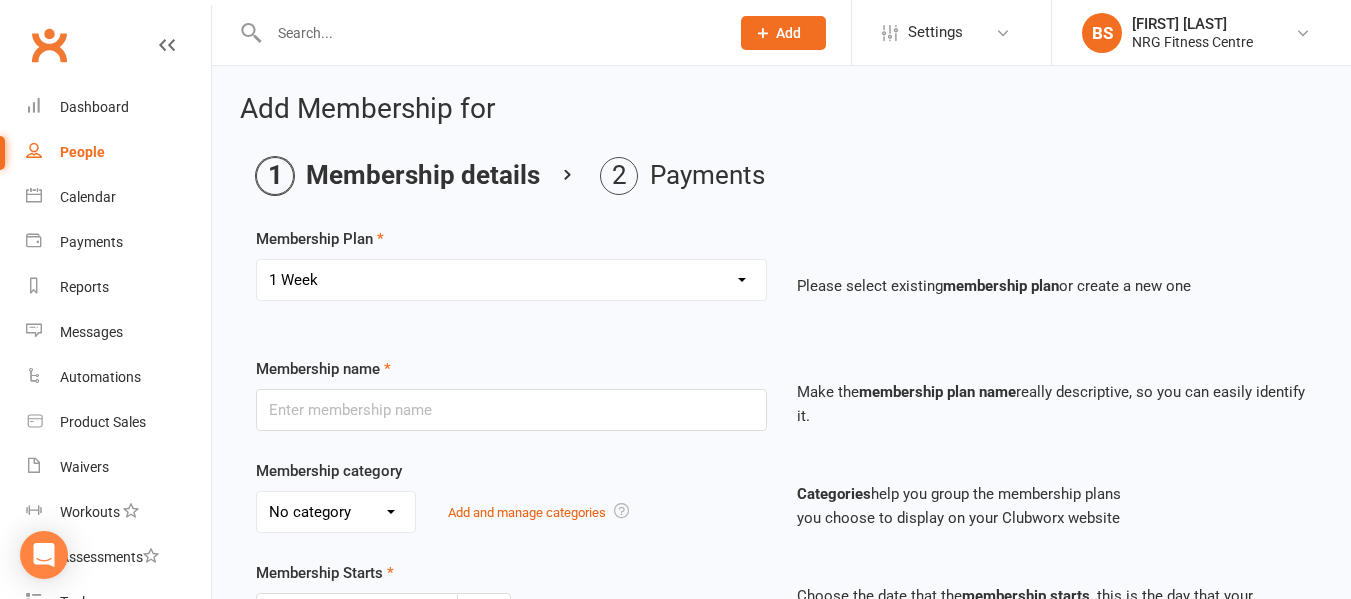click on "Select a membership plan 1 Week Trial DD-12 Month UFN DD-12 Month UFN - JUNIOR DD-12 Month Fixed DD-12 Month Fixed - JUNIOR DD-No Fixed Term DD-No Fixed Term - JUNIOR 12 Month Upfront 12 Month Upfront - JUNIOR 6 Month 6 Month - JUNIOR 3 Month 3 Month - Student 2 Month 1 Month 2 Month - Student 1 Month - Student 2 Week 1 Week 10 Visit Pass 10 Visit Pass - Student Fitness Passport Fitness Passport - JUNIOR Family Member - No charge Family Member - No charge - JUNIOR PT 1 hour - 10 Pack PT 45 minute - 10 Pack PT60 - PAYG PT45 - PAYG PT30 - PAYG No Charge PT 30 minute - 10 Pack Childminding Book & Pay - Classes DD-12 Month - Winter Warmer DD-12 Month - Winter Warmer - JUNIOR PT 45 minute - 3 Pack PT 60 minute - 2 Pack PT 60 minute - 6 Pack" at bounding box center (511, 280) 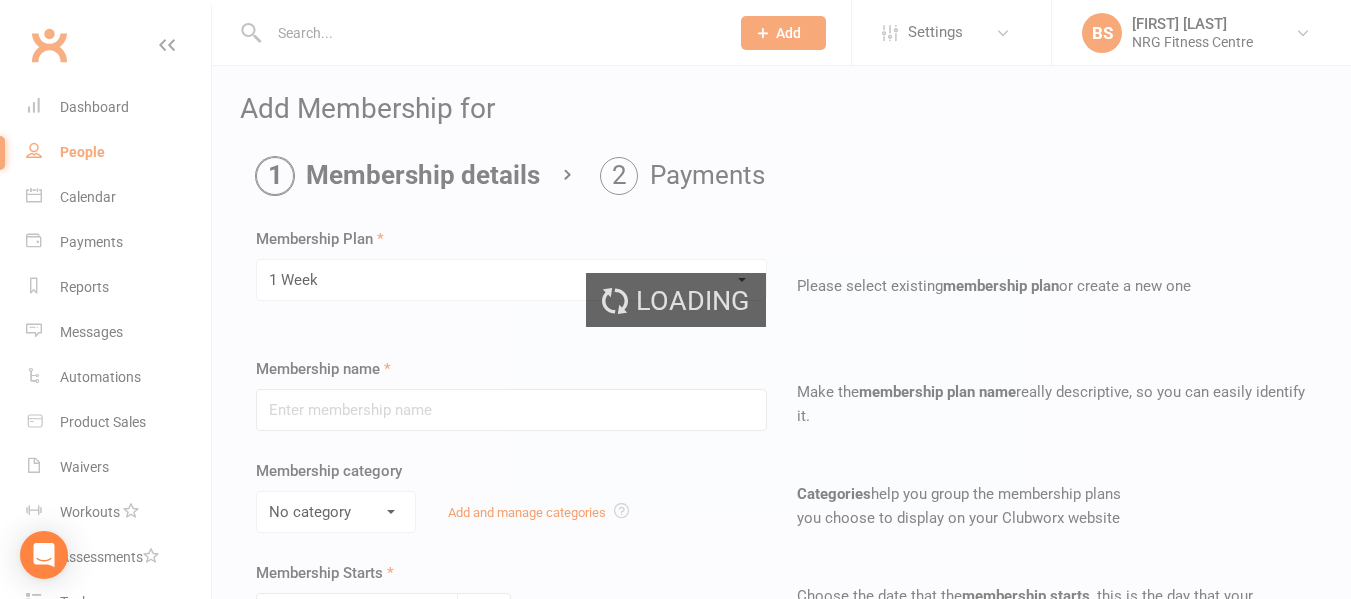 type on "1 Week" 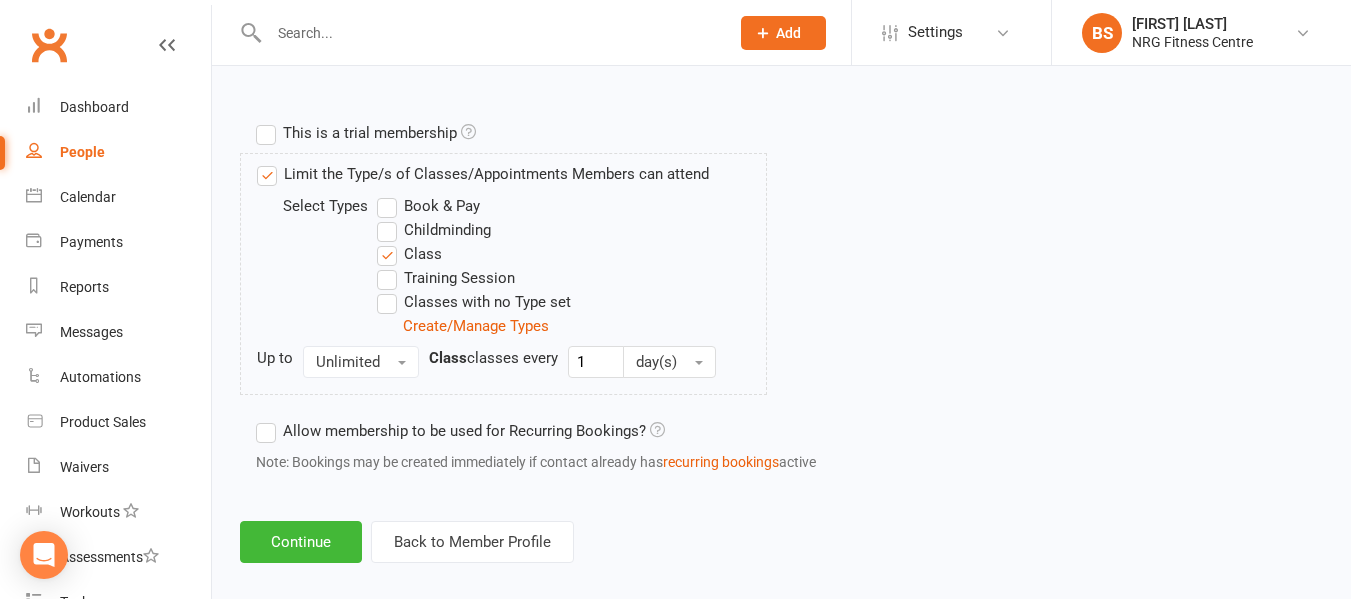 scroll, scrollTop: 968, scrollLeft: 0, axis: vertical 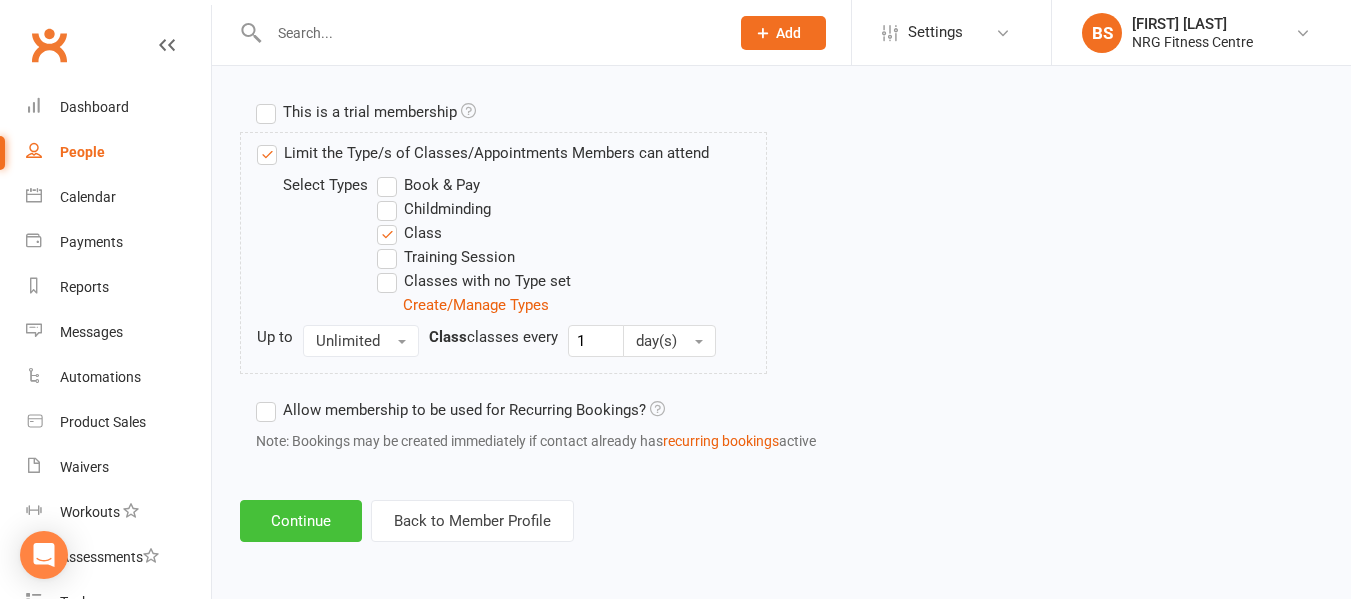 click on "Continue" at bounding box center [301, 521] 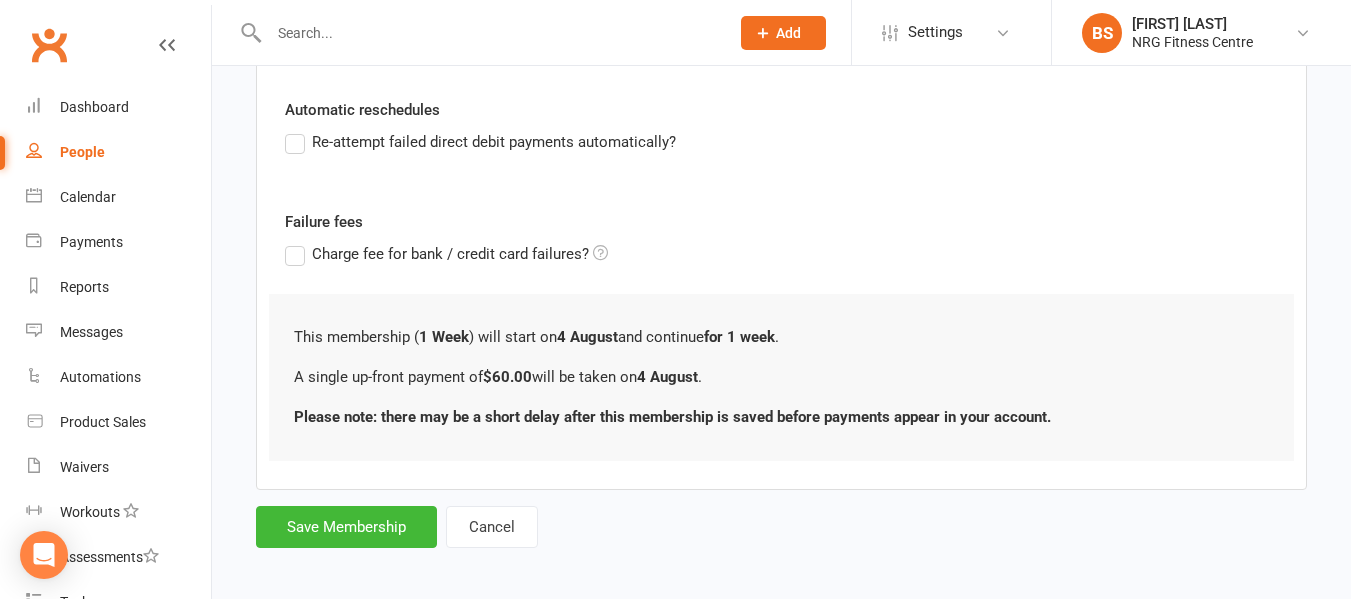 scroll, scrollTop: 490, scrollLeft: 0, axis: vertical 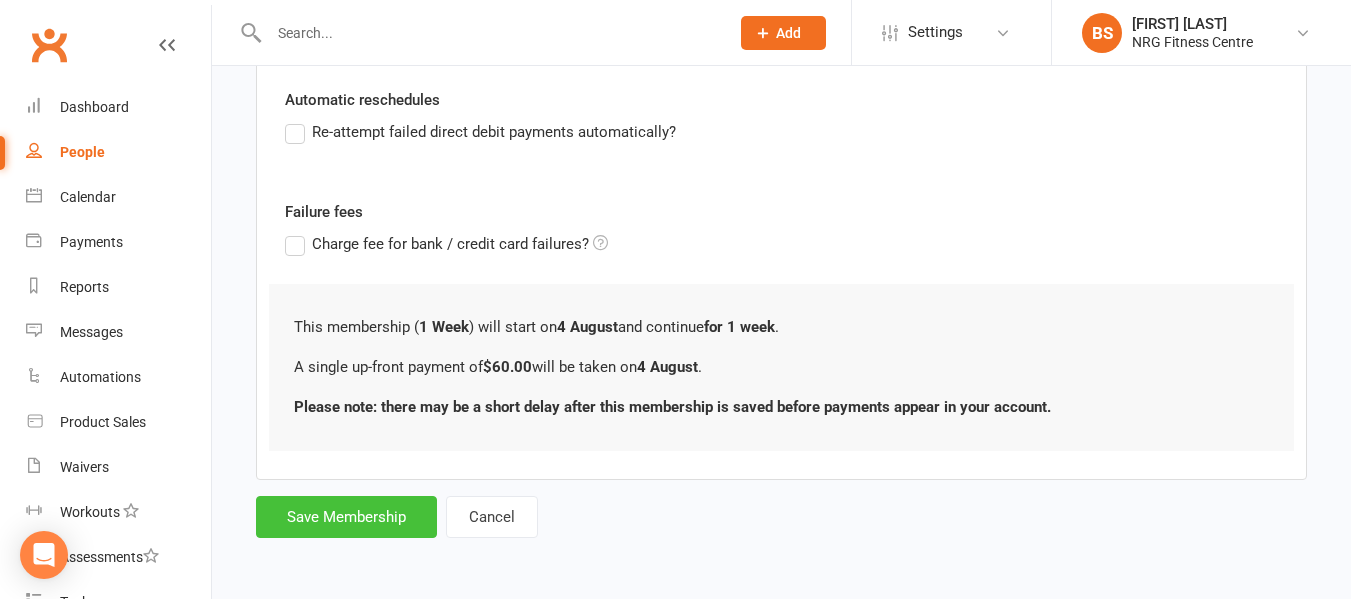 click on "Save Membership" at bounding box center [346, 517] 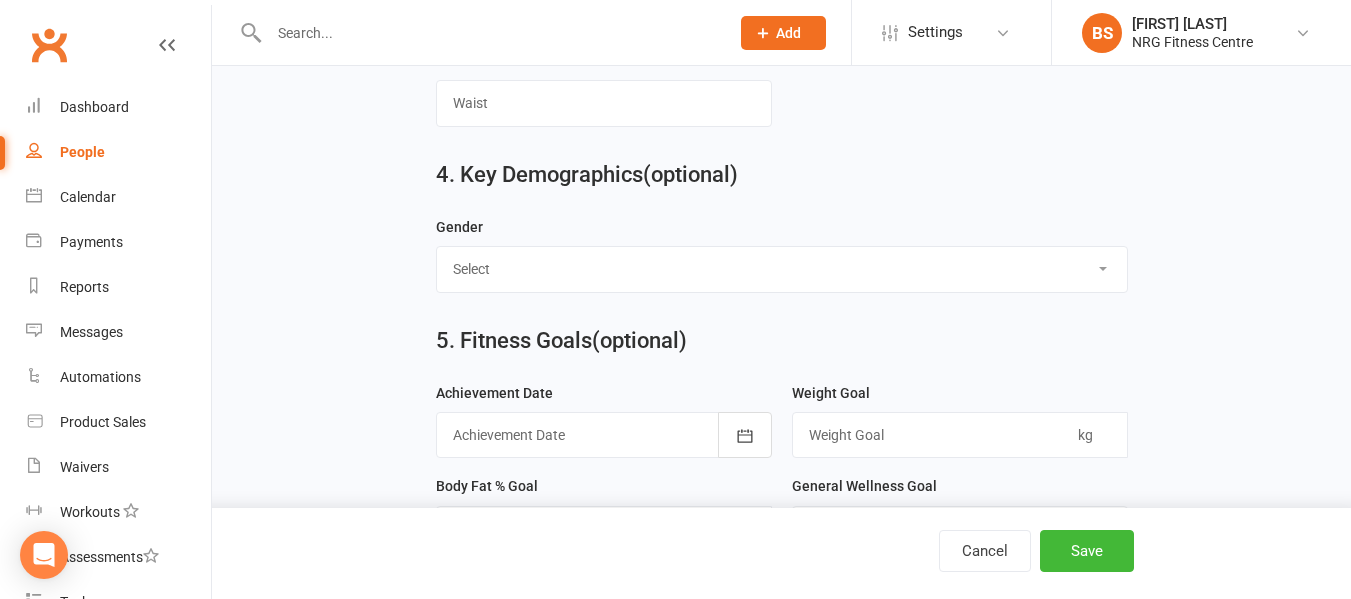 scroll, scrollTop: 1462, scrollLeft: 0, axis: vertical 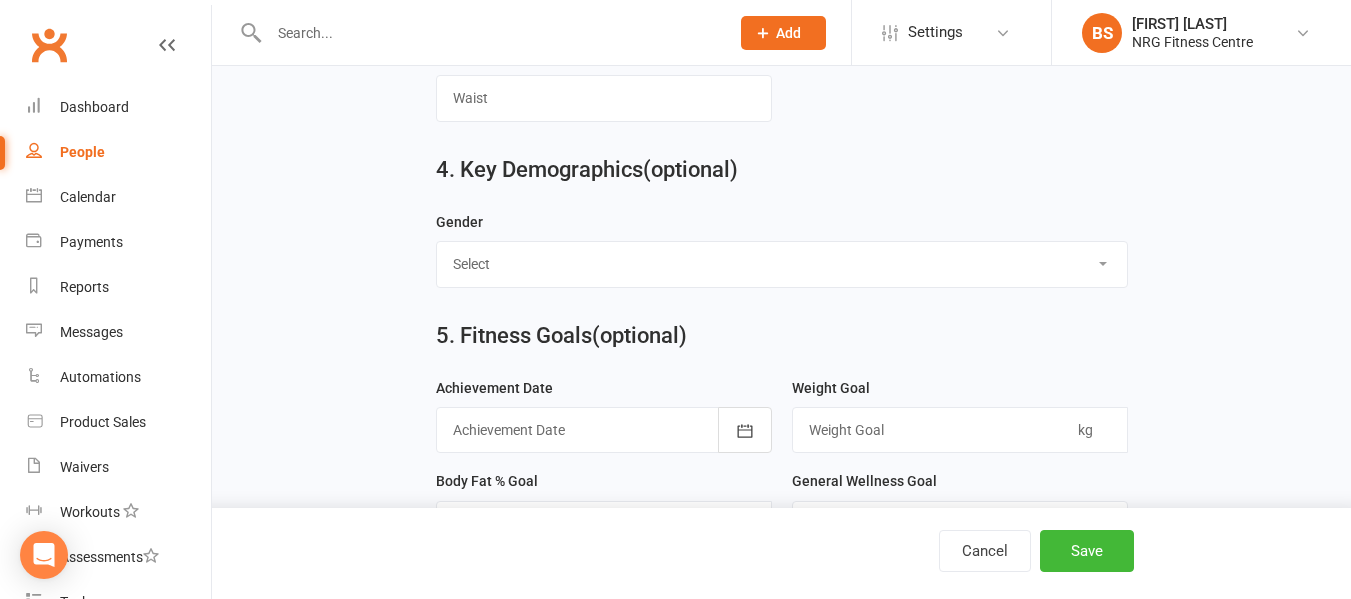 click on "Select Male Female" at bounding box center [782, 264] 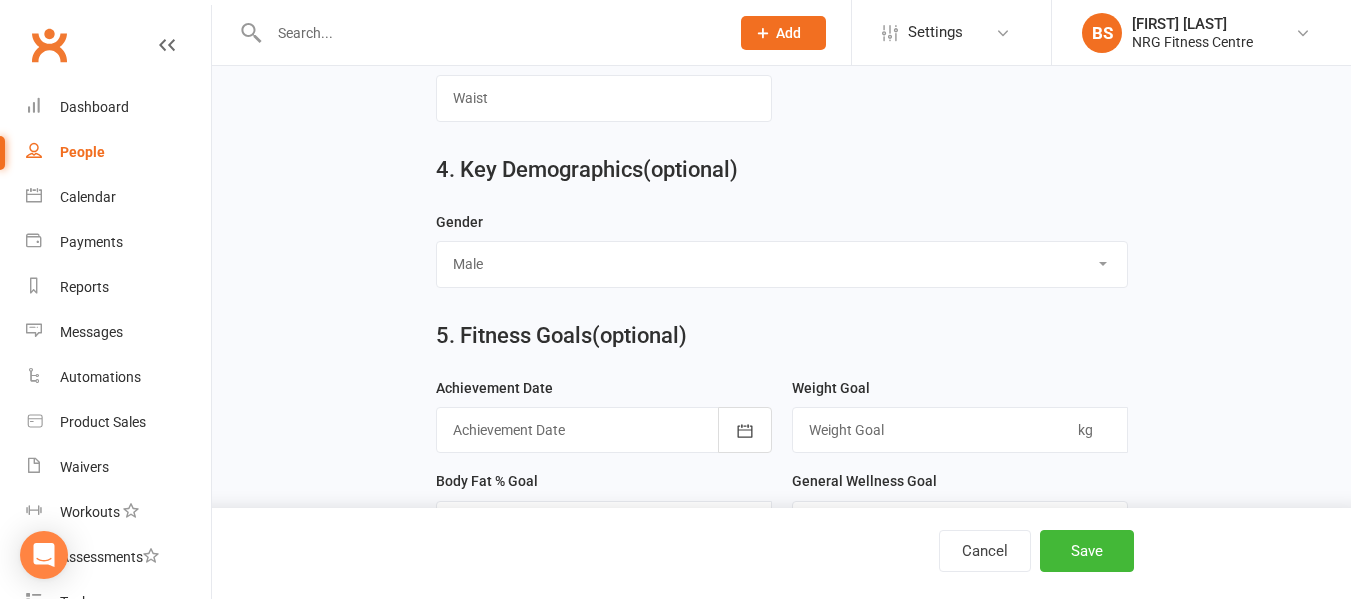 click on "Select Male Female" at bounding box center (782, 264) 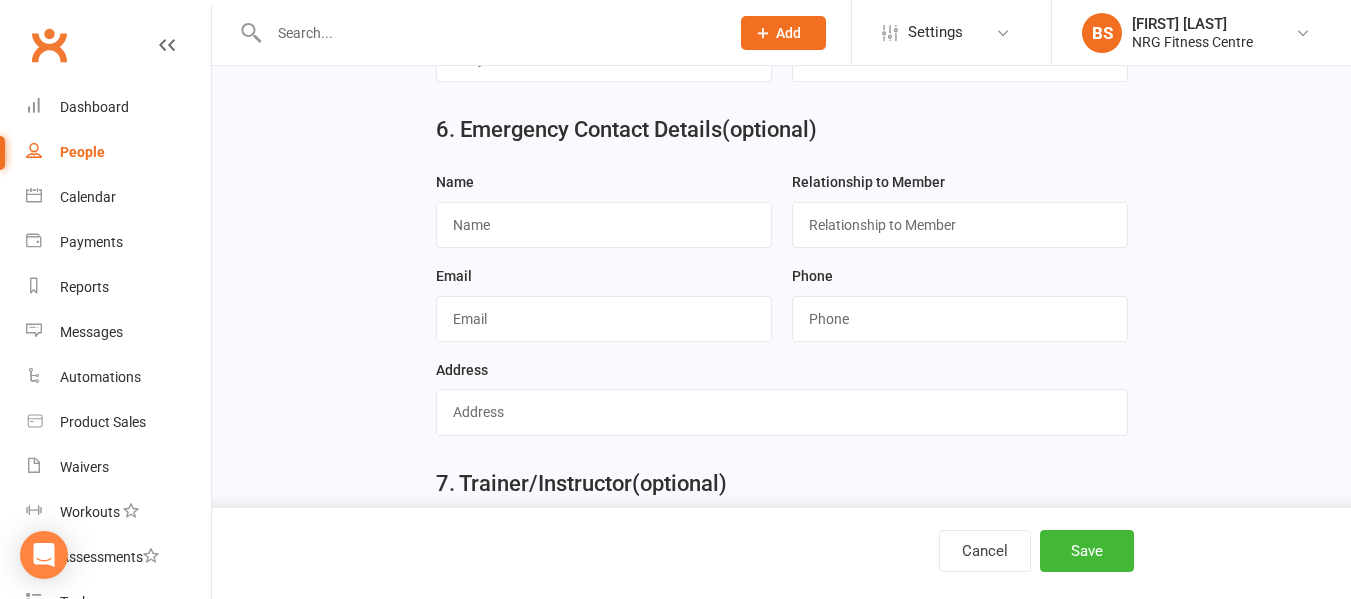 scroll, scrollTop: 1962, scrollLeft: 0, axis: vertical 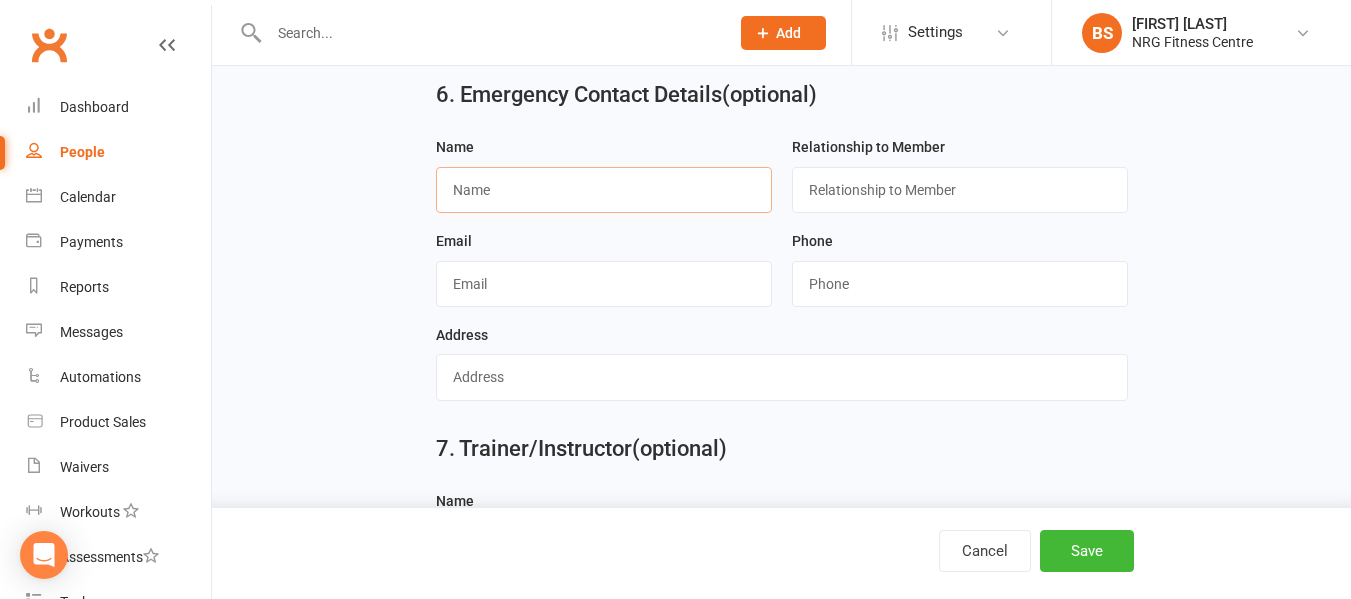 click at bounding box center (604, 190) 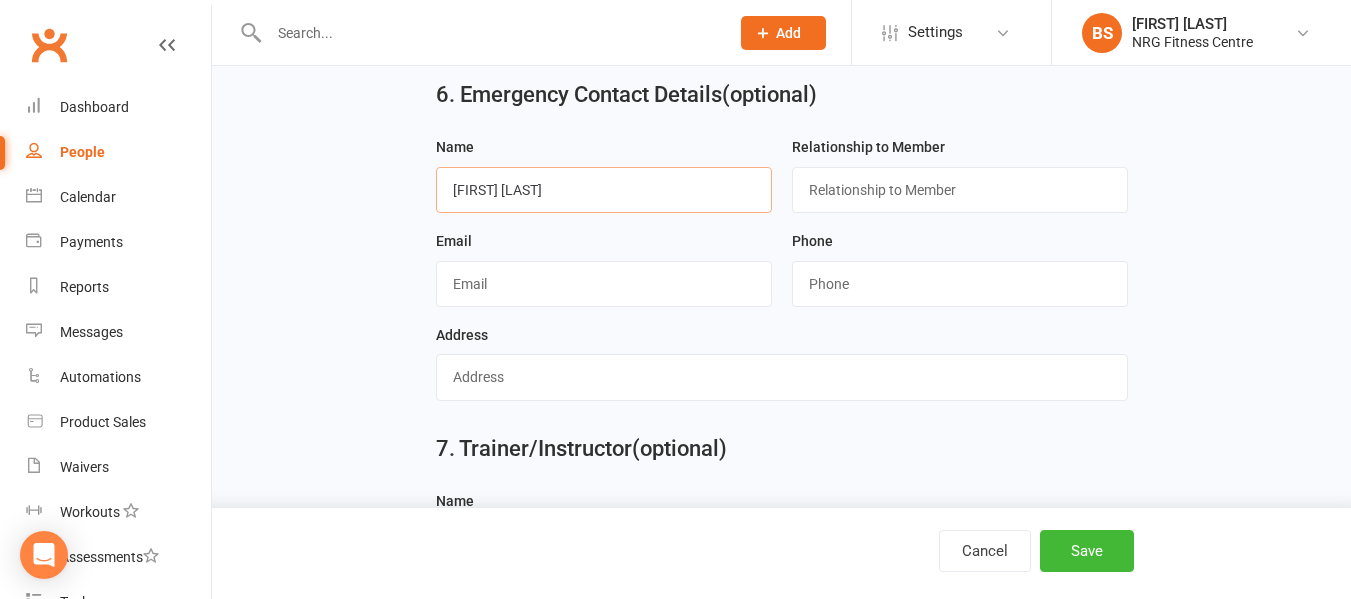 type on "Izabella Burns" 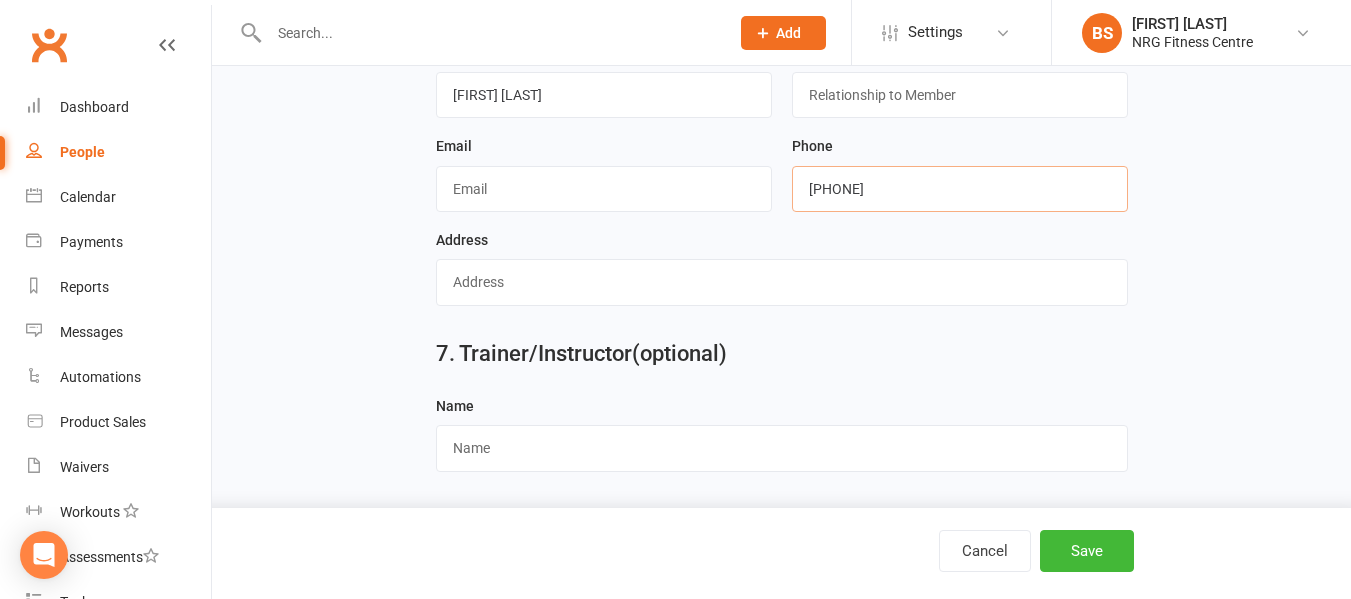 scroll, scrollTop: 2075, scrollLeft: 0, axis: vertical 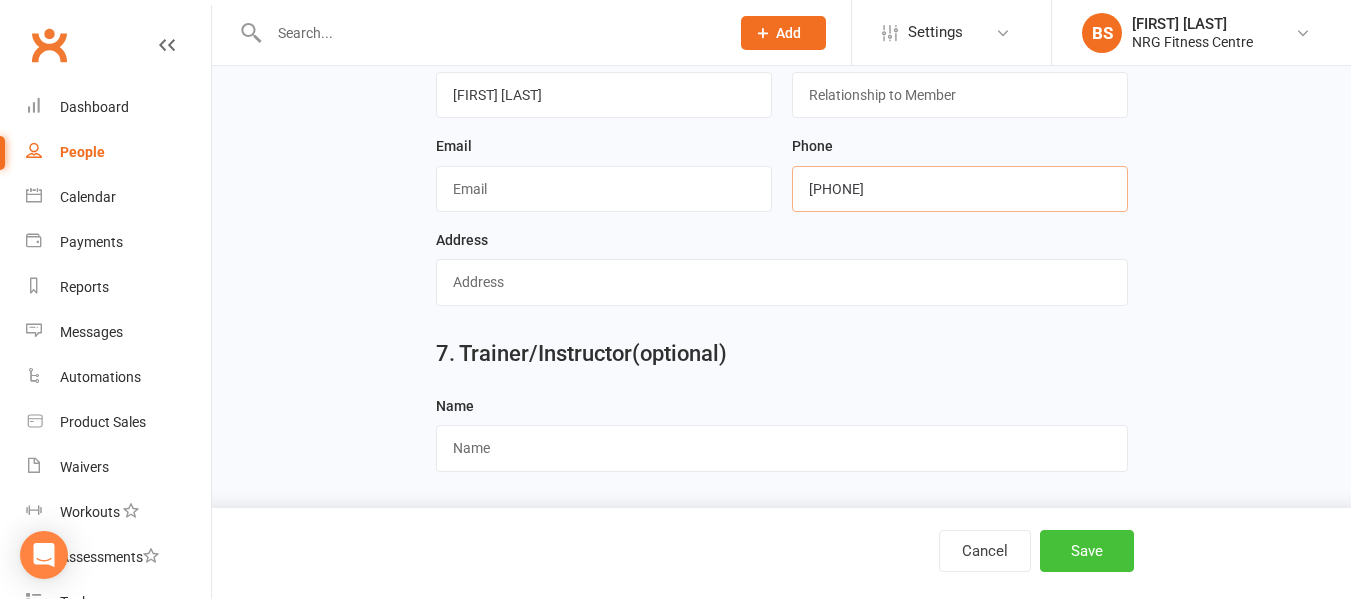 type on "0447145794" 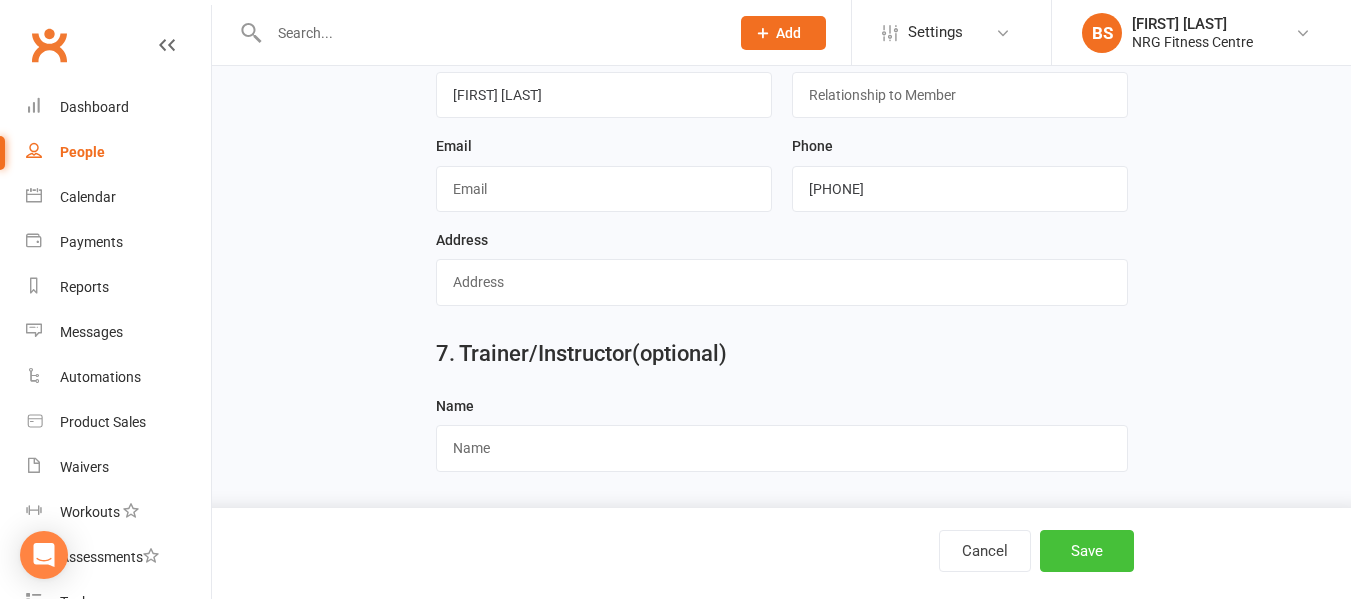 click on "Save" at bounding box center (1087, 551) 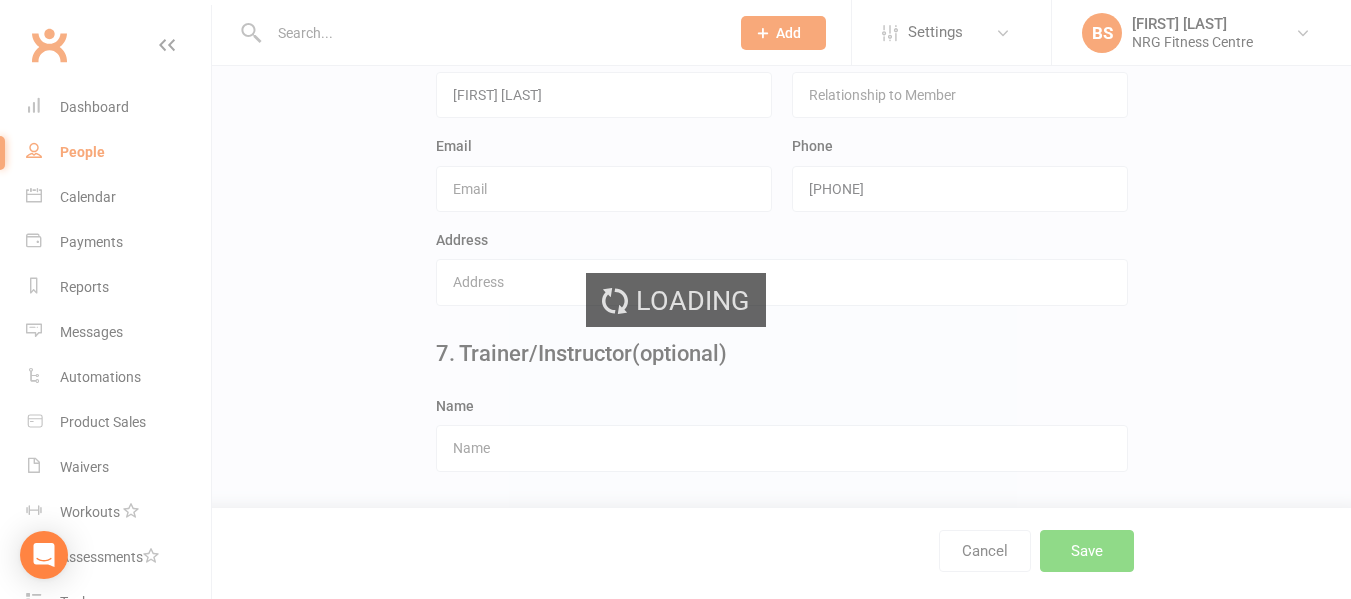 scroll, scrollTop: 0, scrollLeft: 0, axis: both 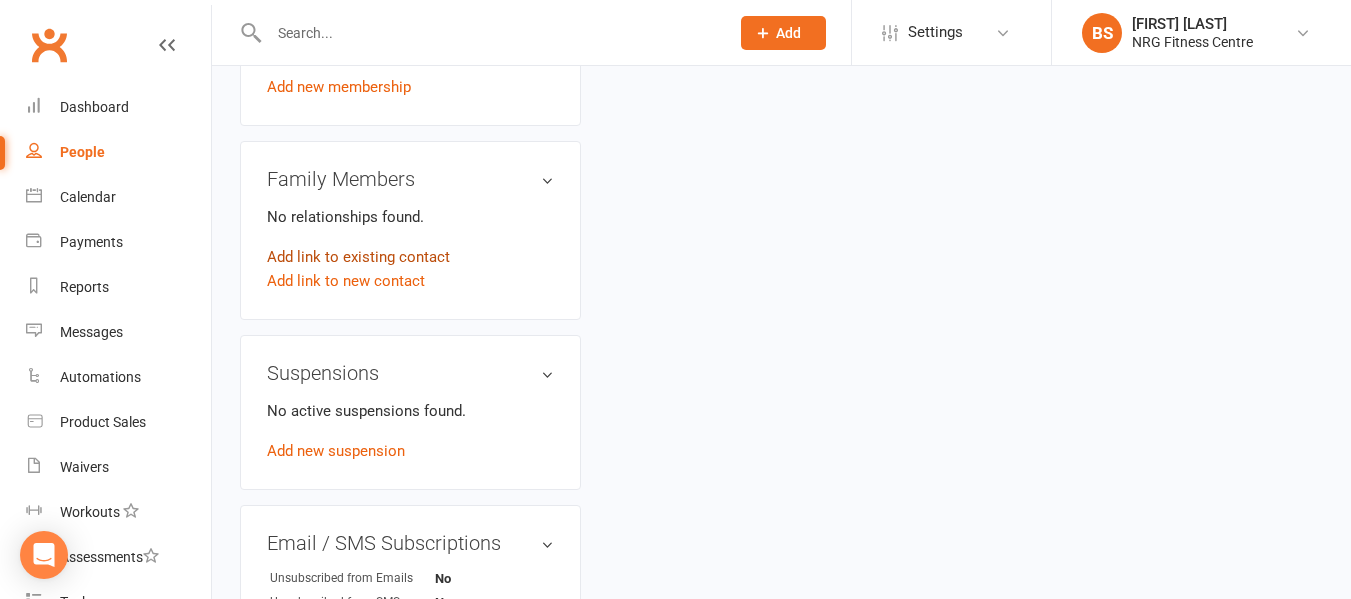 click on "Add link to existing contact" at bounding box center [358, 257] 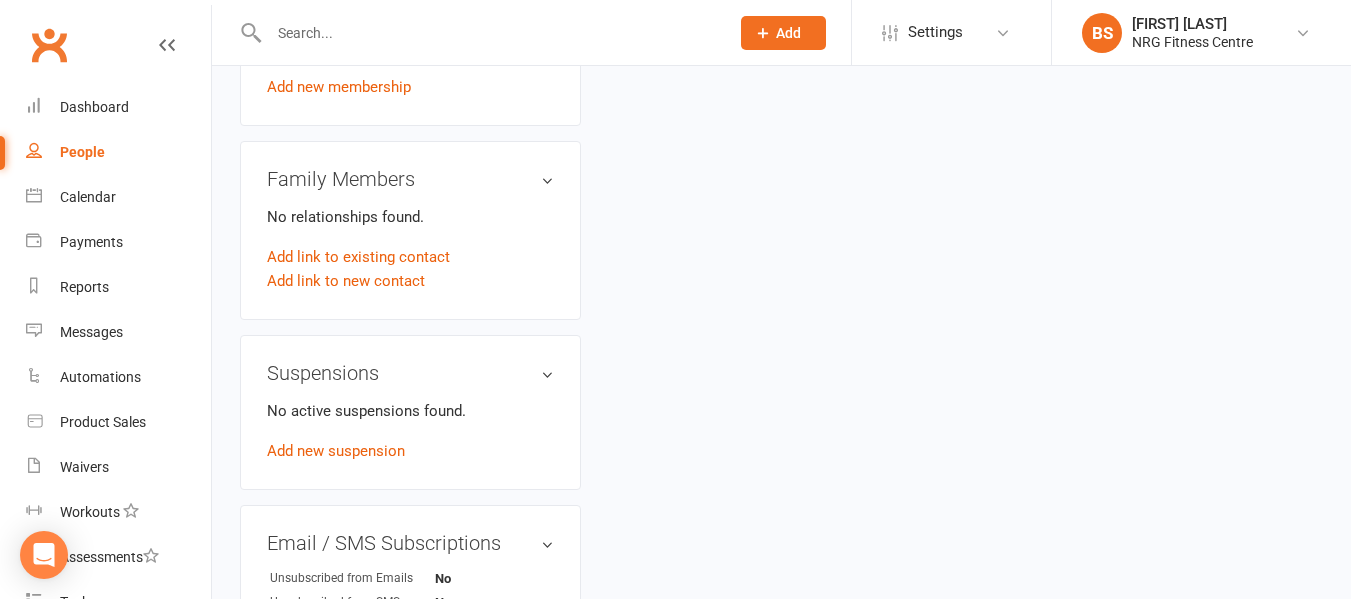 scroll, scrollTop: 83, scrollLeft: 0, axis: vertical 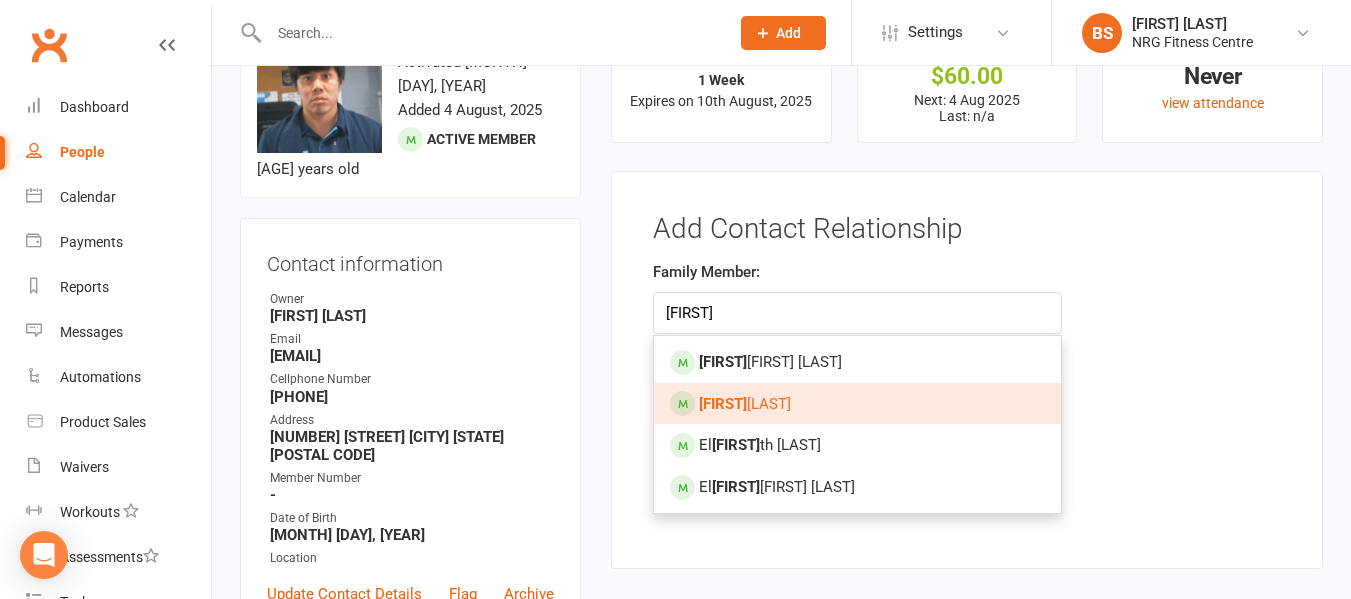 type on "izabe" 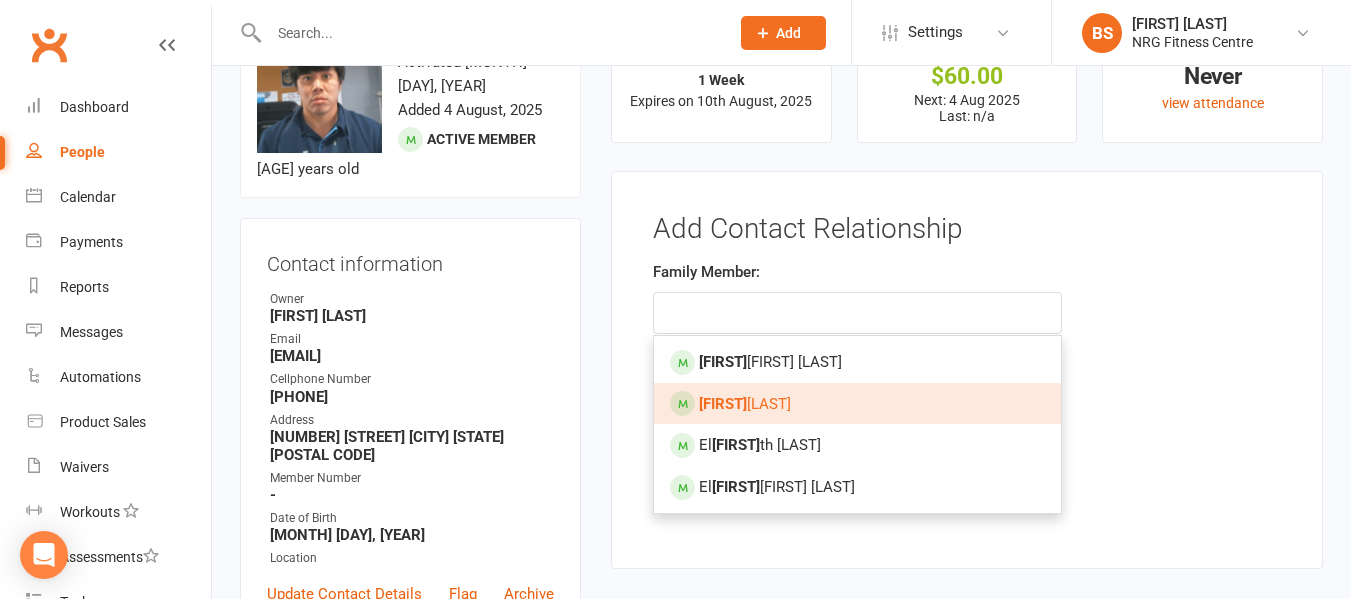 click on "Izabe lla BURNS" at bounding box center [857, 404] 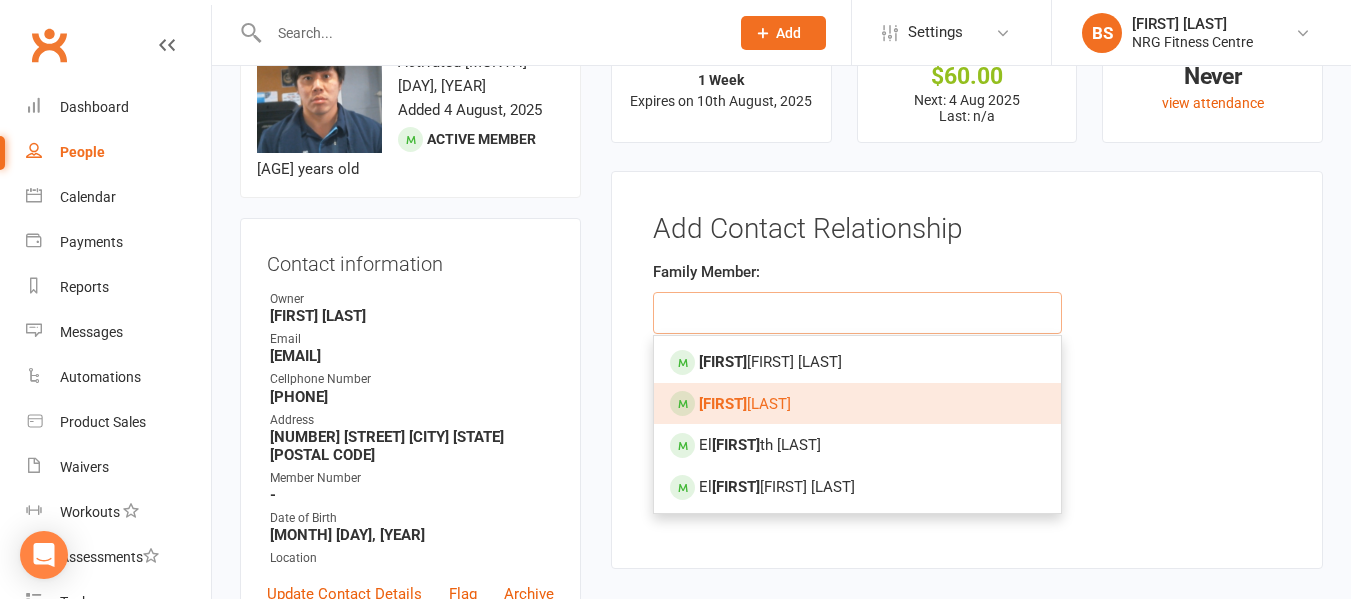 type on "[FIRST] [LAST]" 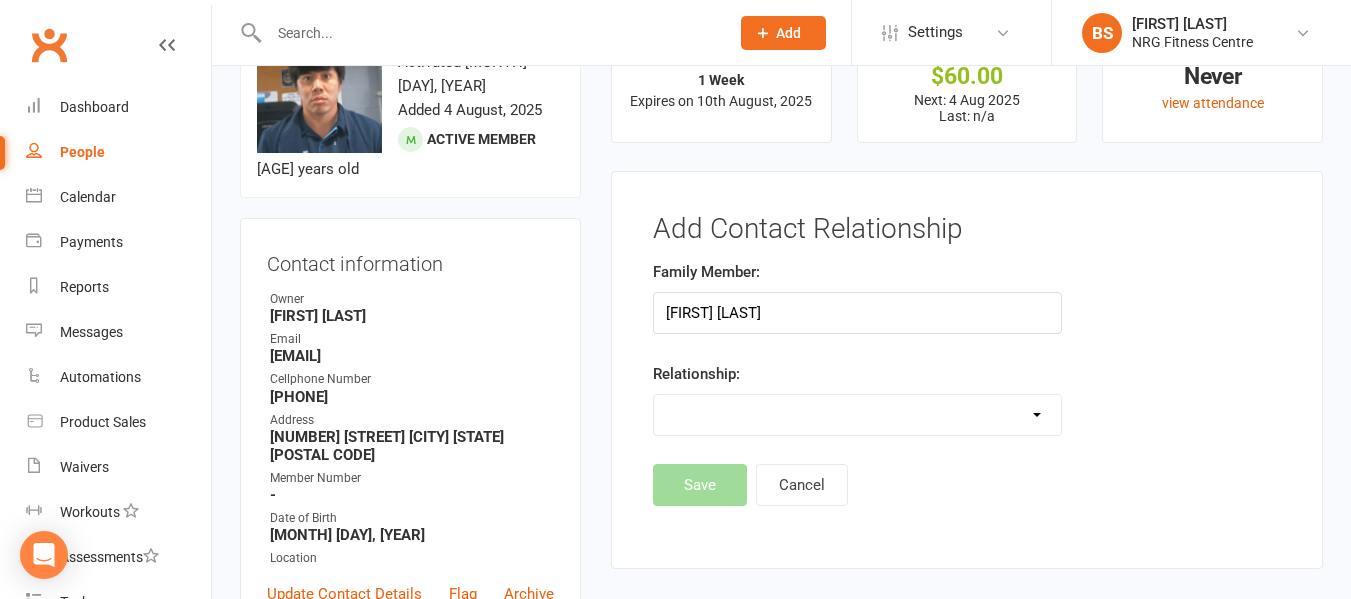 click on "Parent / Guardian Child Sibling (parent not in system) Spouse / Partner Cousin / Other Family Friend Other" at bounding box center (857, 415) 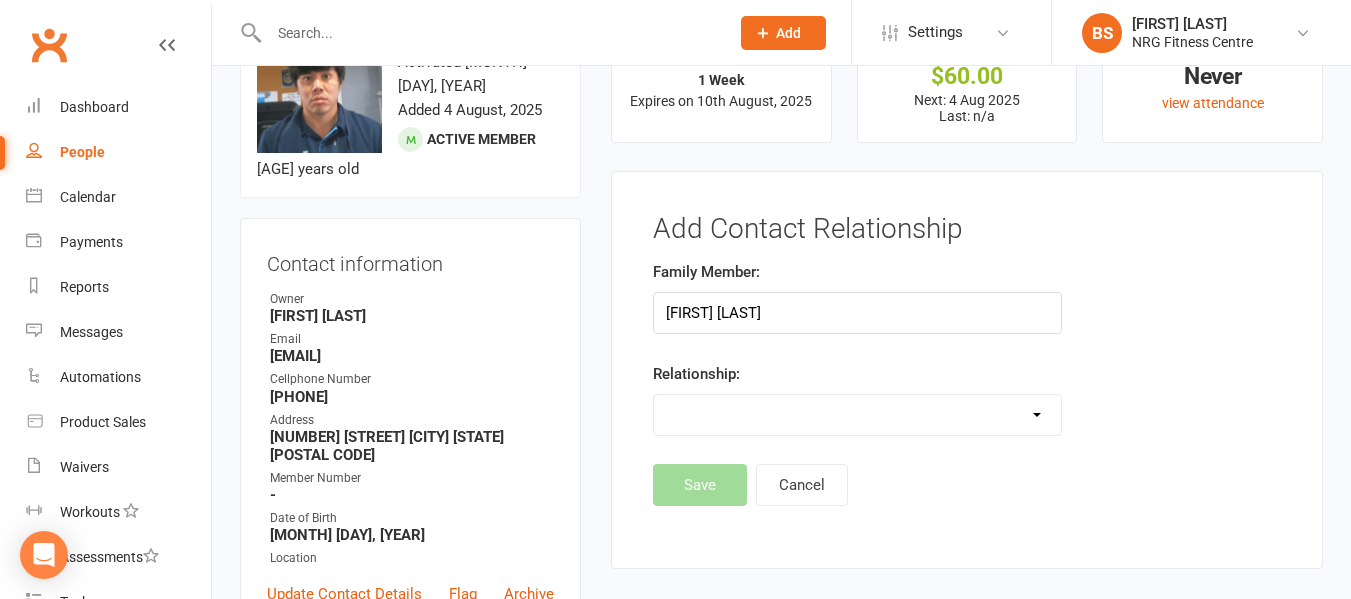 select on "3" 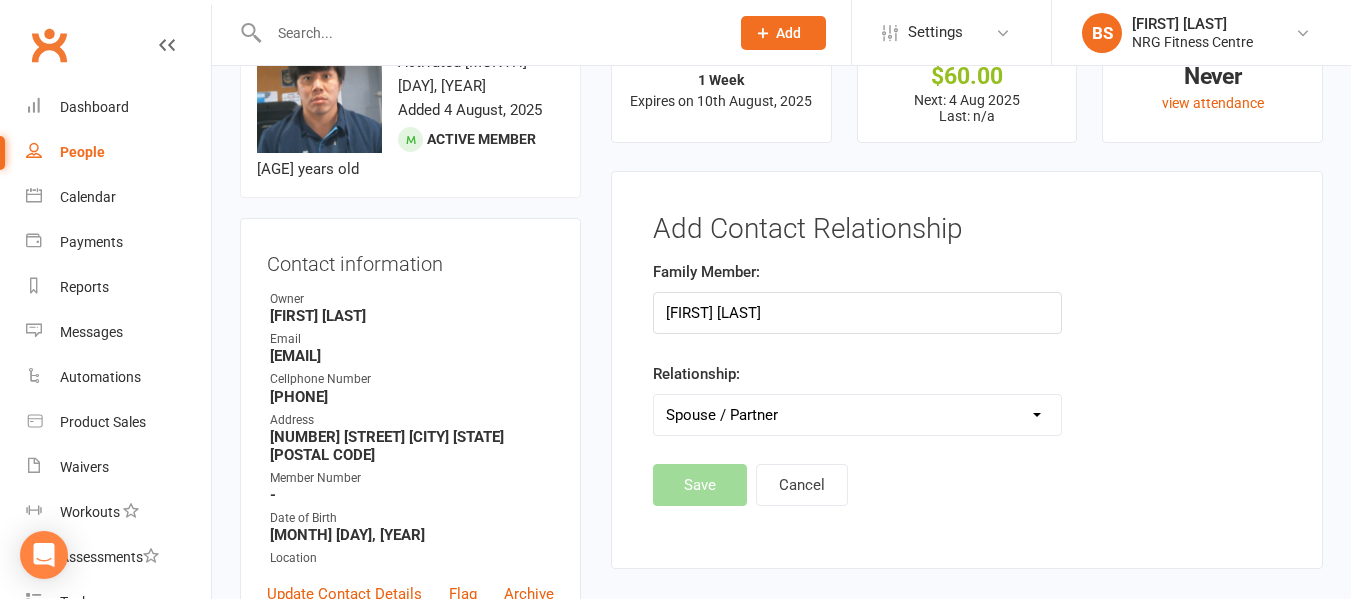 click on "Parent / Guardian Child Sibling (parent not in system) Spouse / Partner Cousin / Other Family Friend Other" at bounding box center (857, 415) 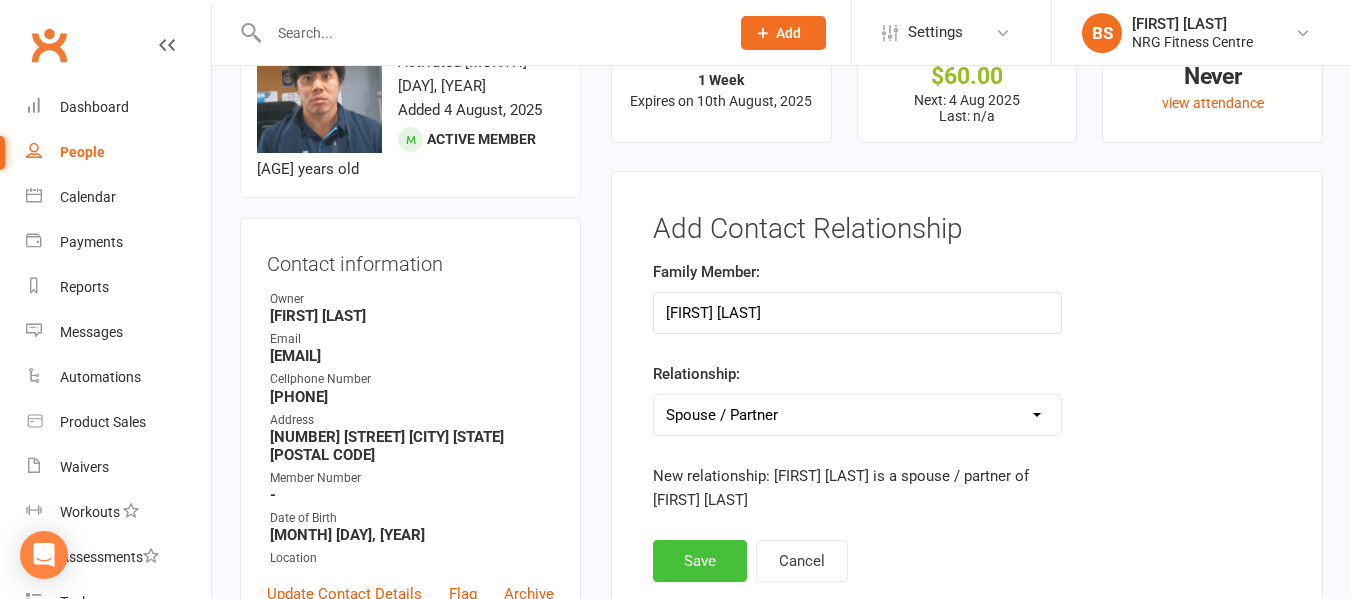click on "Save" at bounding box center (700, 561) 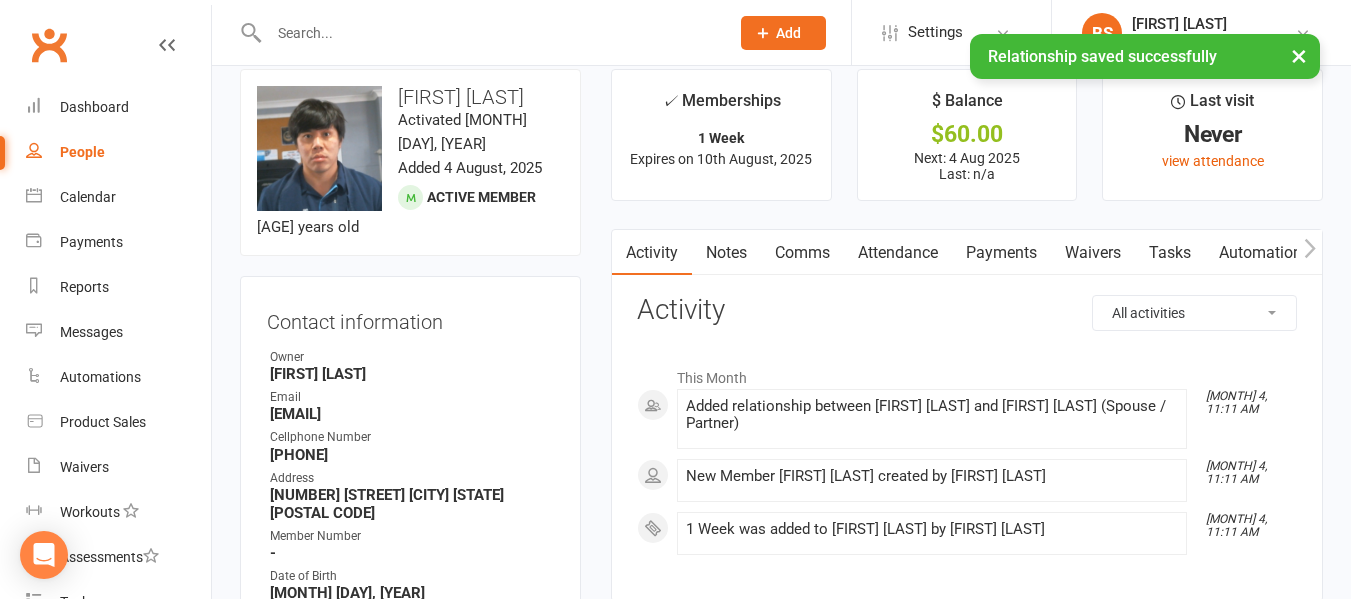 scroll, scrollTop: 0, scrollLeft: 0, axis: both 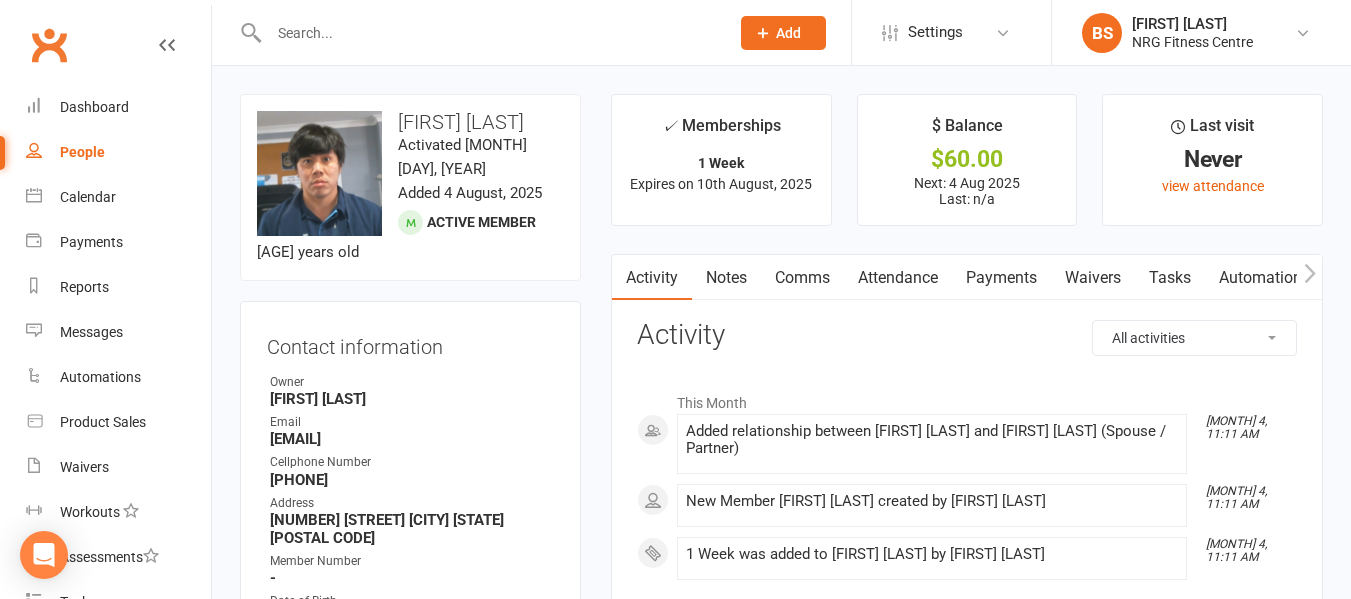 click on "Payments" at bounding box center (1001, 278) 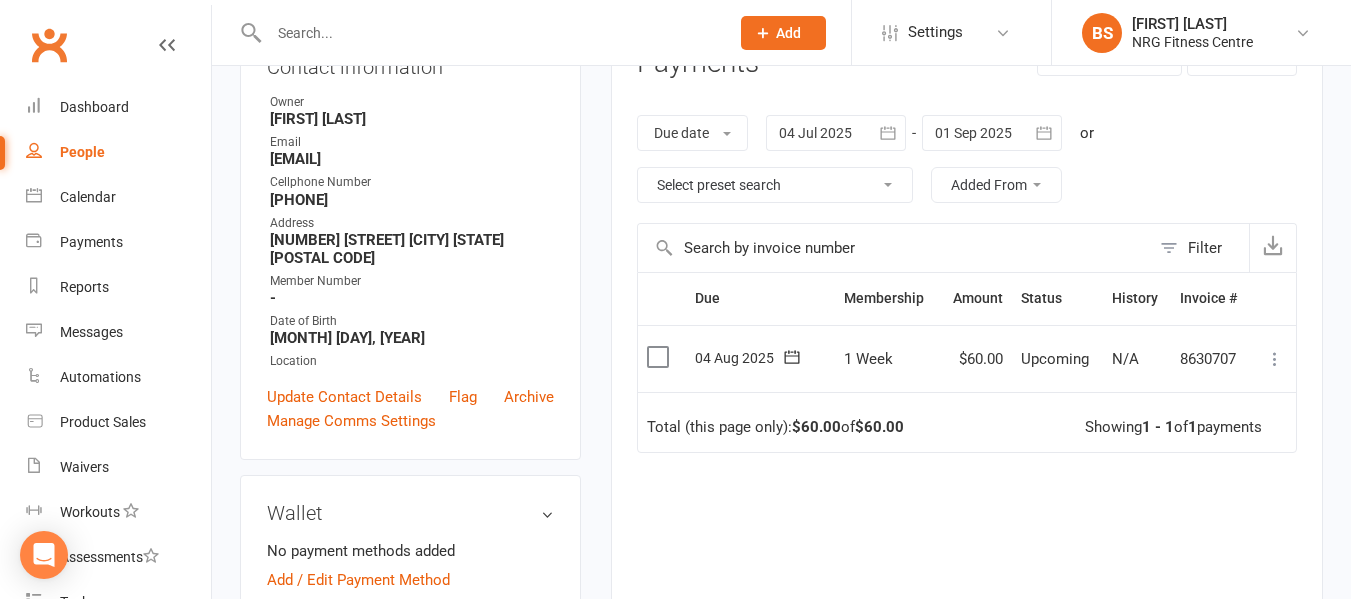 scroll, scrollTop: 300, scrollLeft: 0, axis: vertical 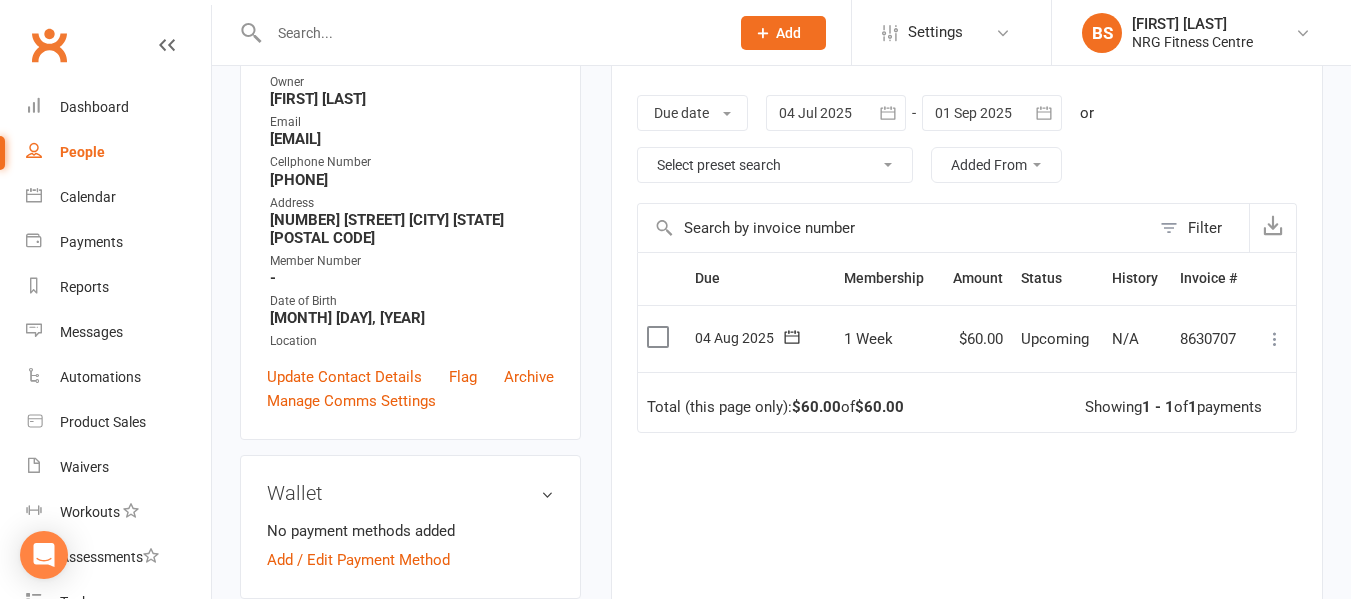 click at bounding box center [1275, 339] 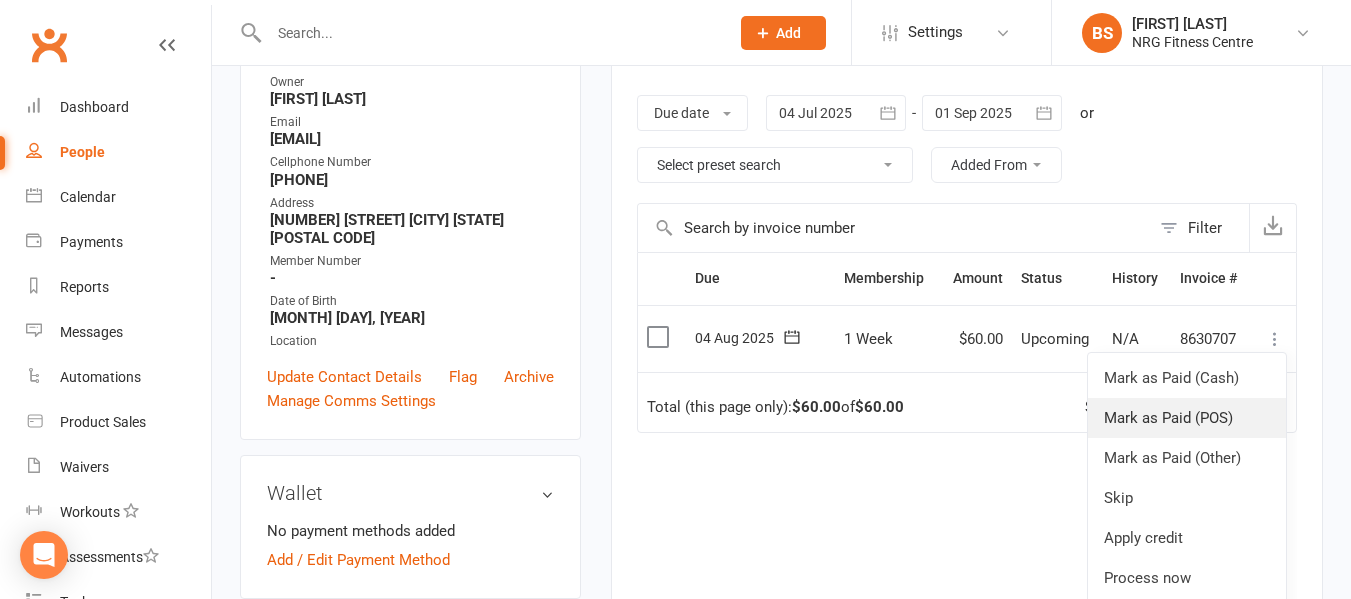 click on "Mark as Paid (POS)" at bounding box center [1187, 418] 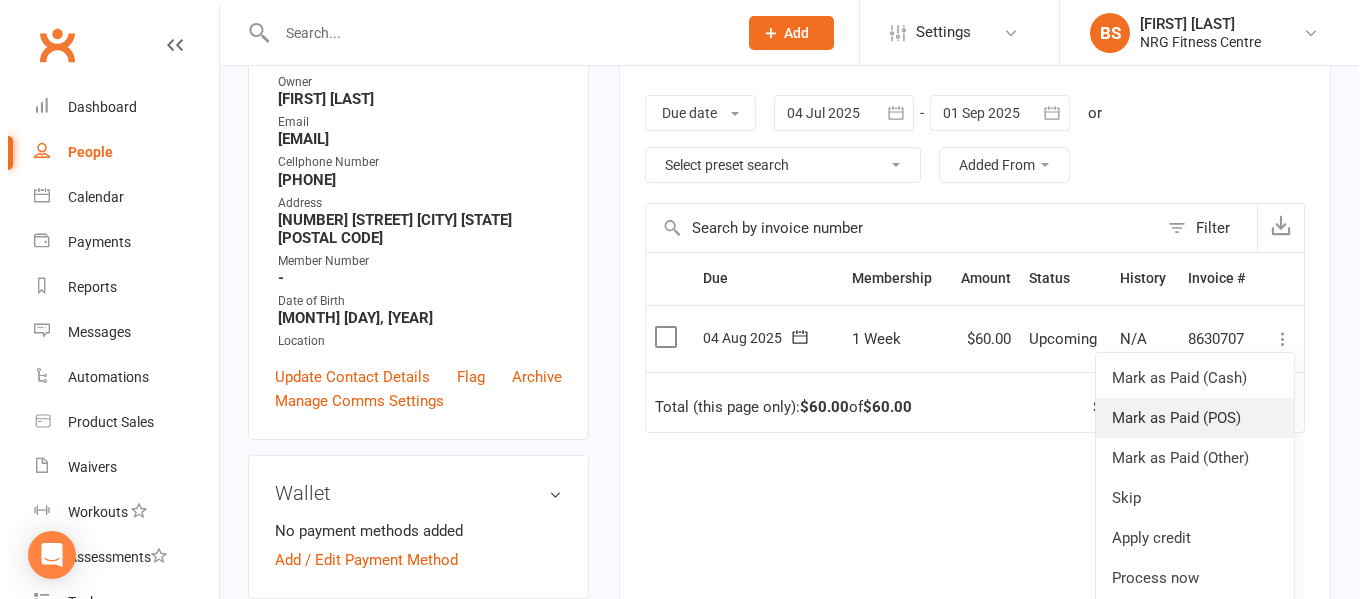 scroll, scrollTop: 276, scrollLeft: 0, axis: vertical 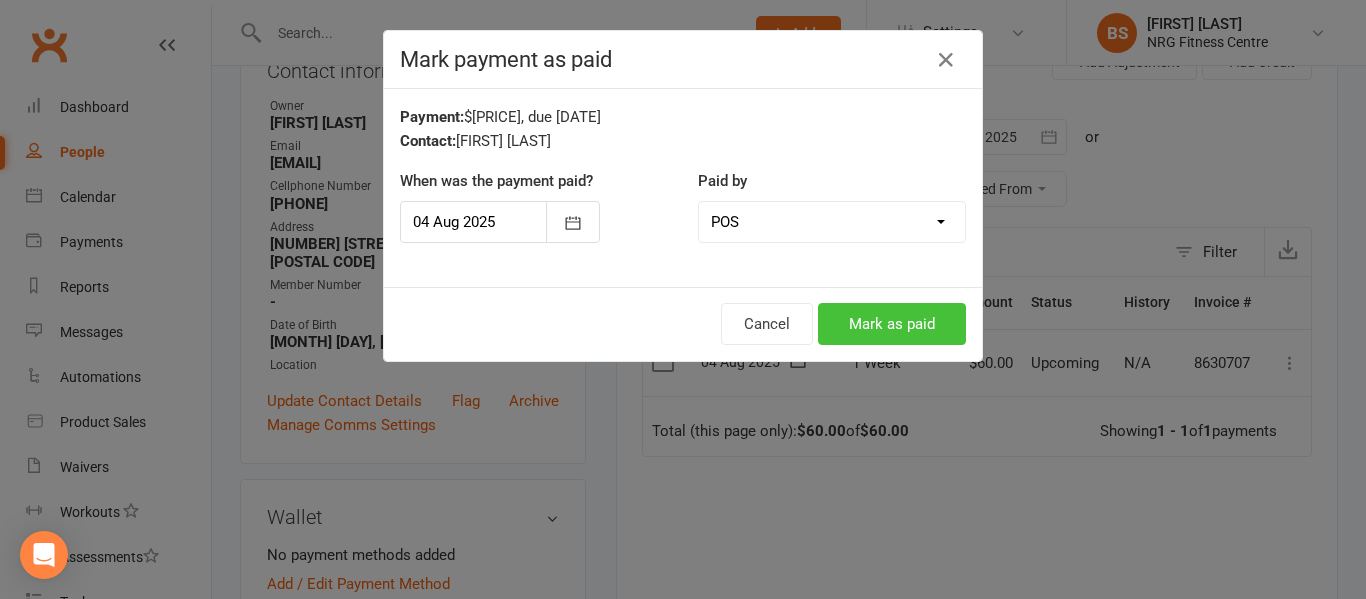 click on "Mark as paid" at bounding box center (892, 324) 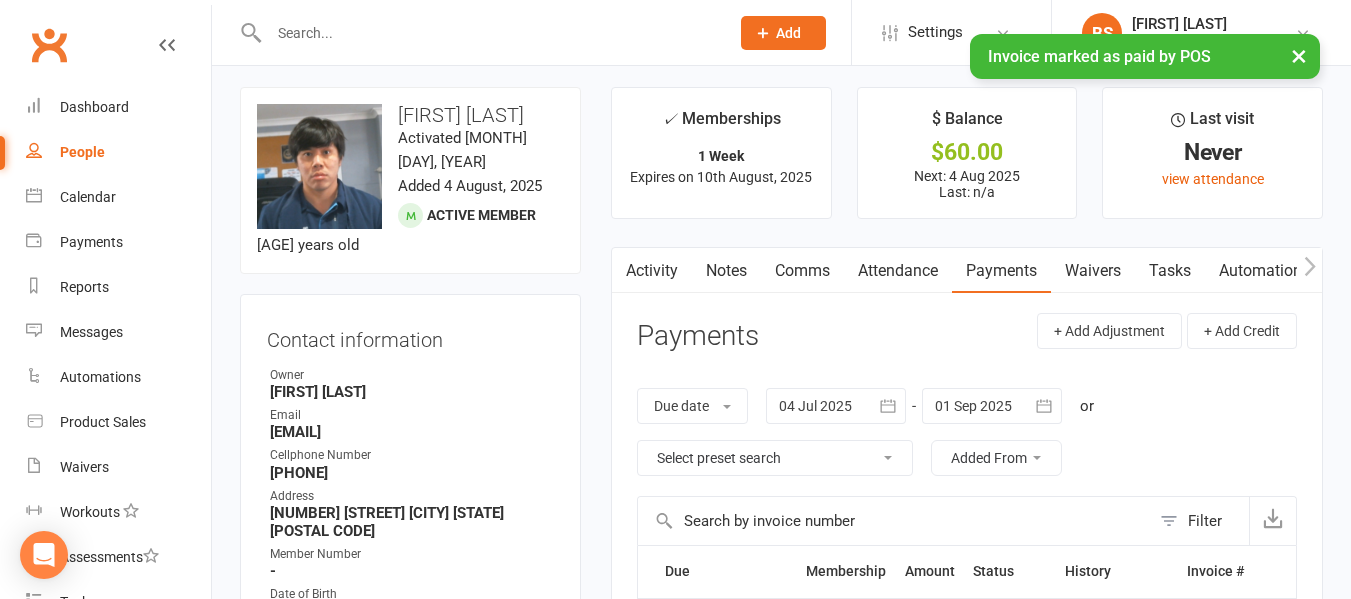 scroll, scrollTop: 0, scrollLeft: 0, axis: both 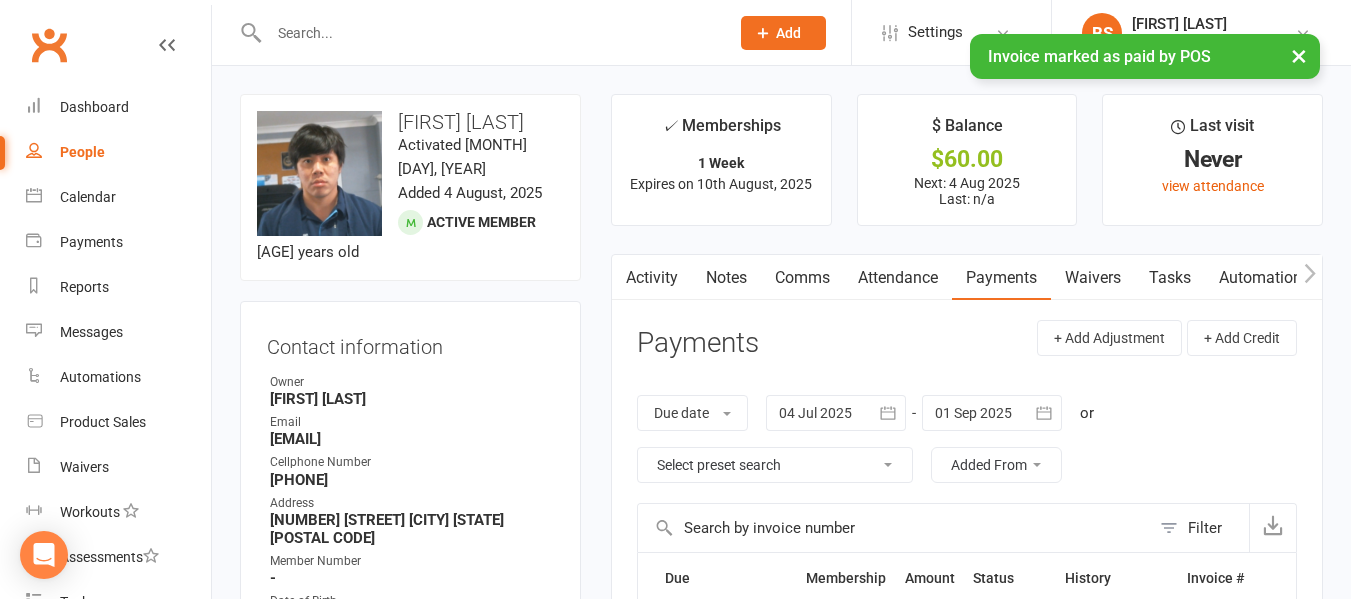 click at bounding box center (1309, 277) 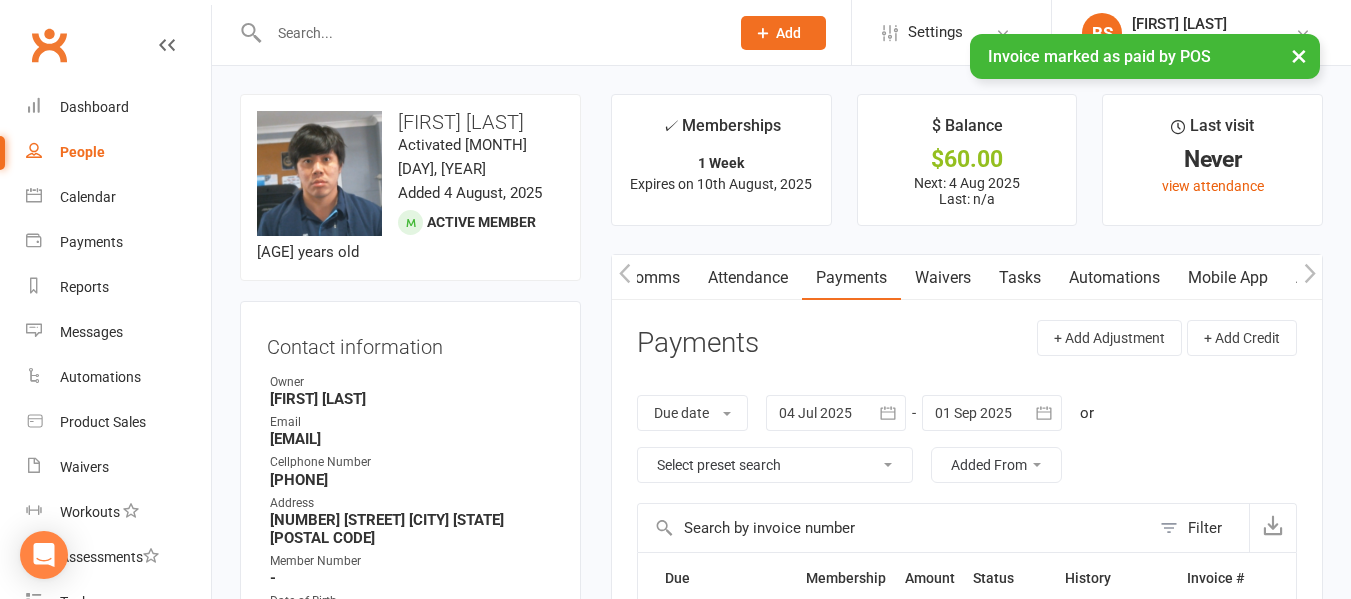 click at bounding box center (1309, 277) 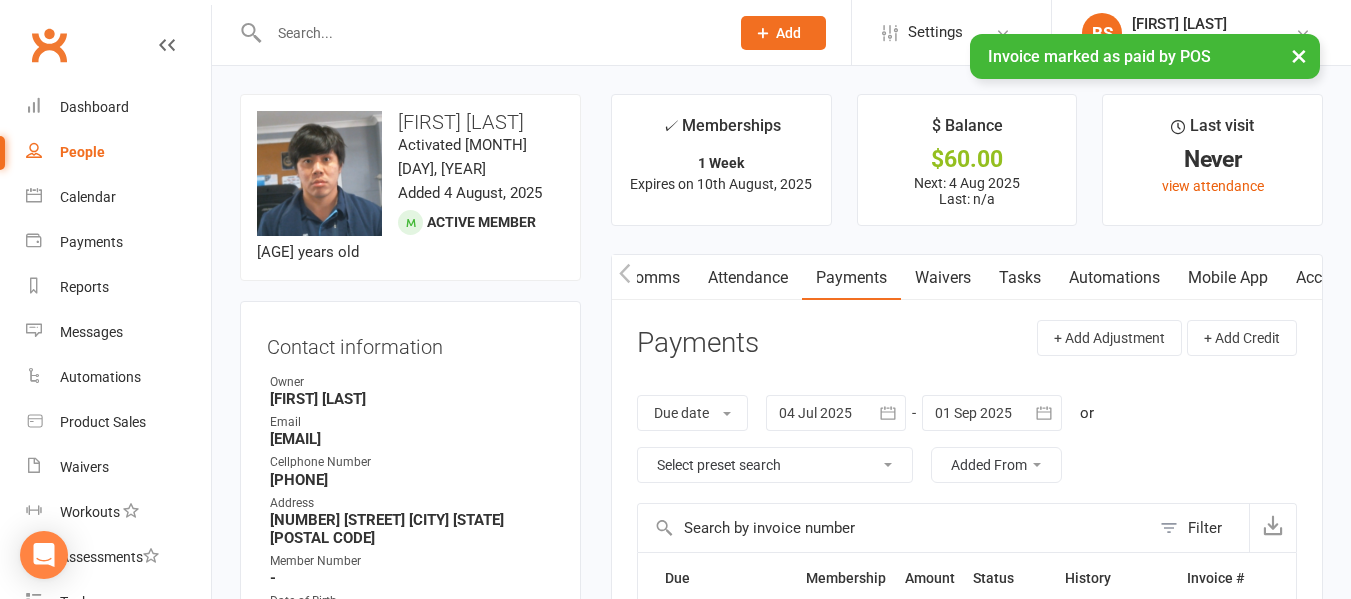 scroll, scrollTop: 0, scrollLeft: 382, axis: horizontal 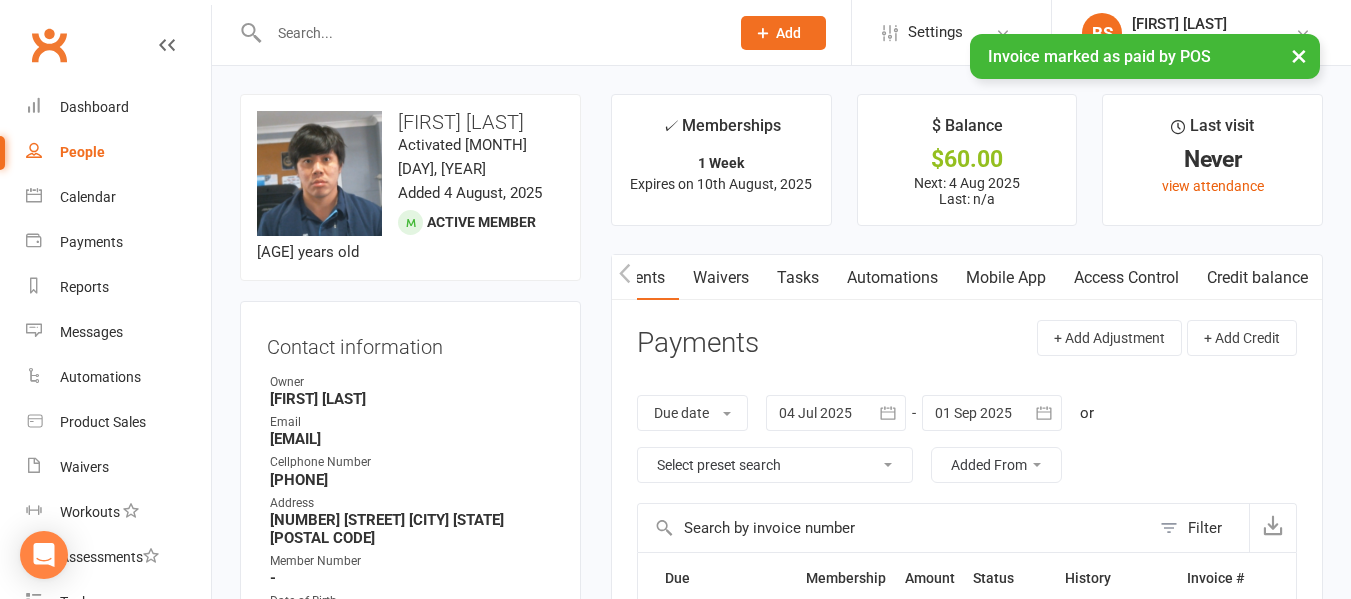 click on "Access Control" at bounding box center [1126, 278] 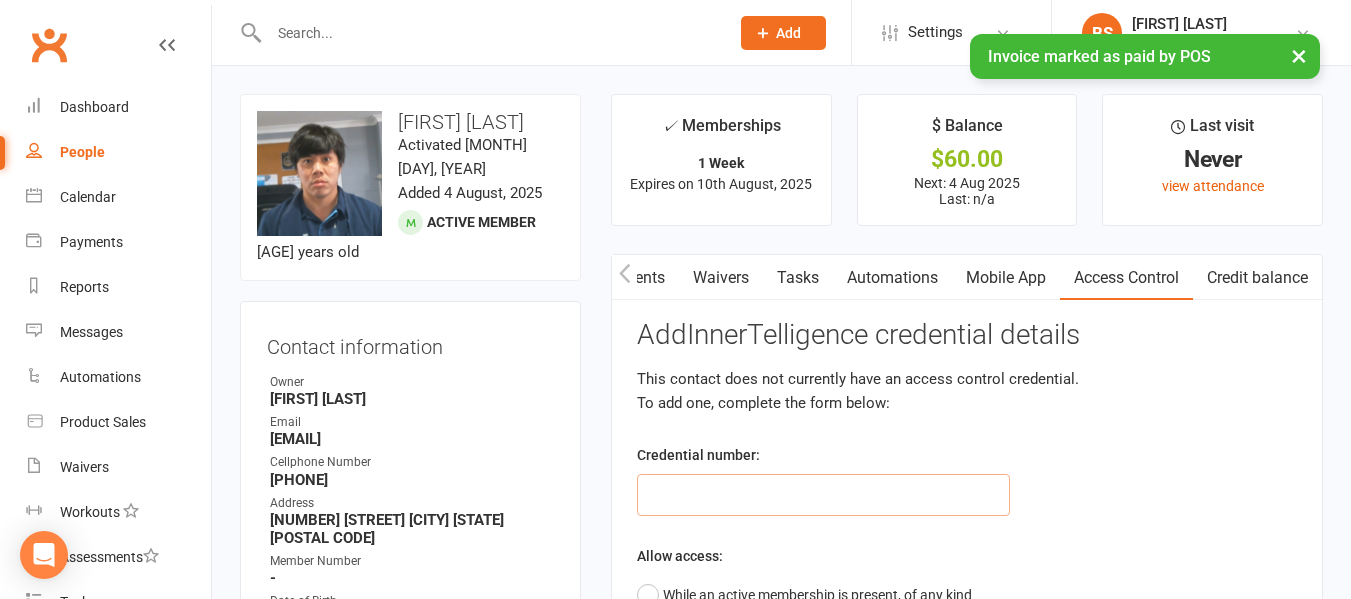 click 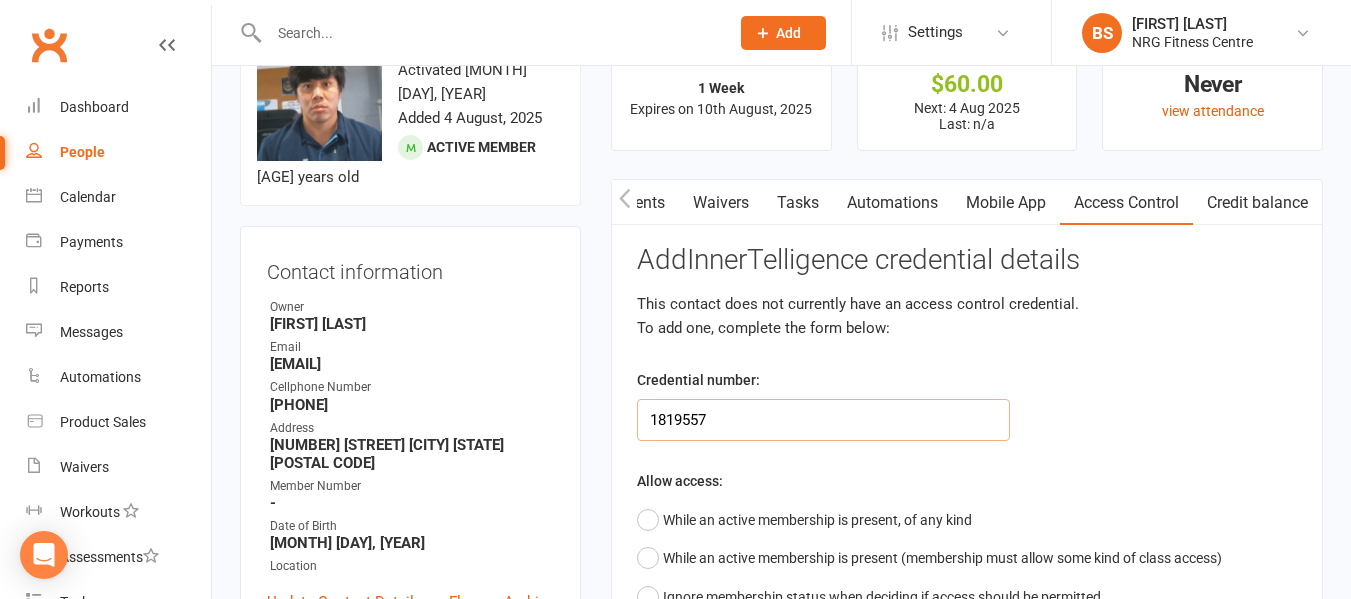 scroll, scrollTop: 200, scrollLeft: 0, axis: vertical 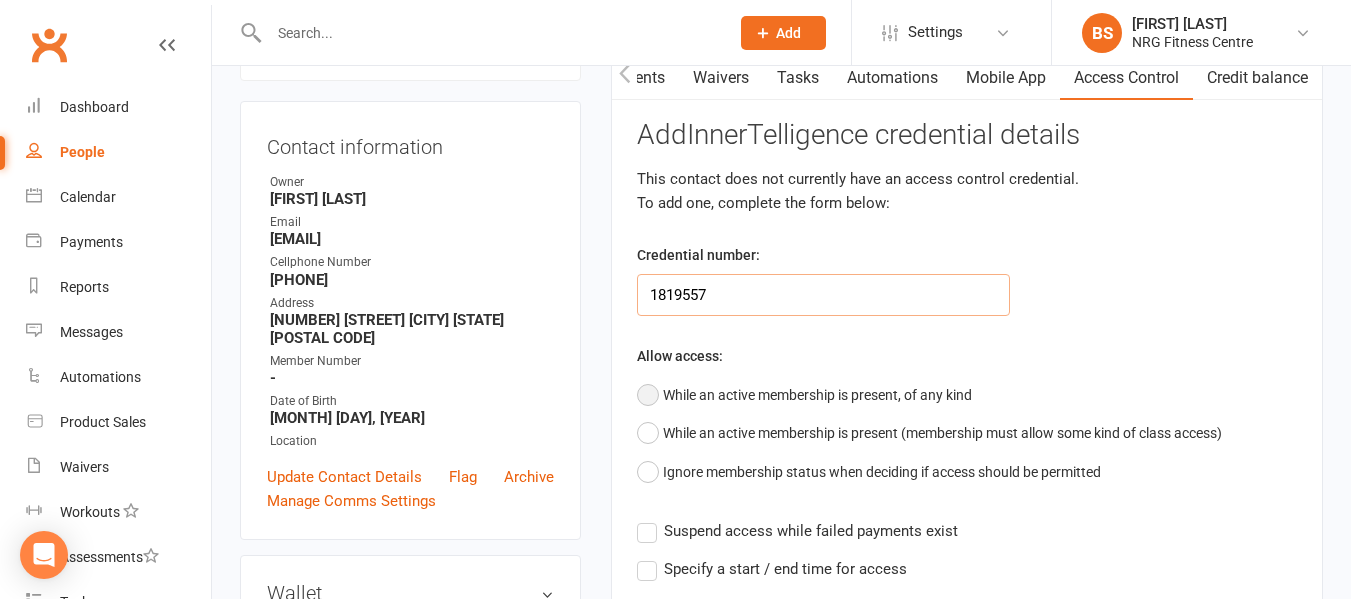 type on "1819557" 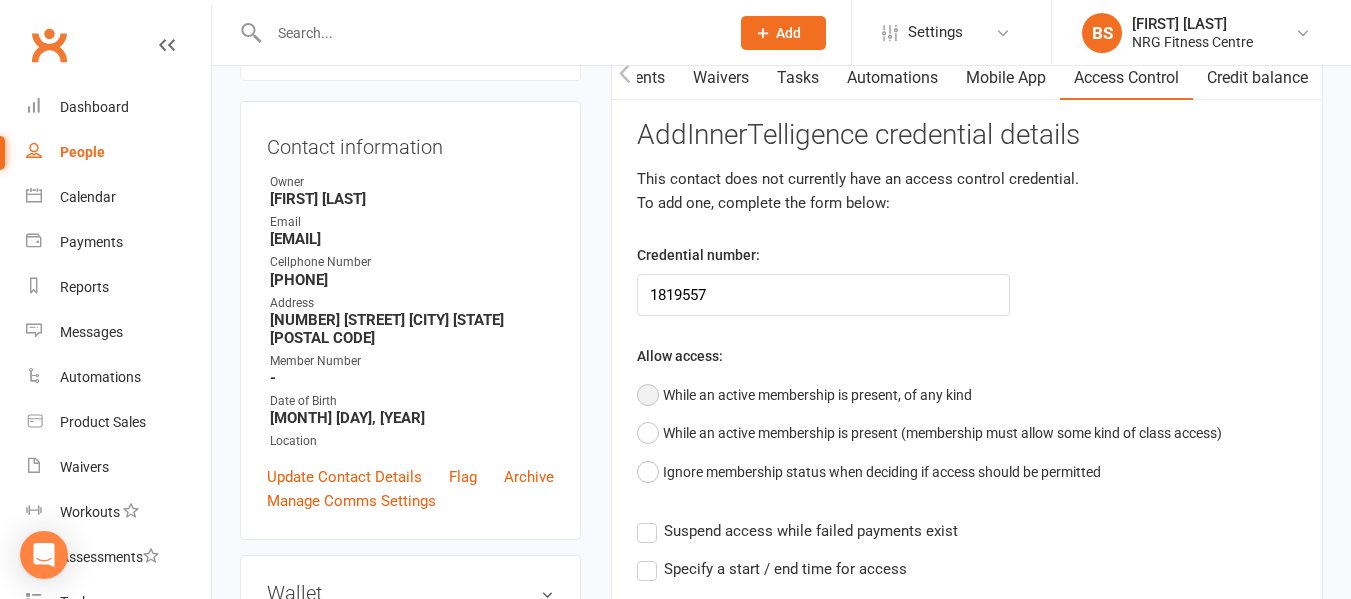 click on "While an active membership is present, of any kind" 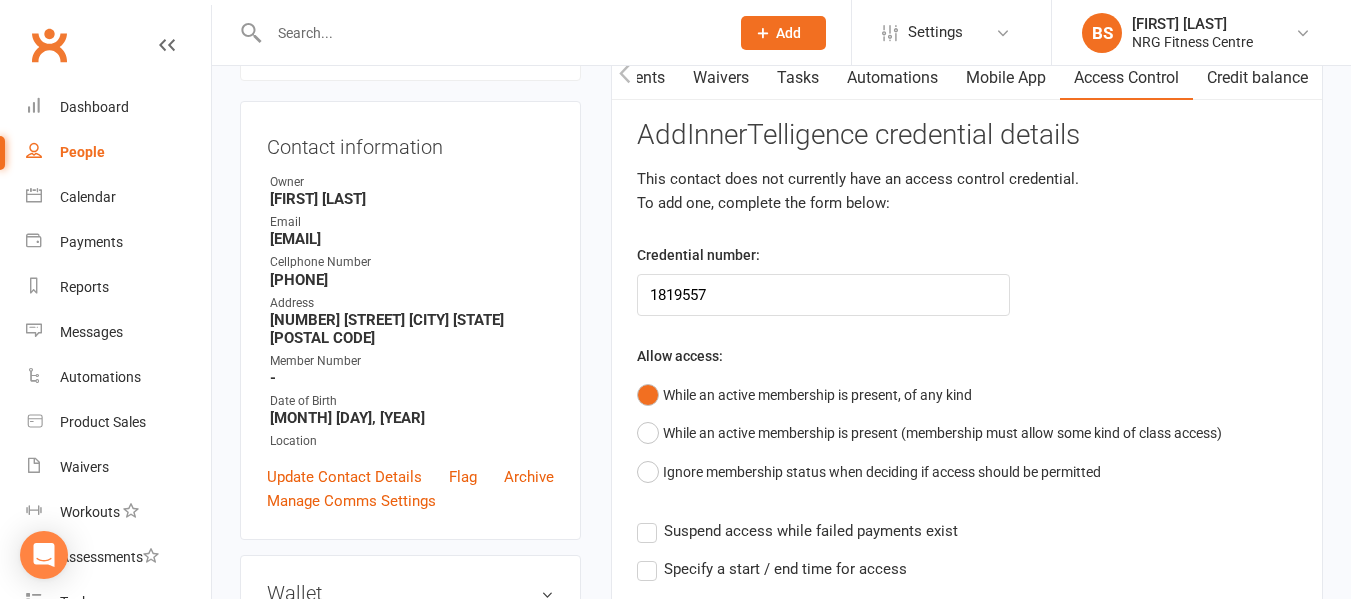 drag, startPoint x: 648, startPoint y: 535, endPoint x: 675, endPoint y: 529, distance: 27.658634 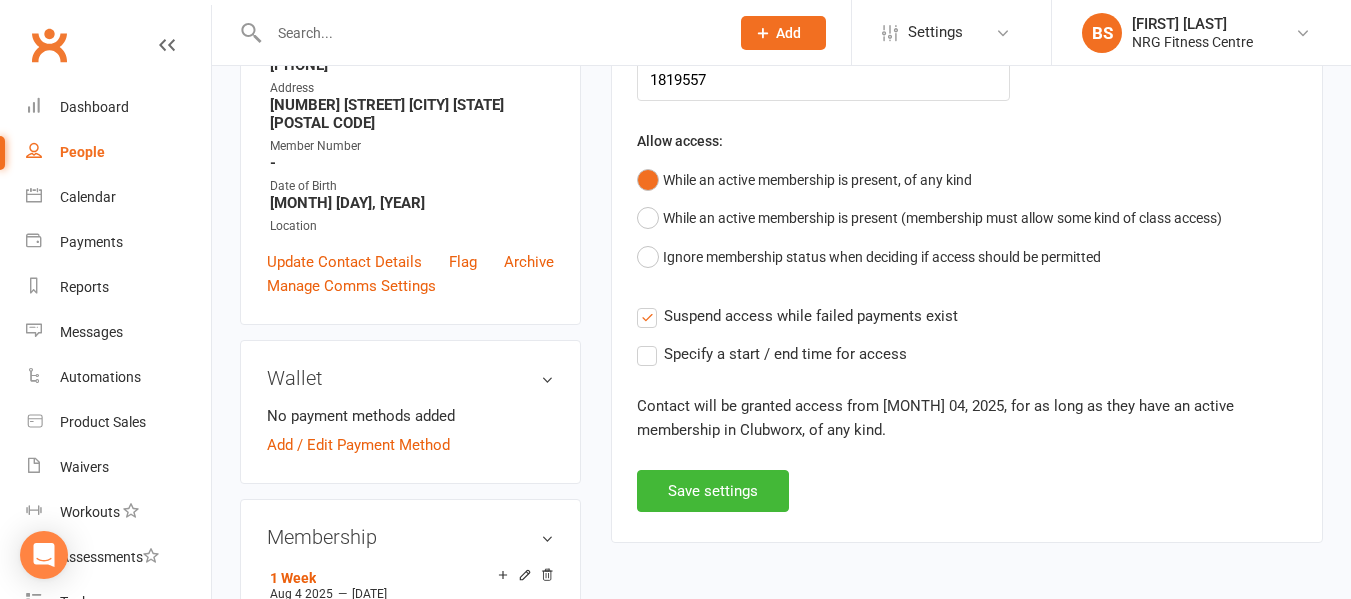 scroll, scrollTop: 500, scrollLeft: 0, axis: vertical 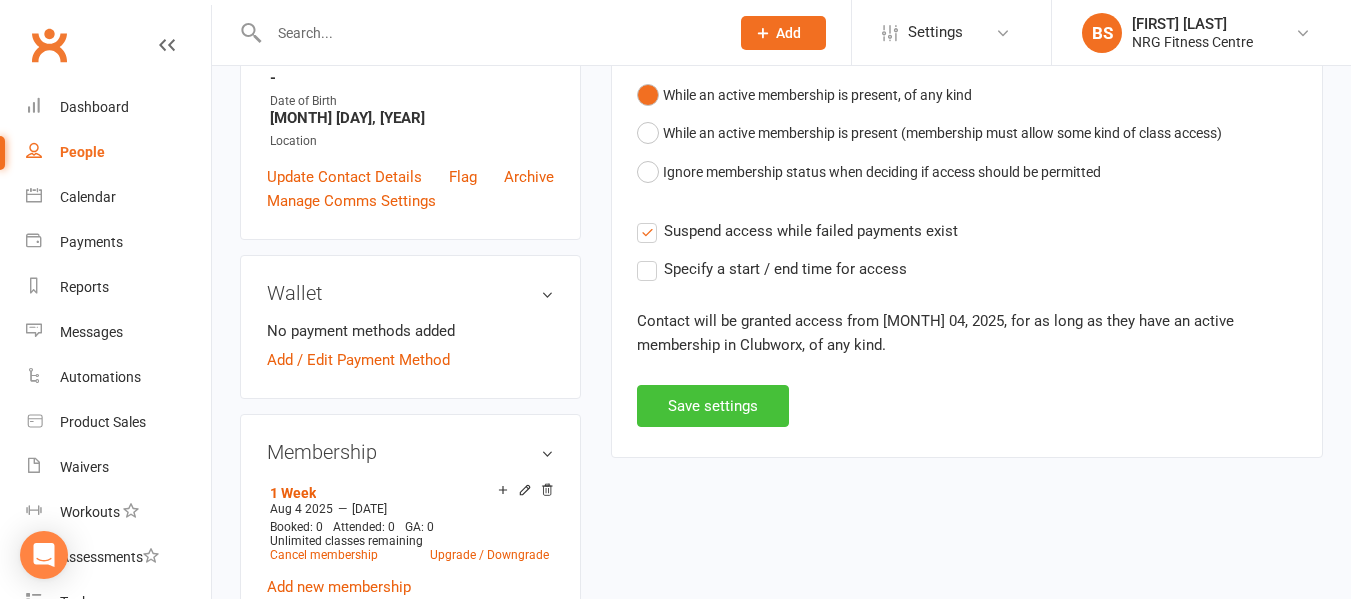 click on "Save settings" 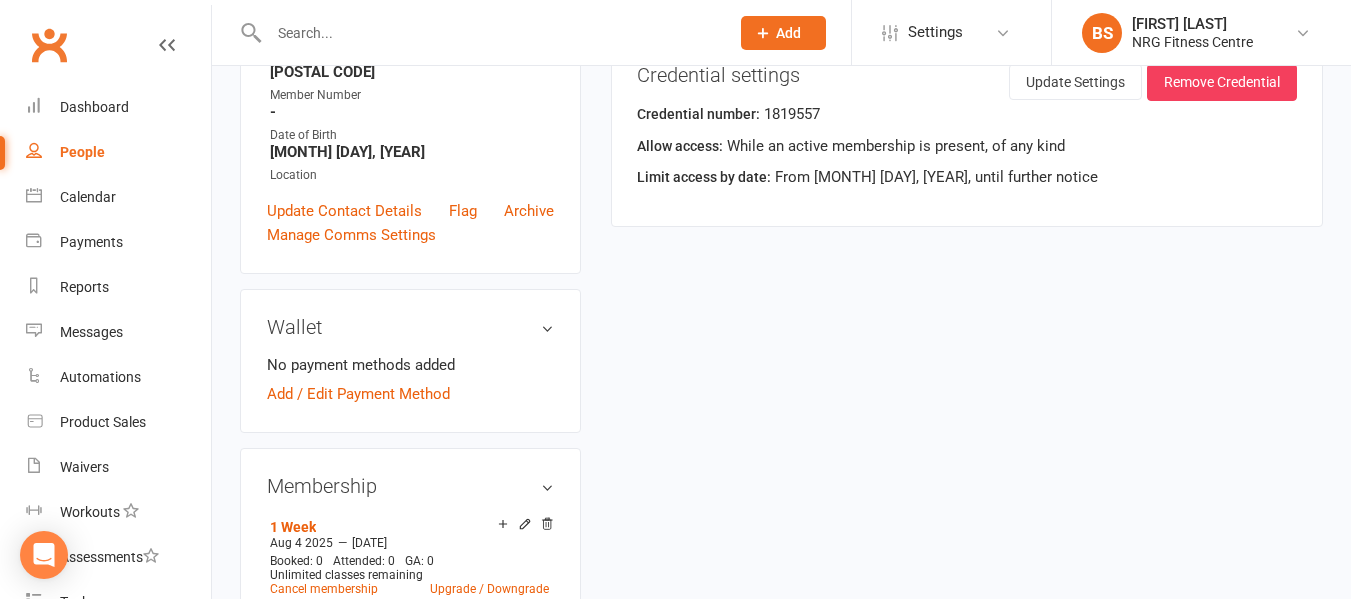 scroll, scrollTop: 500, scrollLeft: 0, axis: vertical 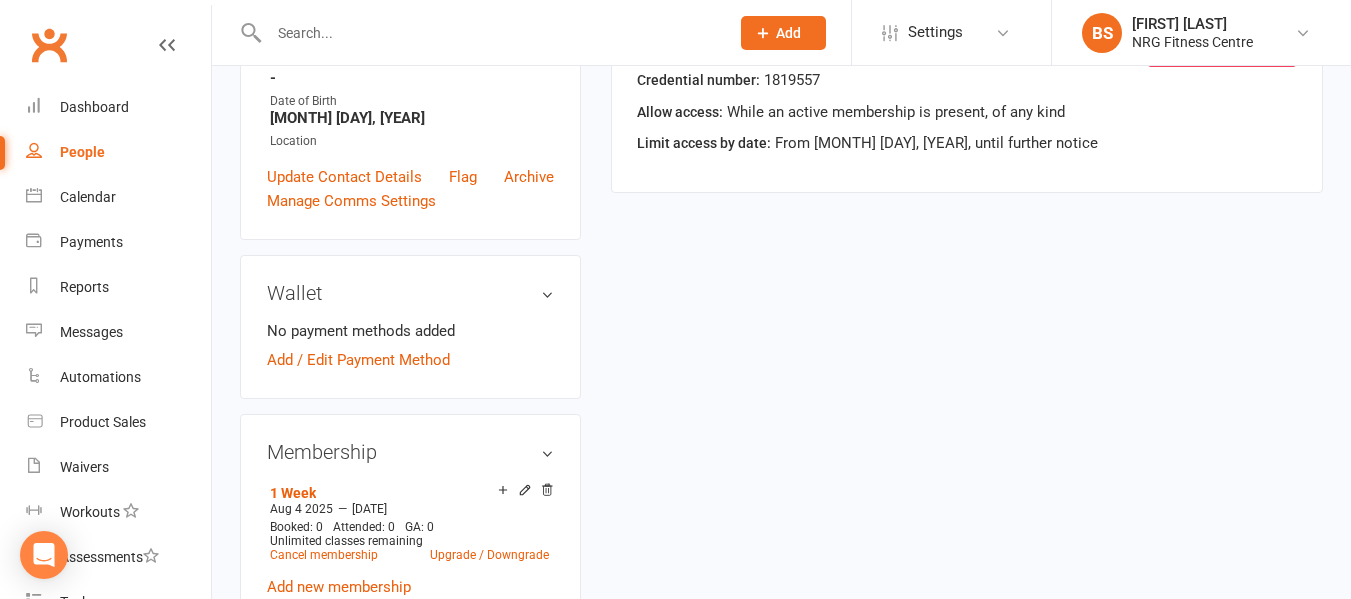 click at bounding box center (489, 33) 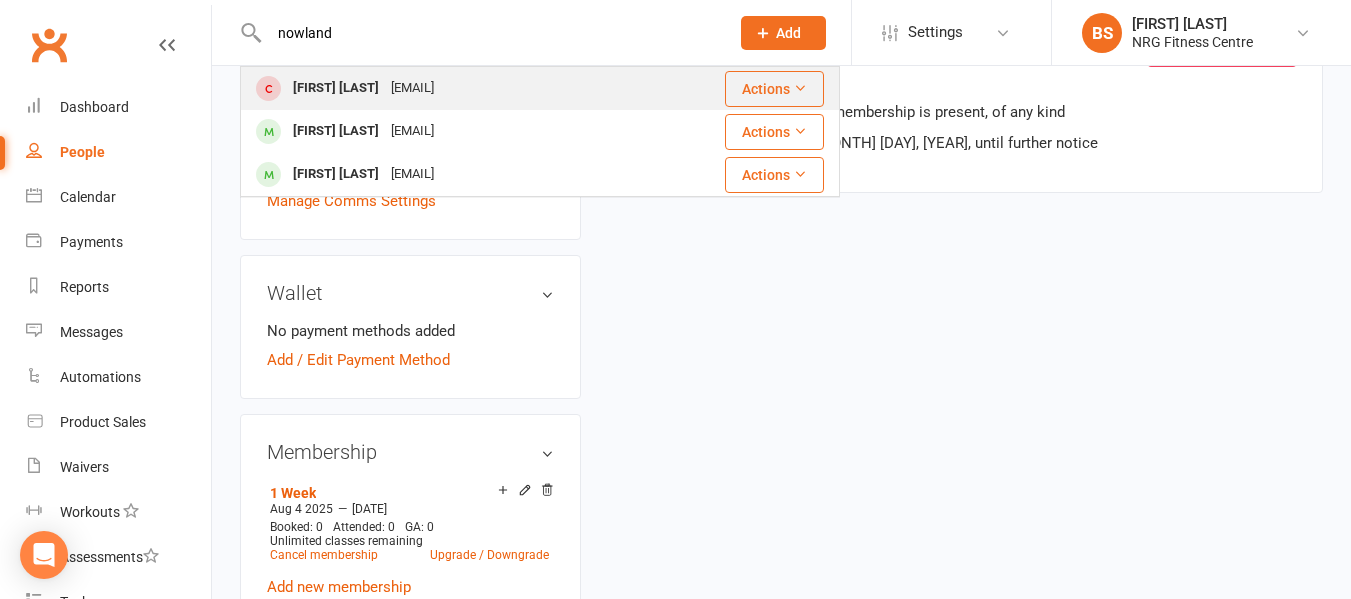 type on "nowland" 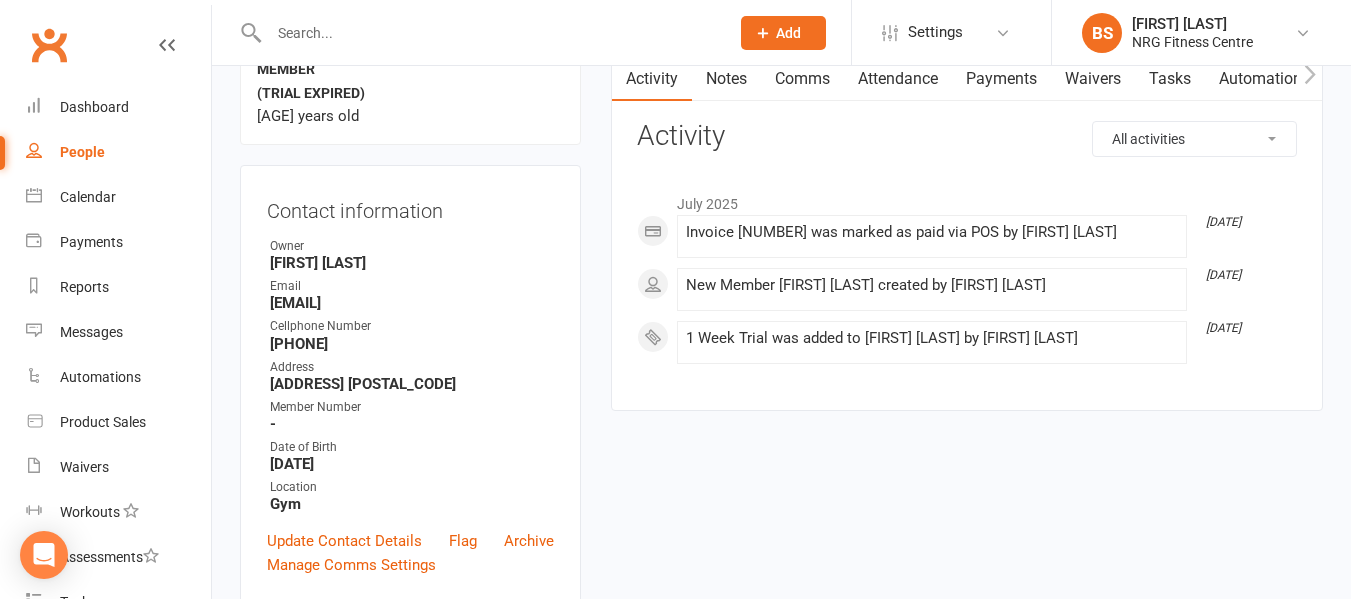 scroll, scrollTop: 200, scrollLeft: 0, axis: vertical 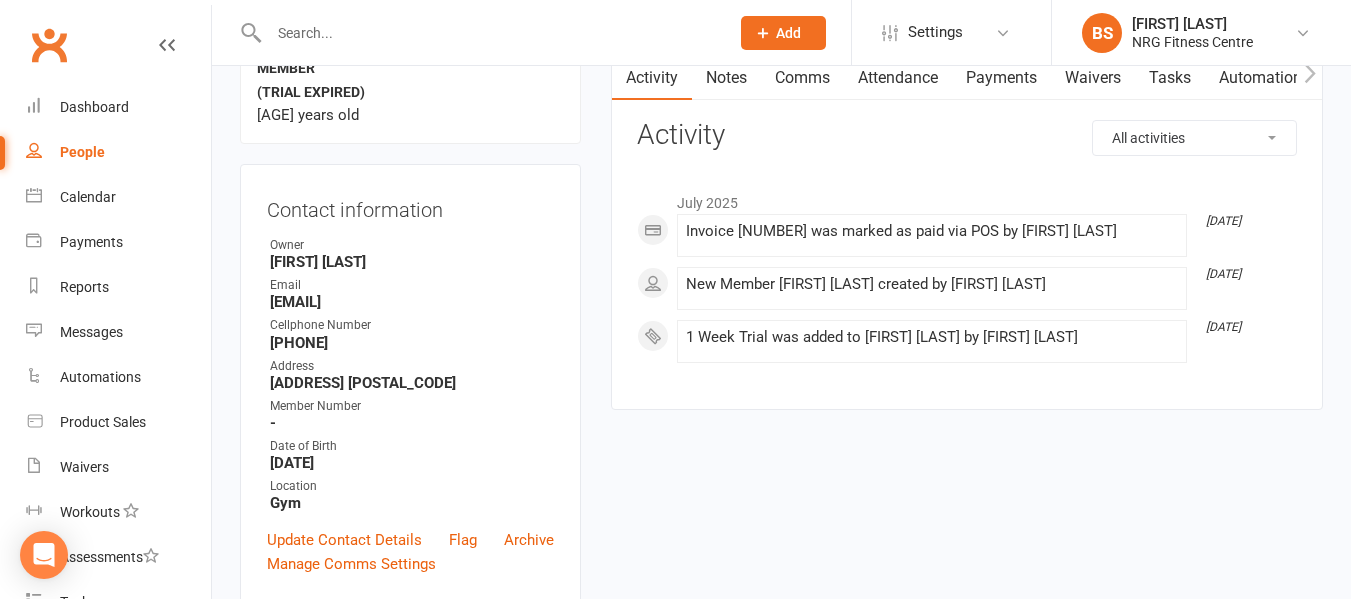 click 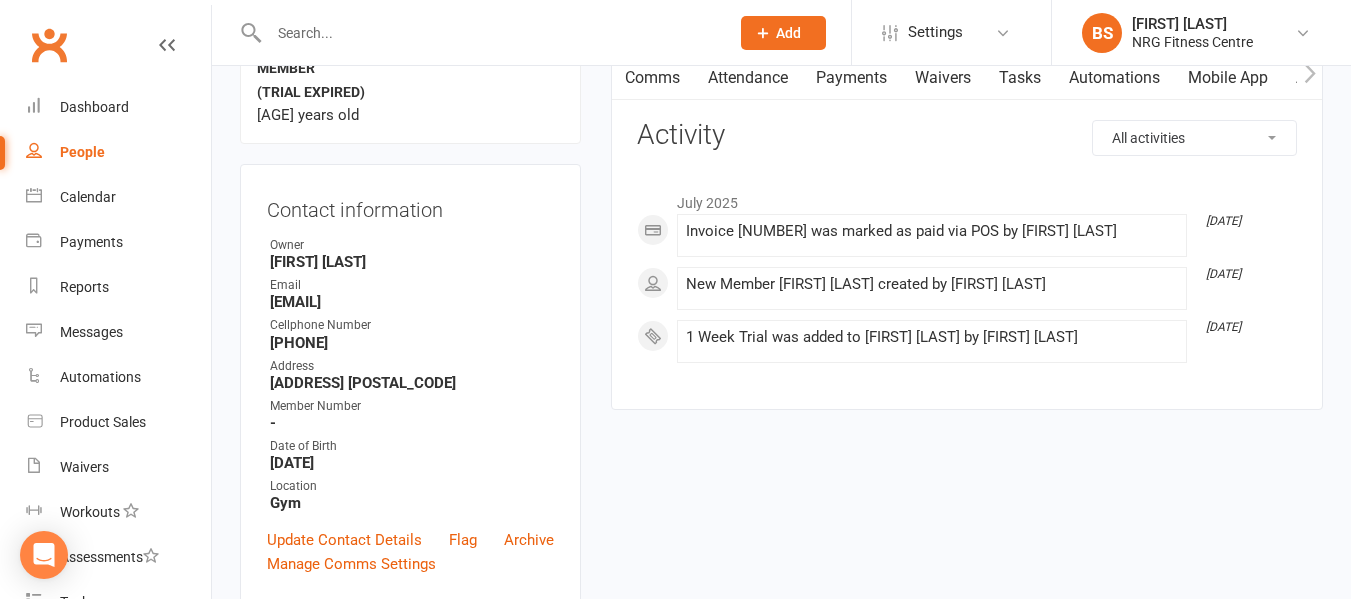 click 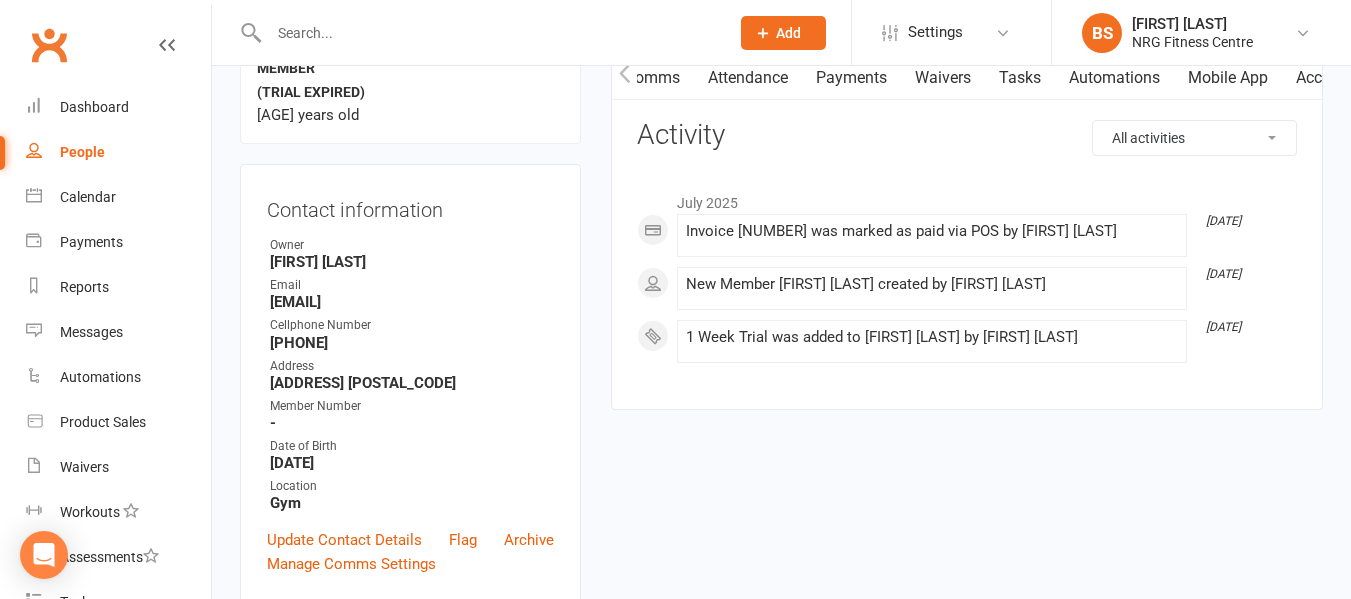 scroll, scrollTop: 0, scrollLeft: 382, axis: horizontal 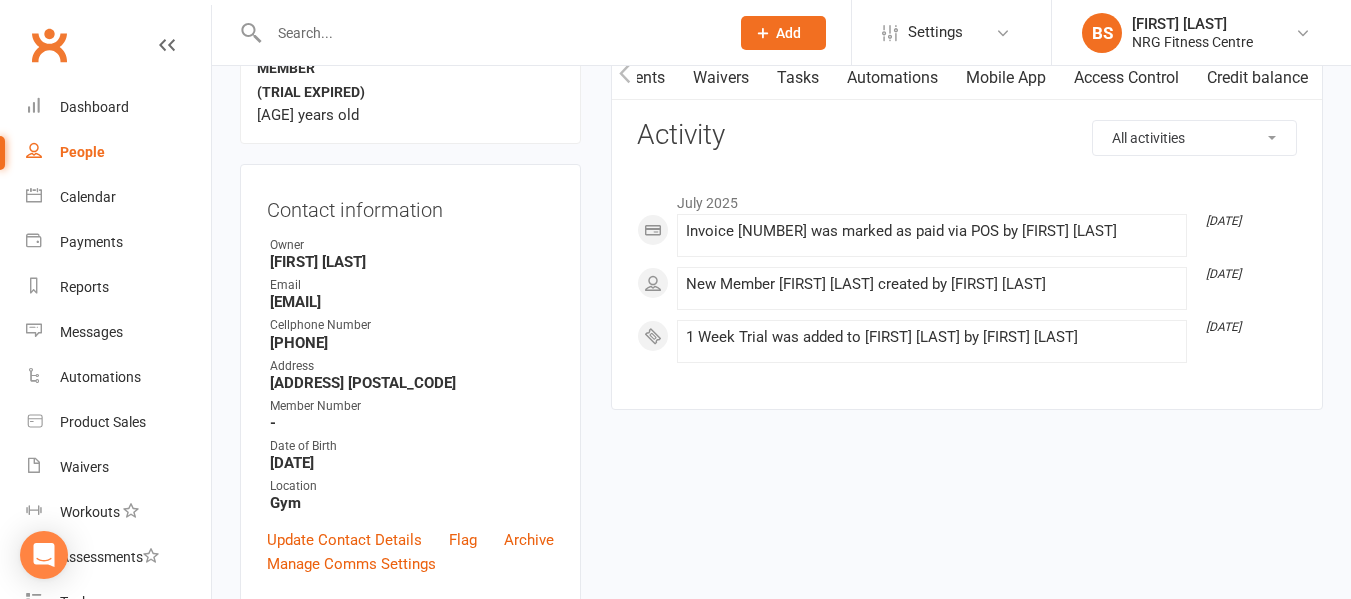 click on "Access Control" at bounding box center [1126, 78] 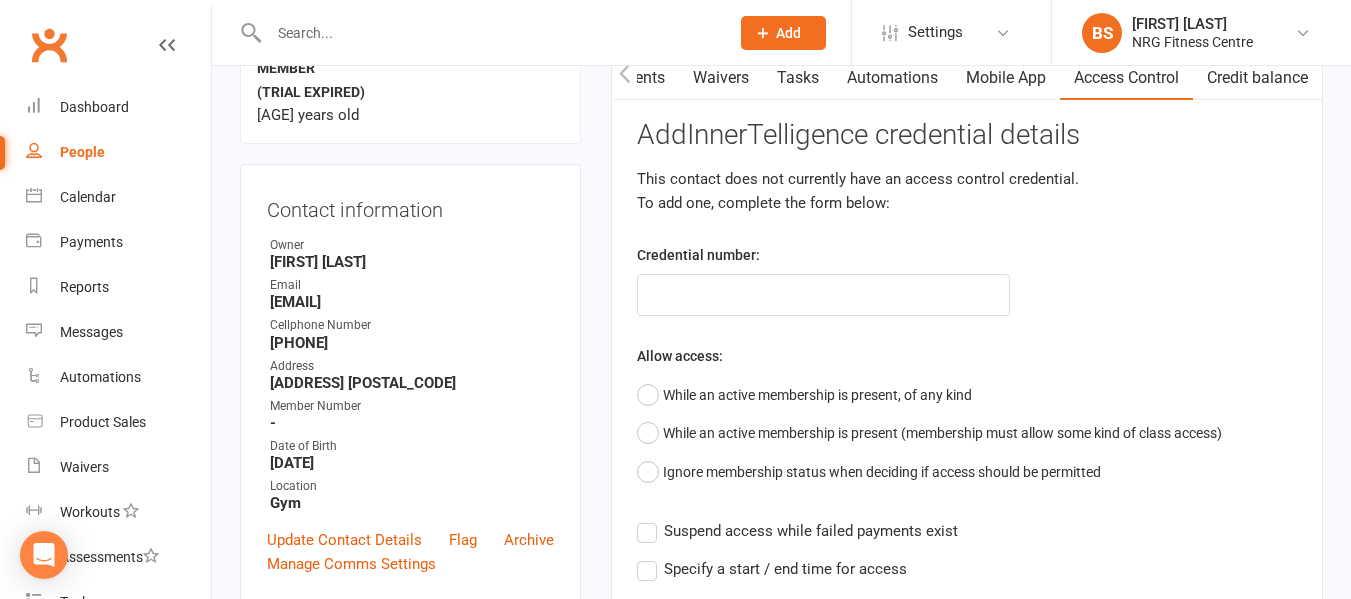click 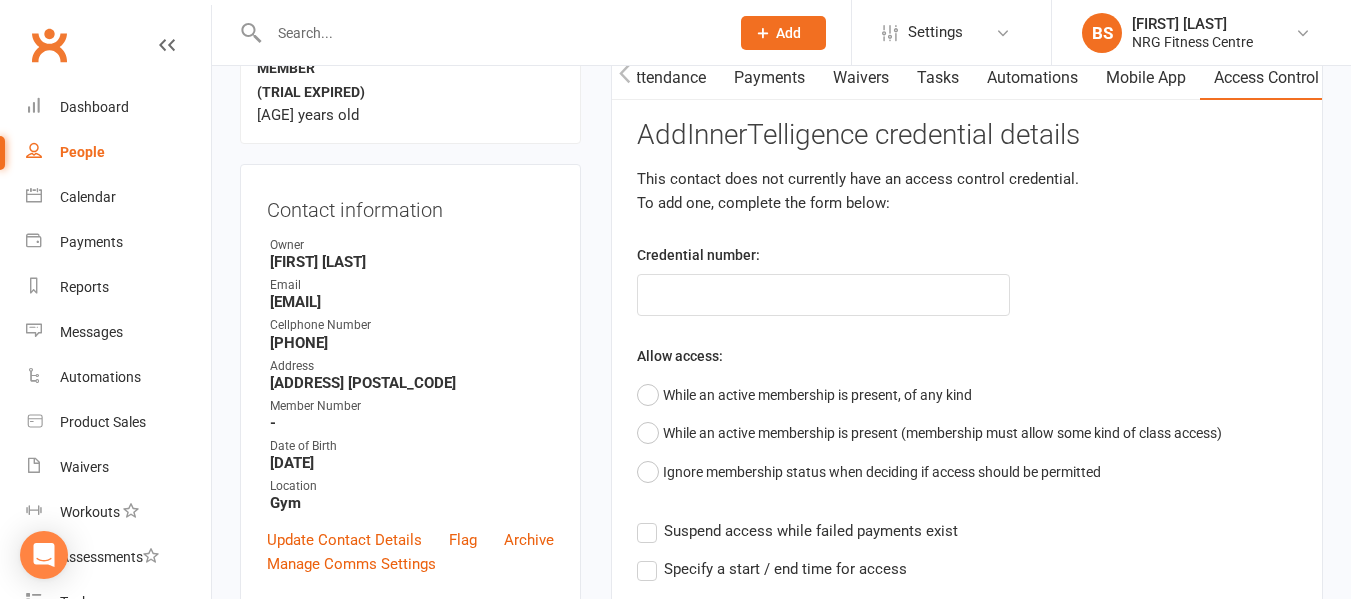 scroll, scrollTop: 0, scrollLeft: 232, axis: horizontal 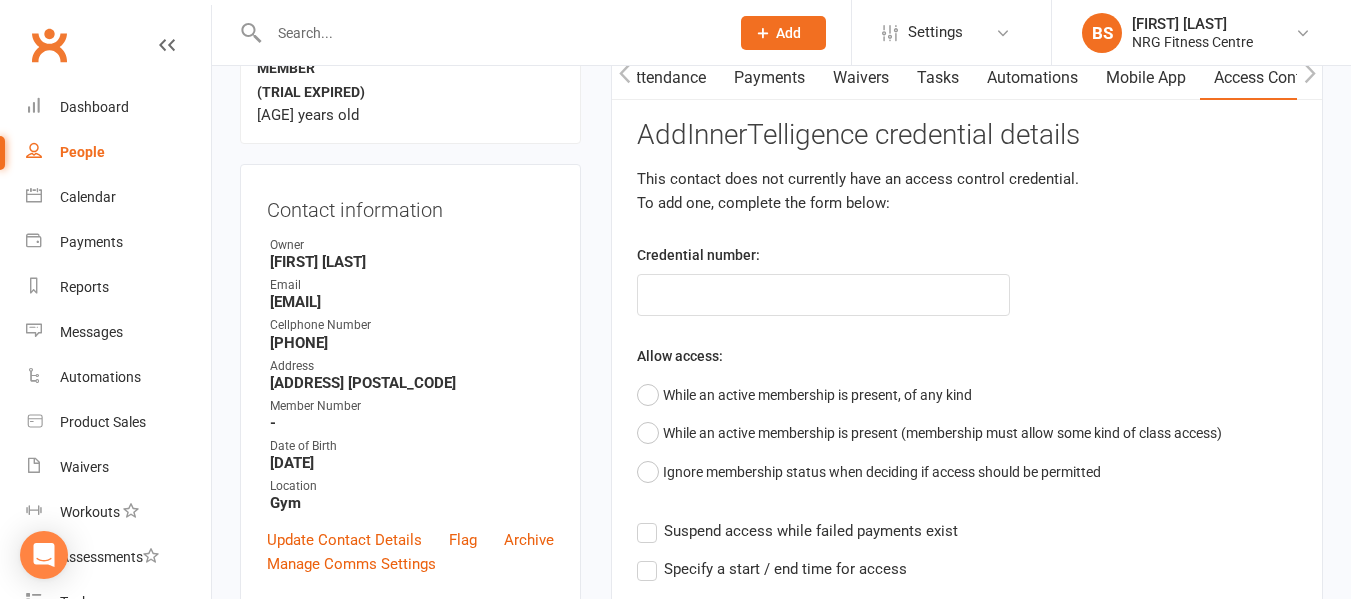 click 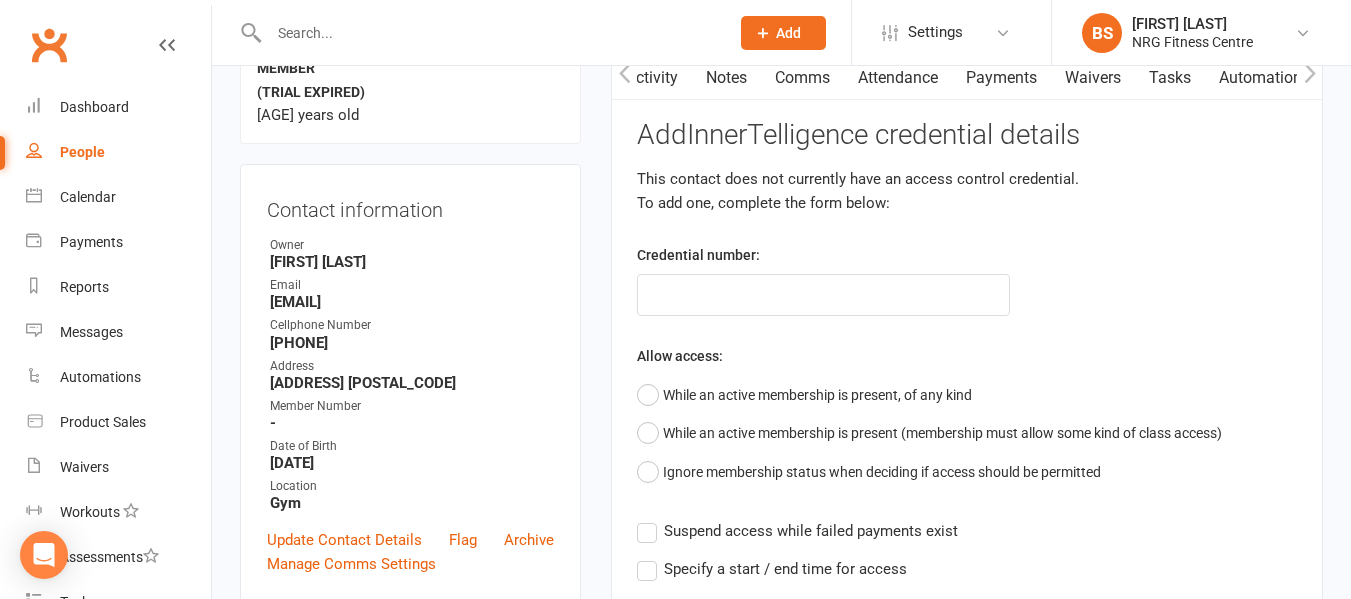 scroll, scrollTop: 0, scrollLeft: 0, axis: both 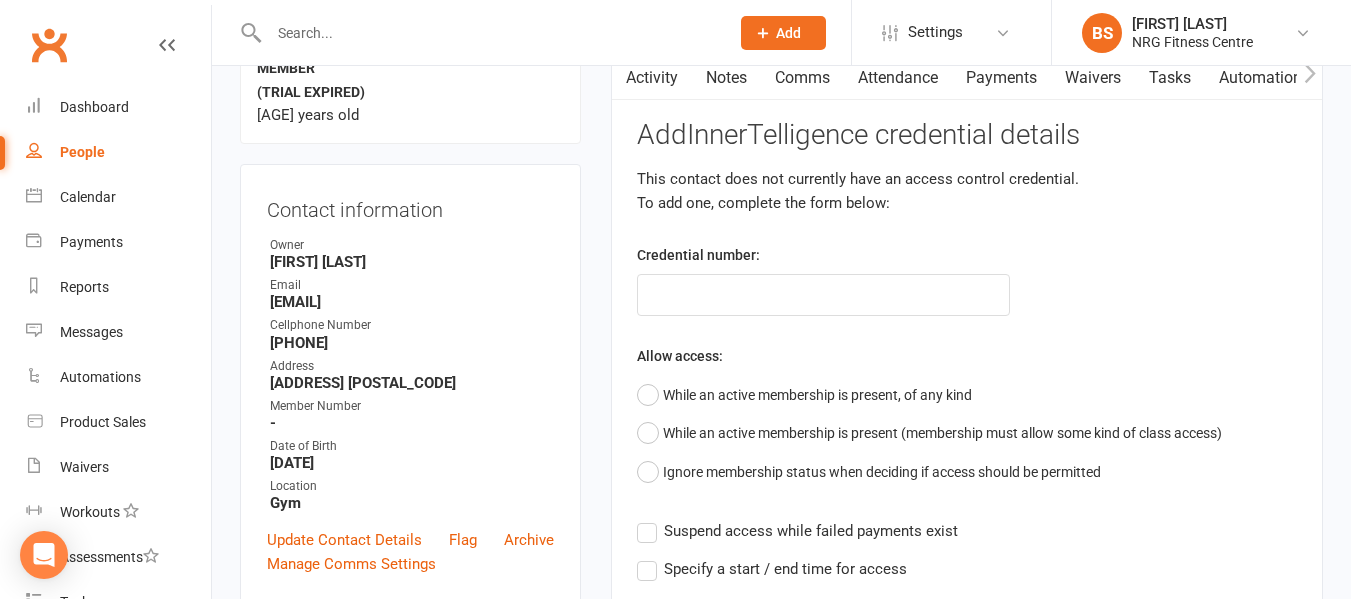 click at bounding box center [489, 33] 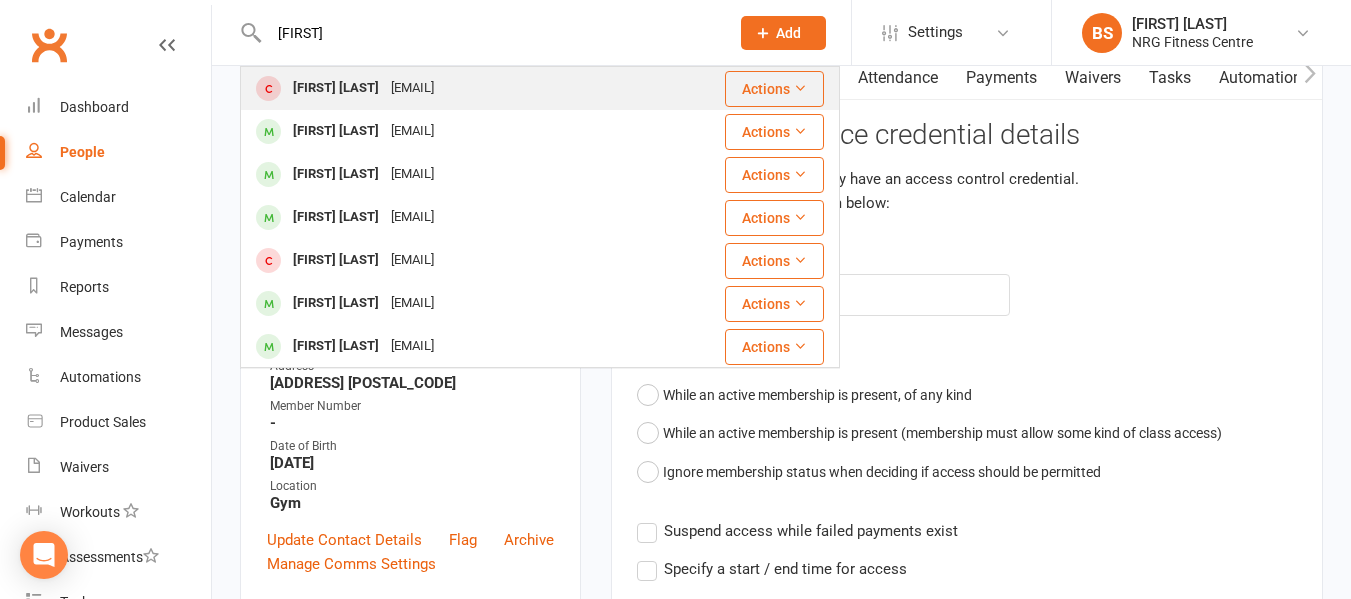 type on "maddison" 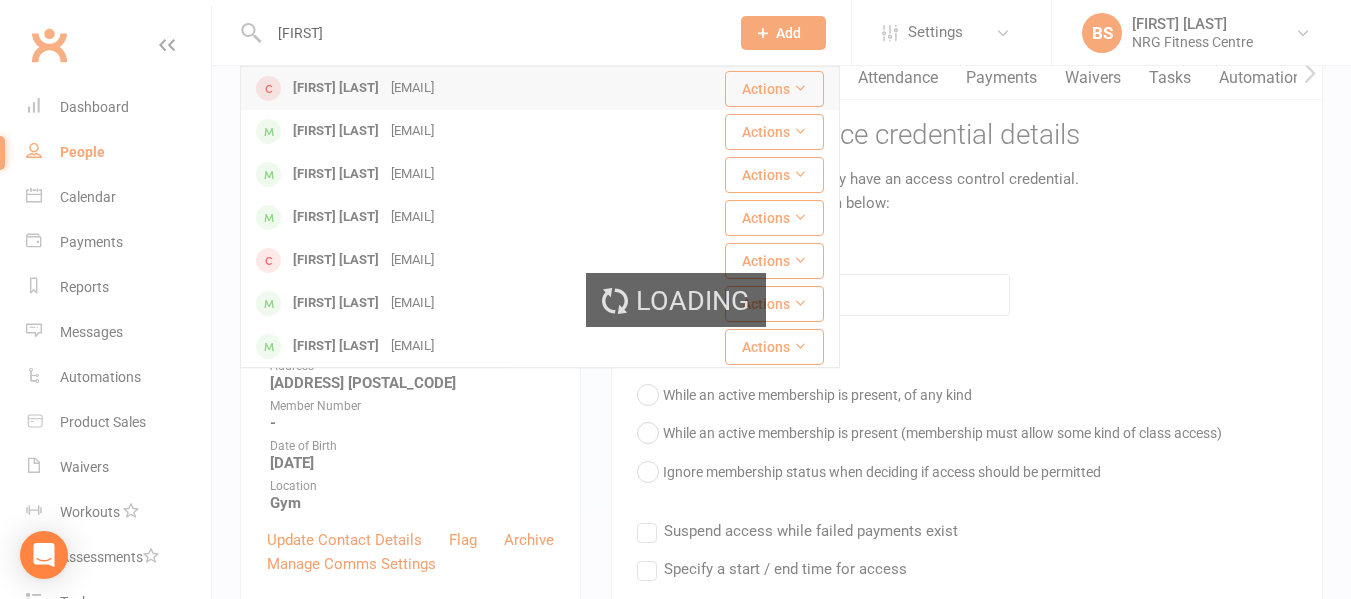 type 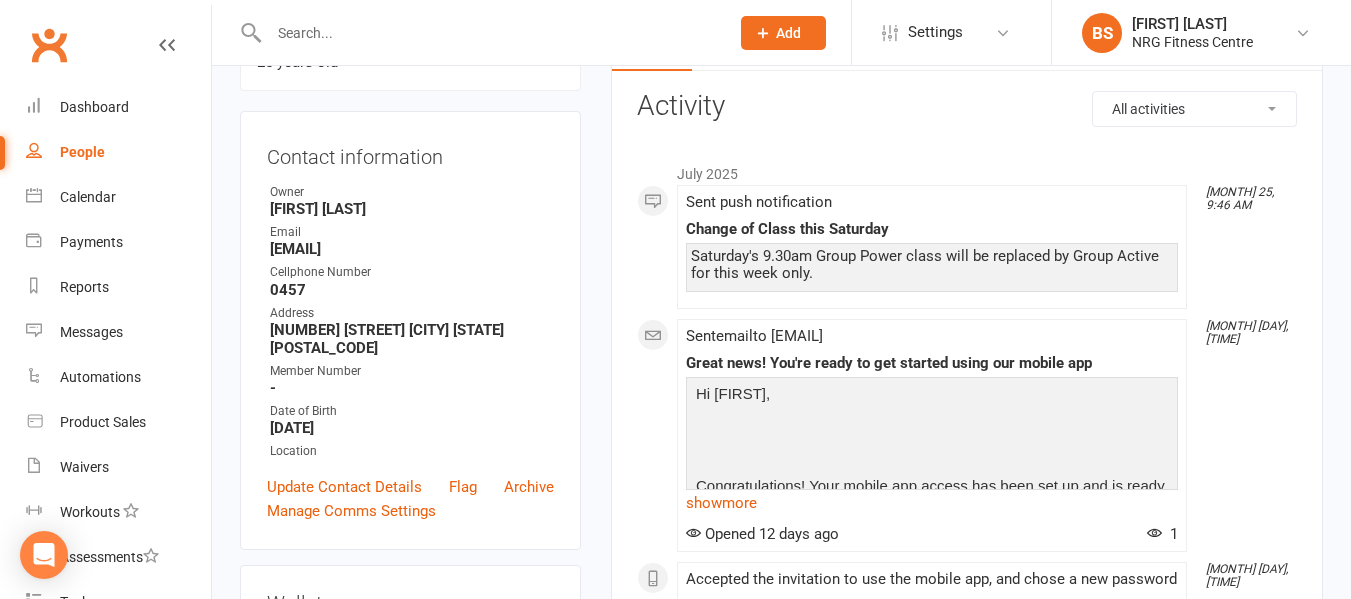 scroll, scrollTop: 0, scrollLeft: 0, axis: both 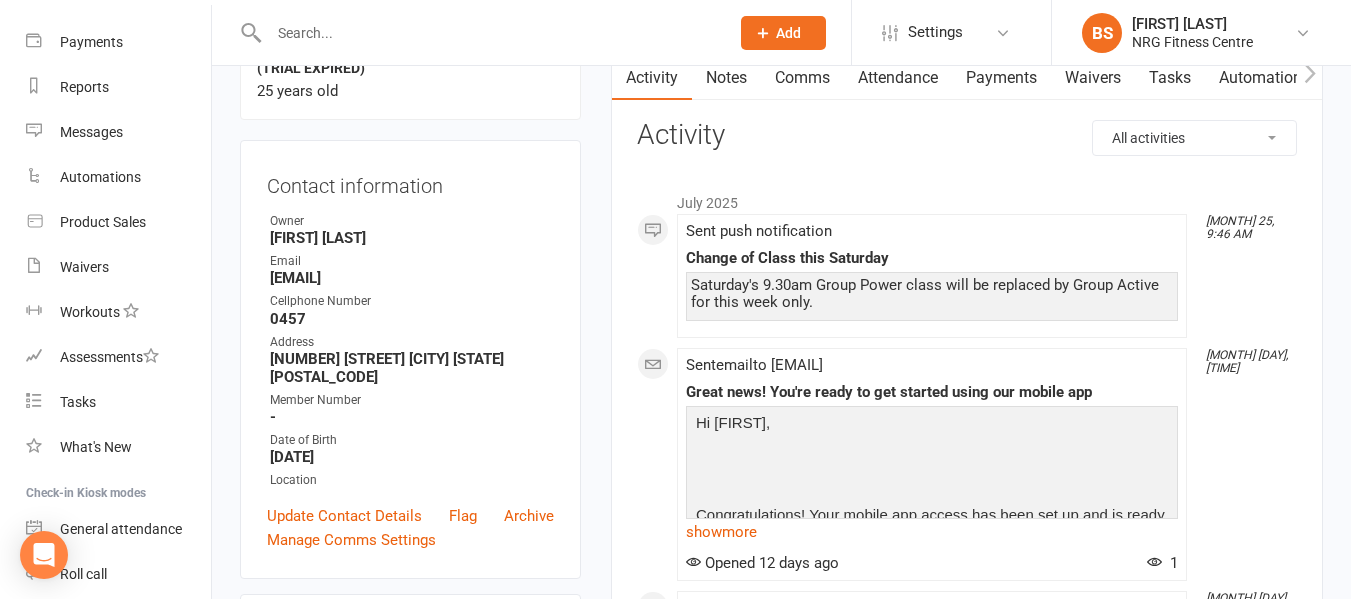 click on "Notes" at bounding box center [726, 78] 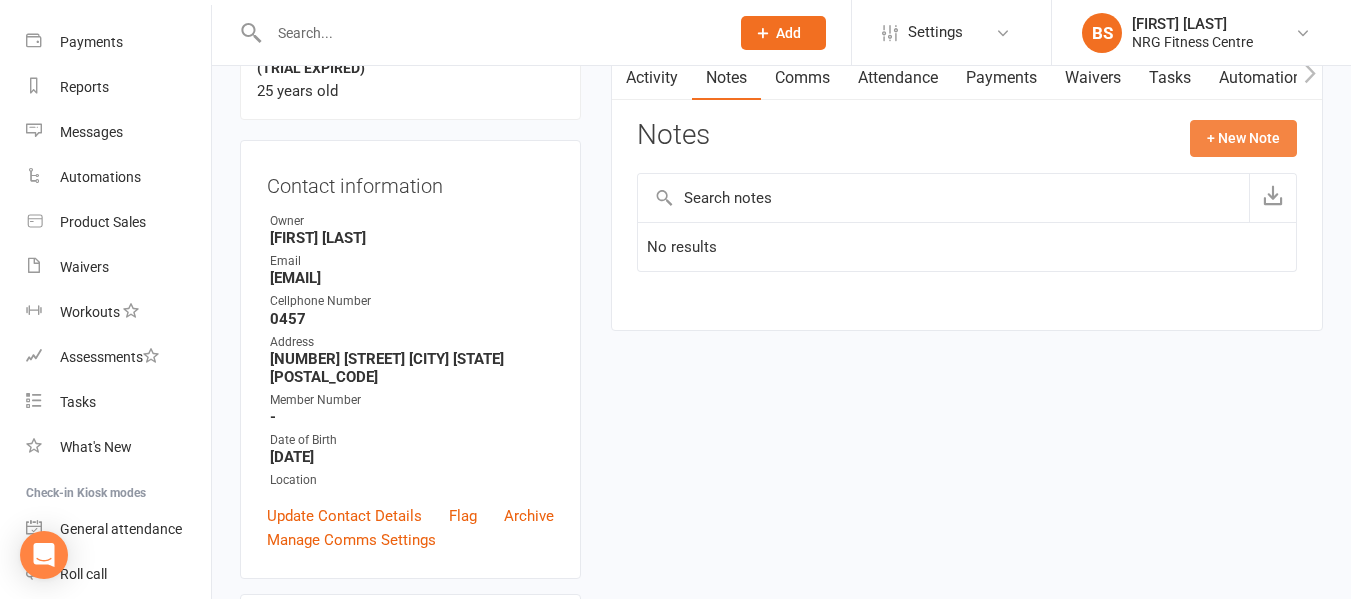 click on "+ New Note" at bounding box center [1243, 138] 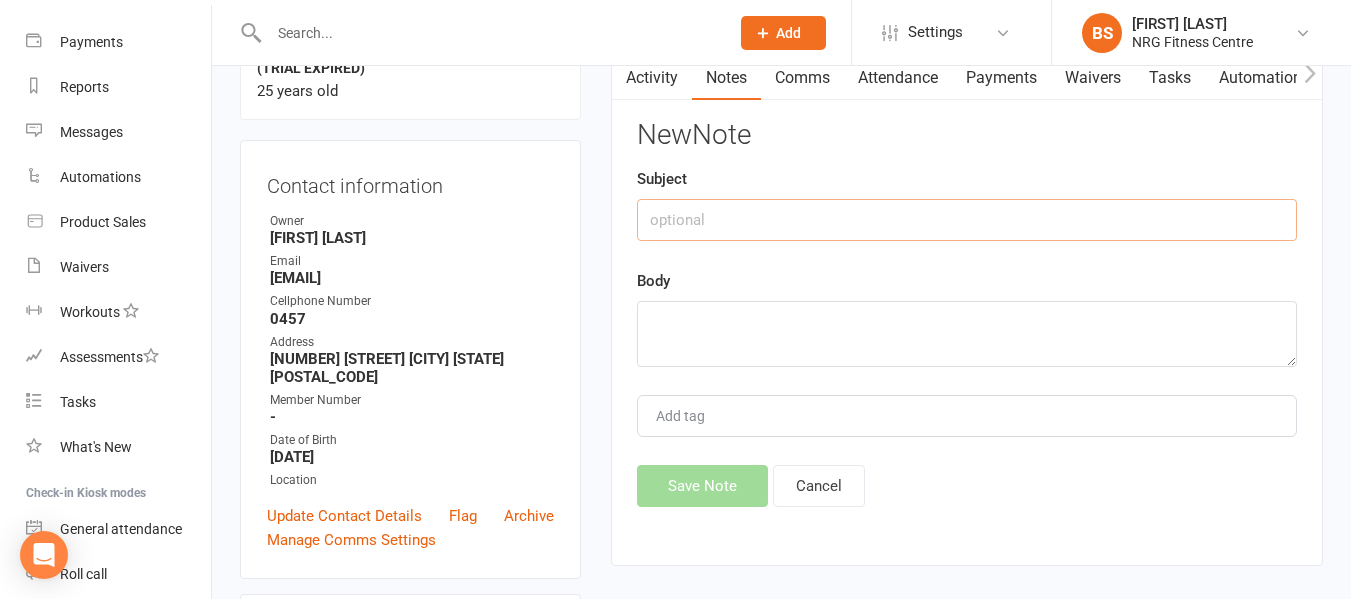 click at bounding box center [967, 220] 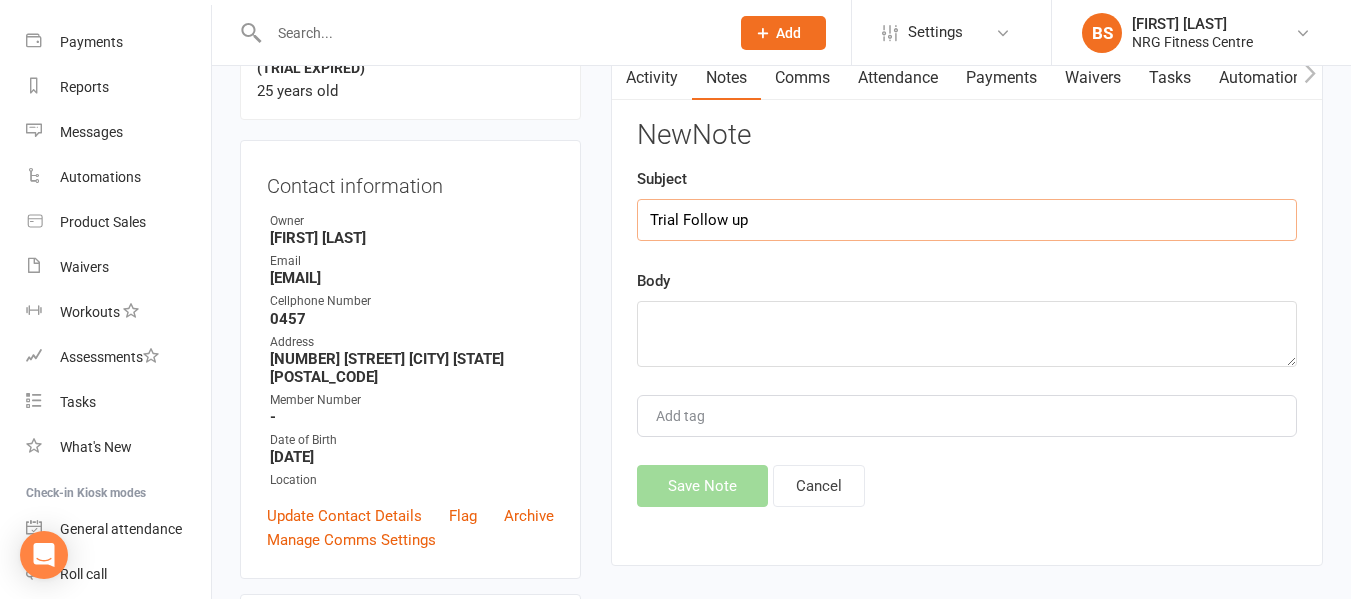type on "Trial Follow up" 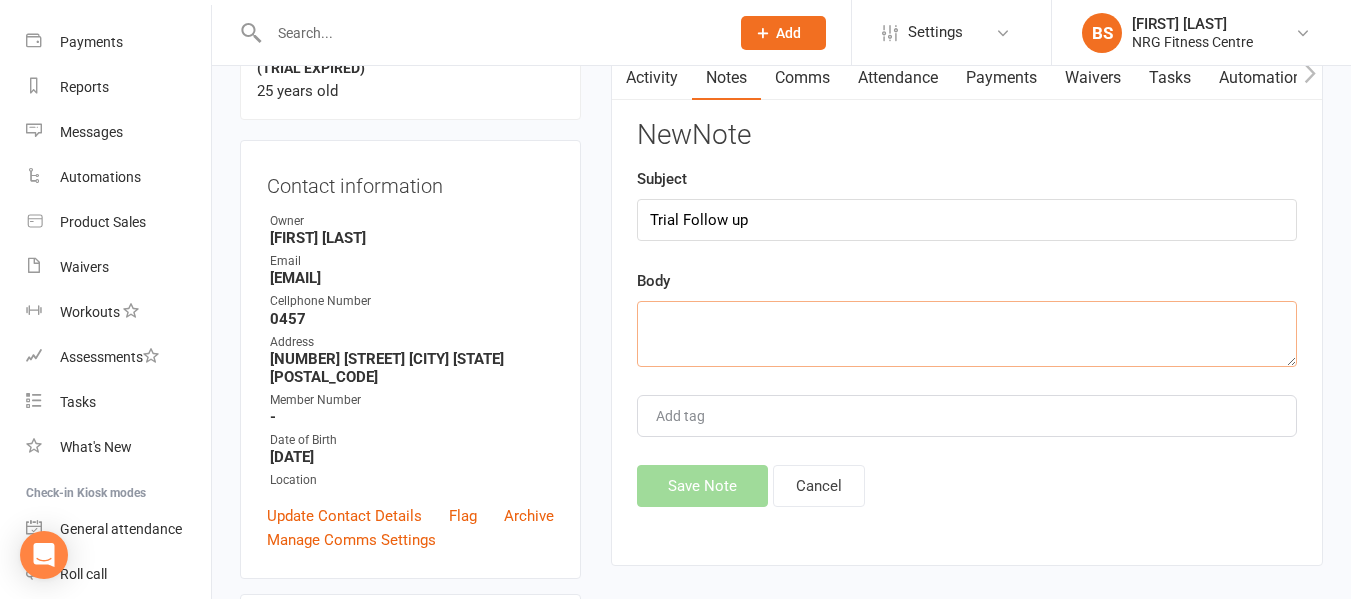 click at bounding box center (967, 334) 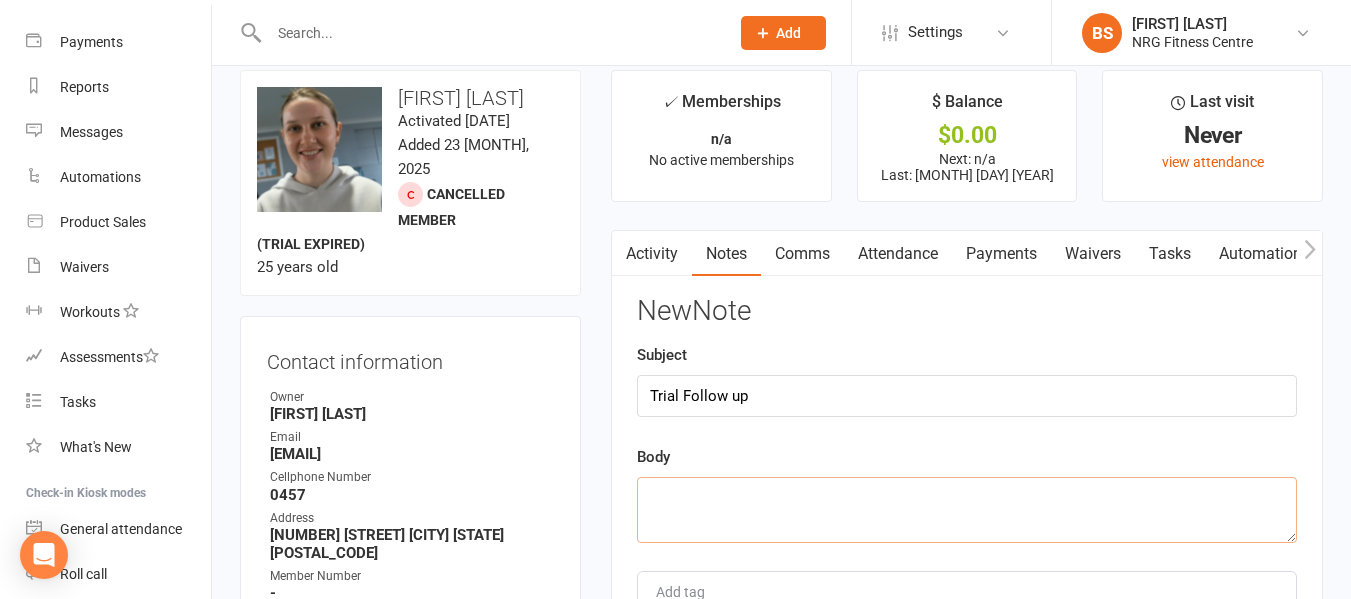 scroll, scrollTop: 0, scrollLeft: 0, axis: both 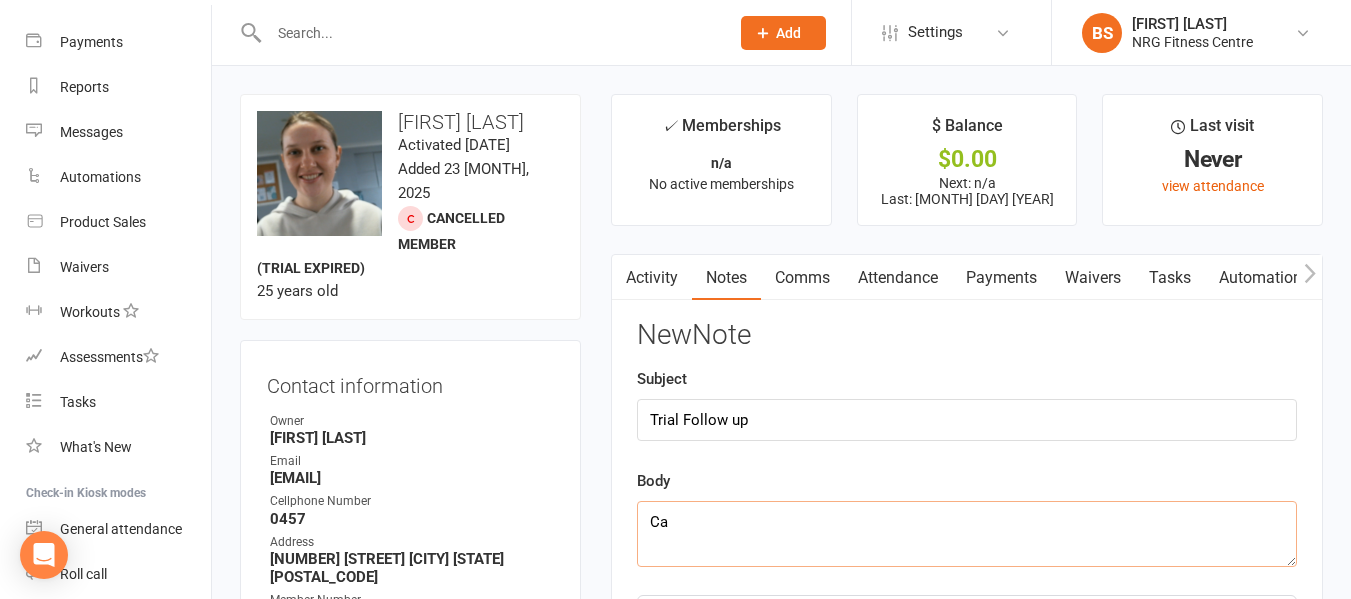 type on "C" 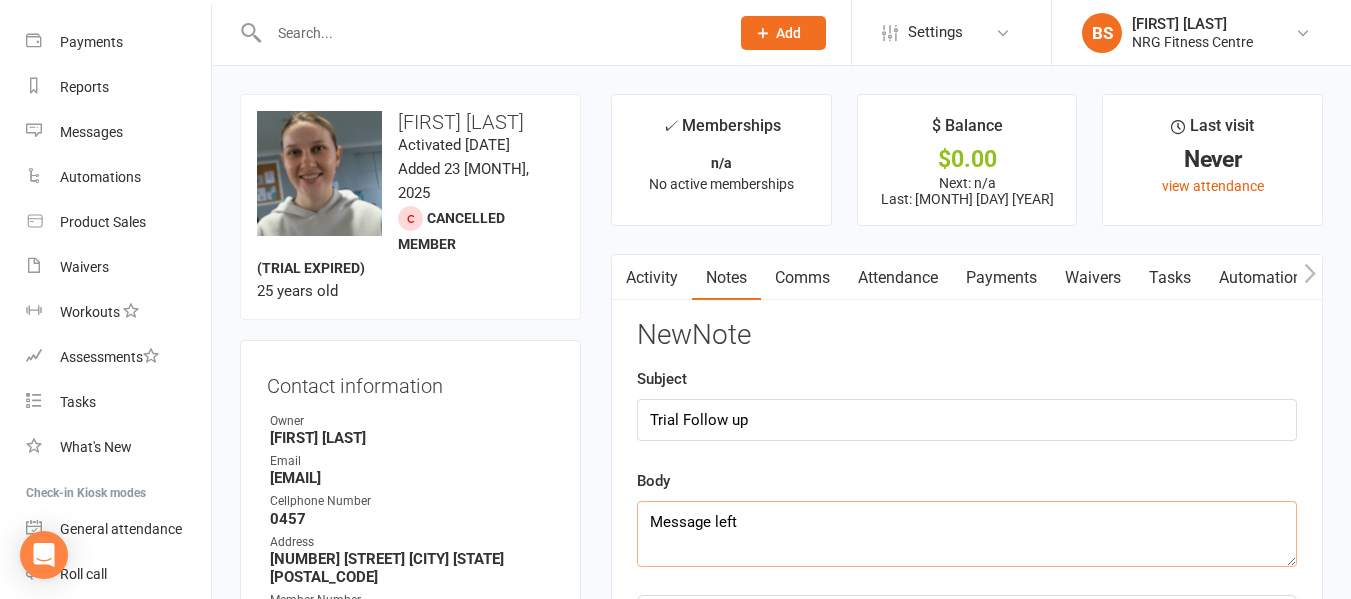 scroll, scrollTop: 200, scrollLeft: 0, axis: vertical 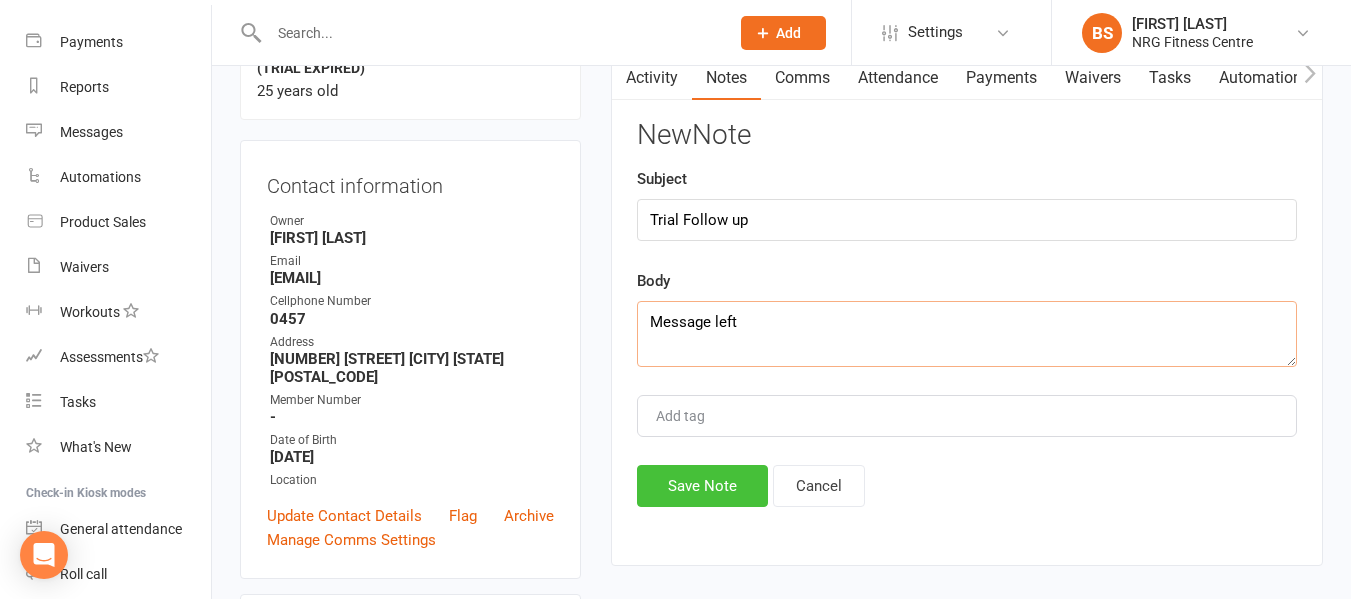 type on "Message left" 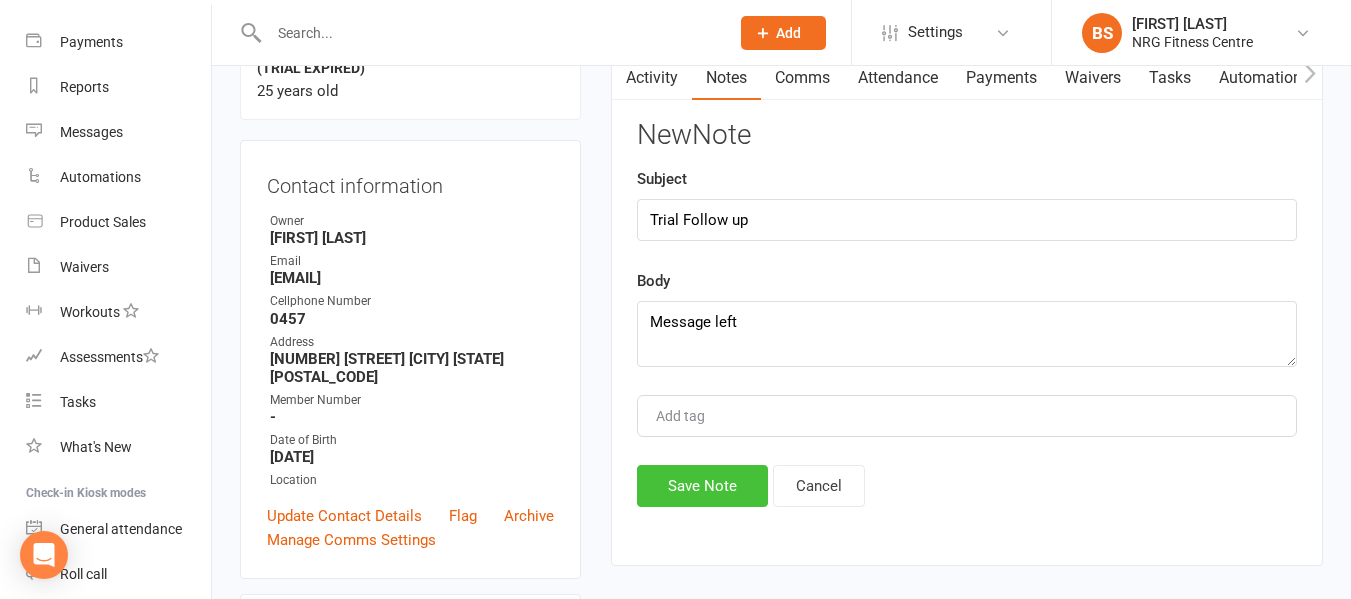 click on "Save Note" at bounding box center (702, 486) 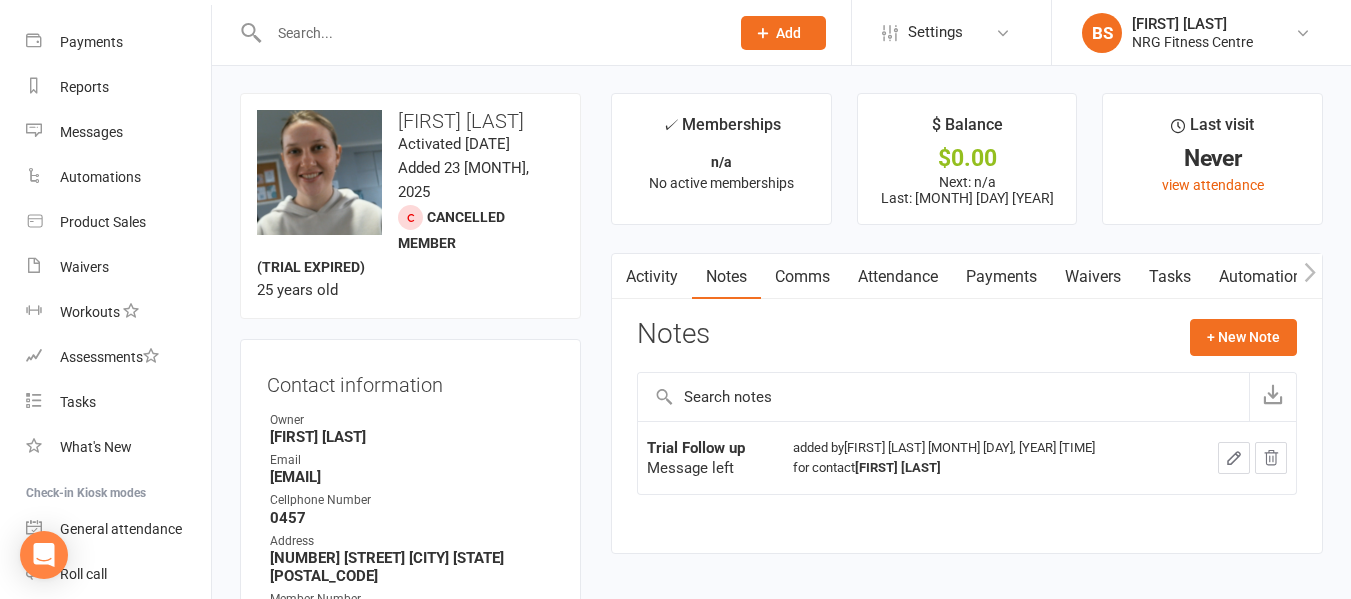 scroll, scrollTop: 0, scrollLeft: 0, axis: both 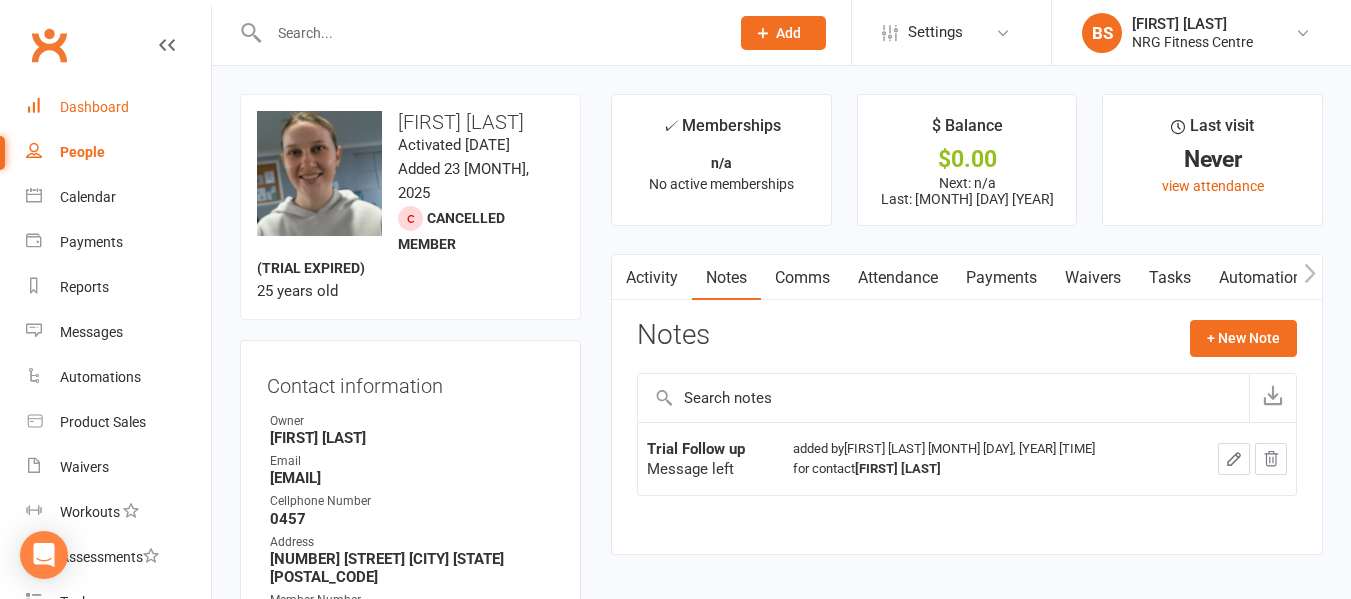 click on "Dashboard" at bounding box center [94, 107] 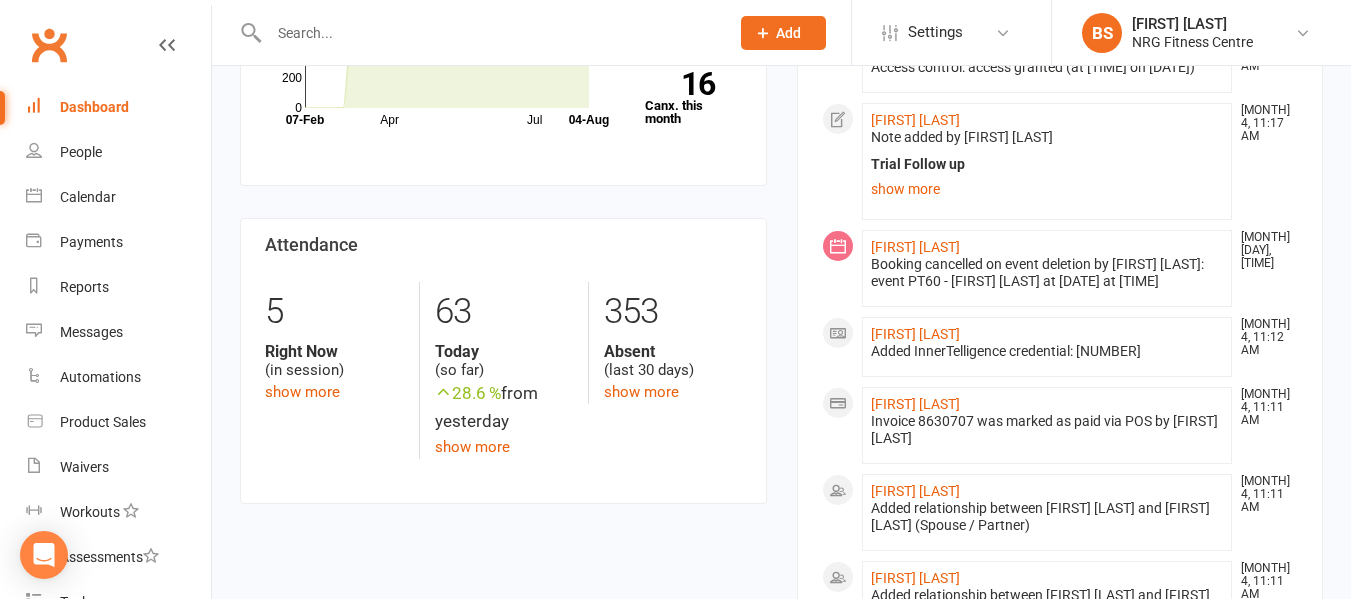 scroll, scrollTop: 800, scrollLeft: 0, axis: vertical 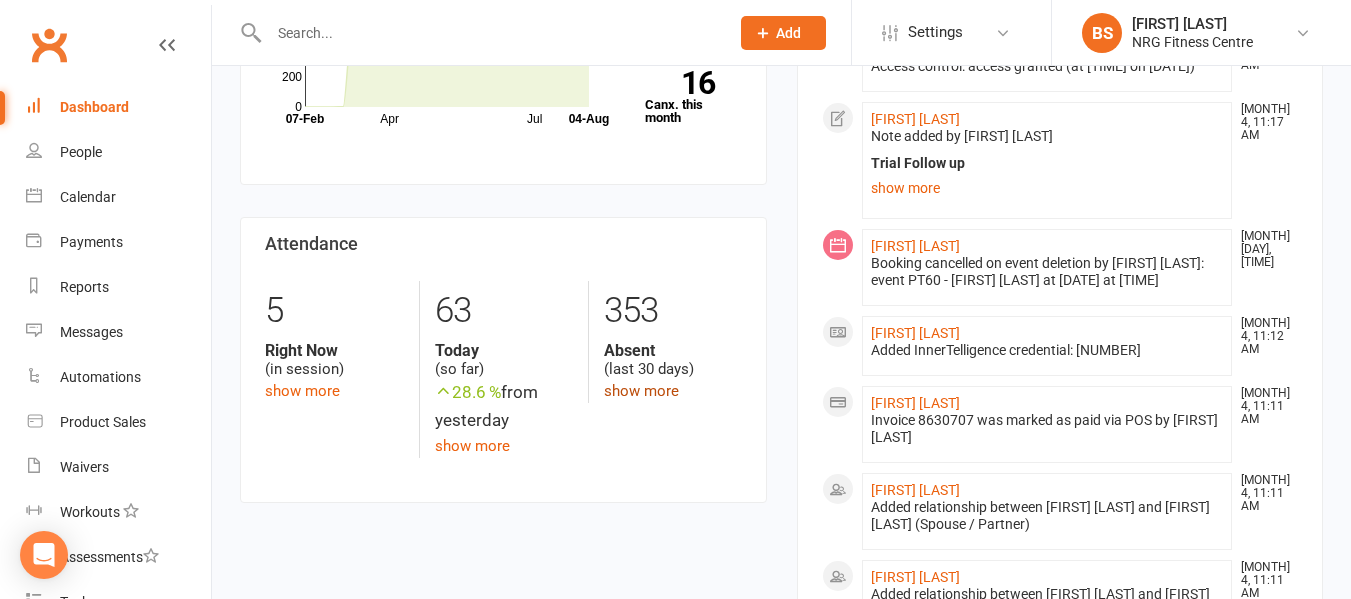 click on "show more" 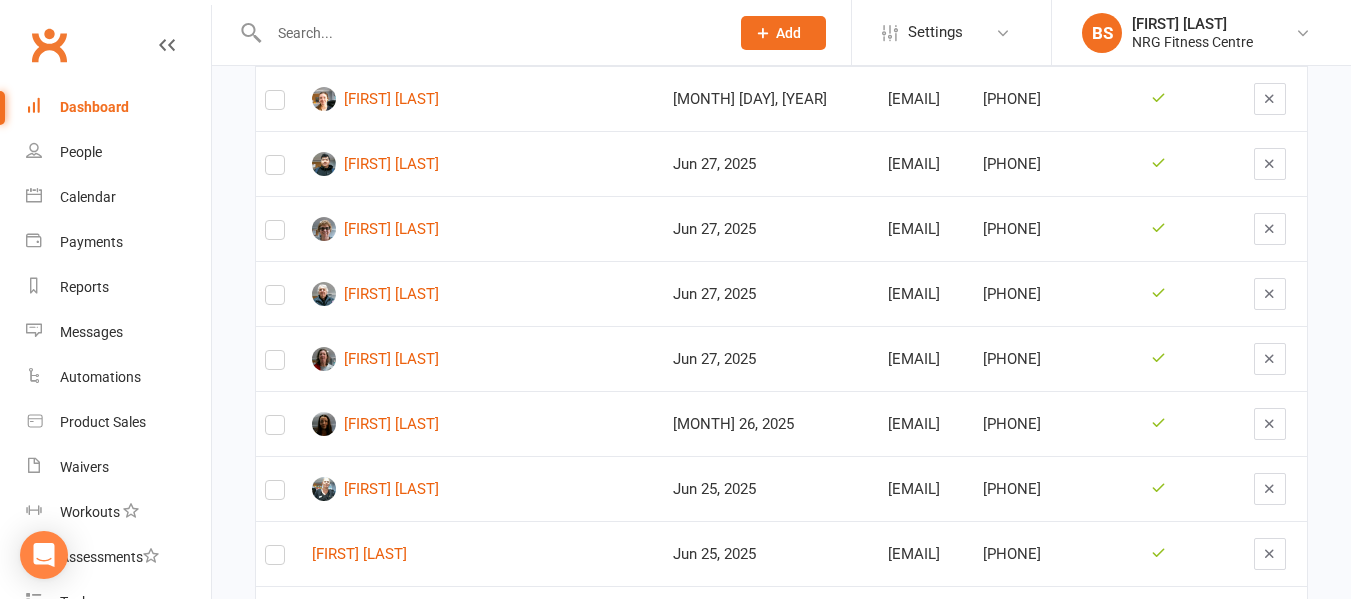 scroll, scrollTop: 1100, scrollLeft: 0, axis: vertical 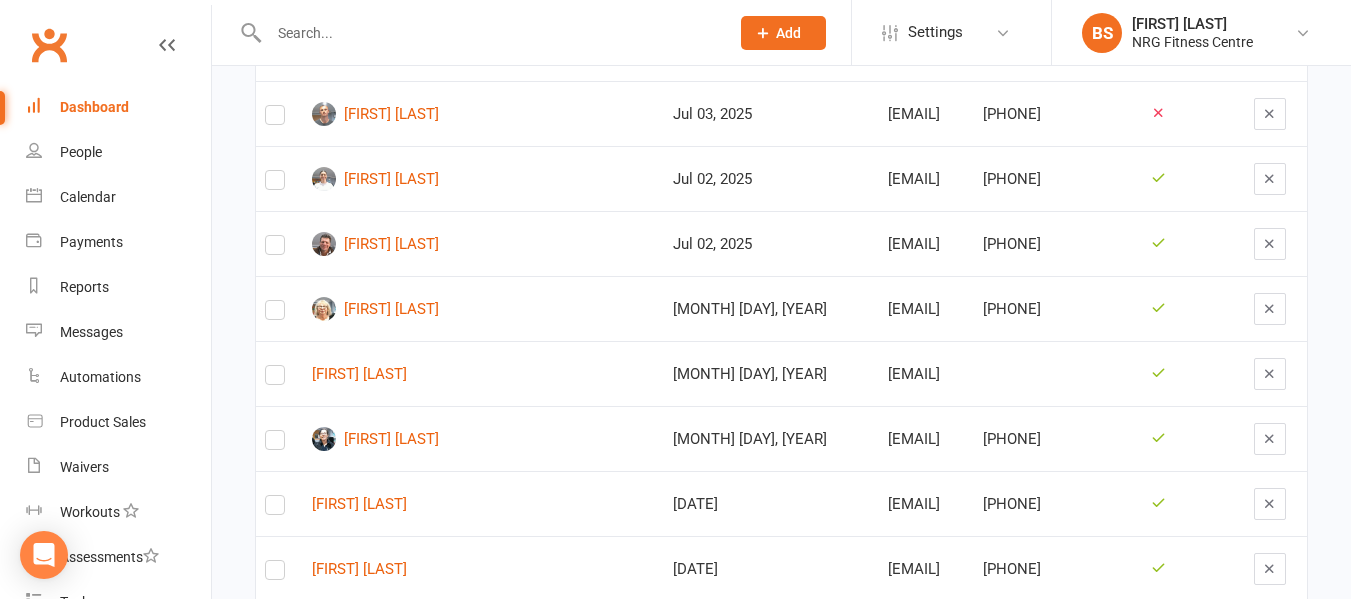 click at bounding box center (489, 33) 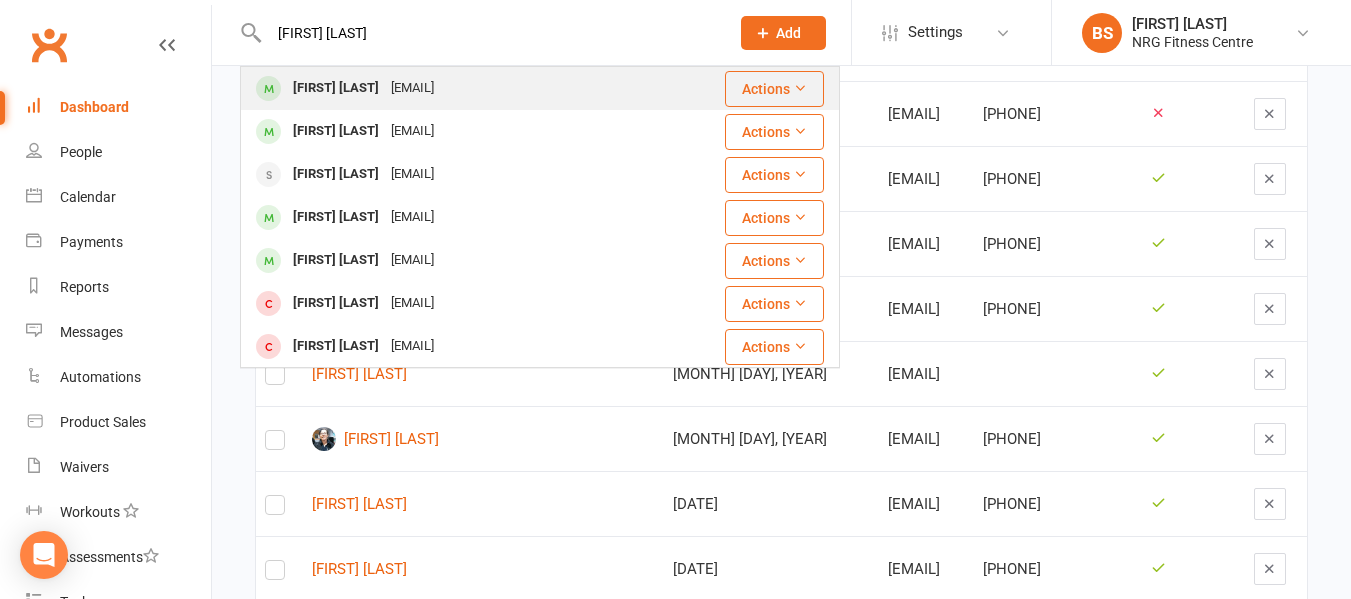 type on "ann maree" 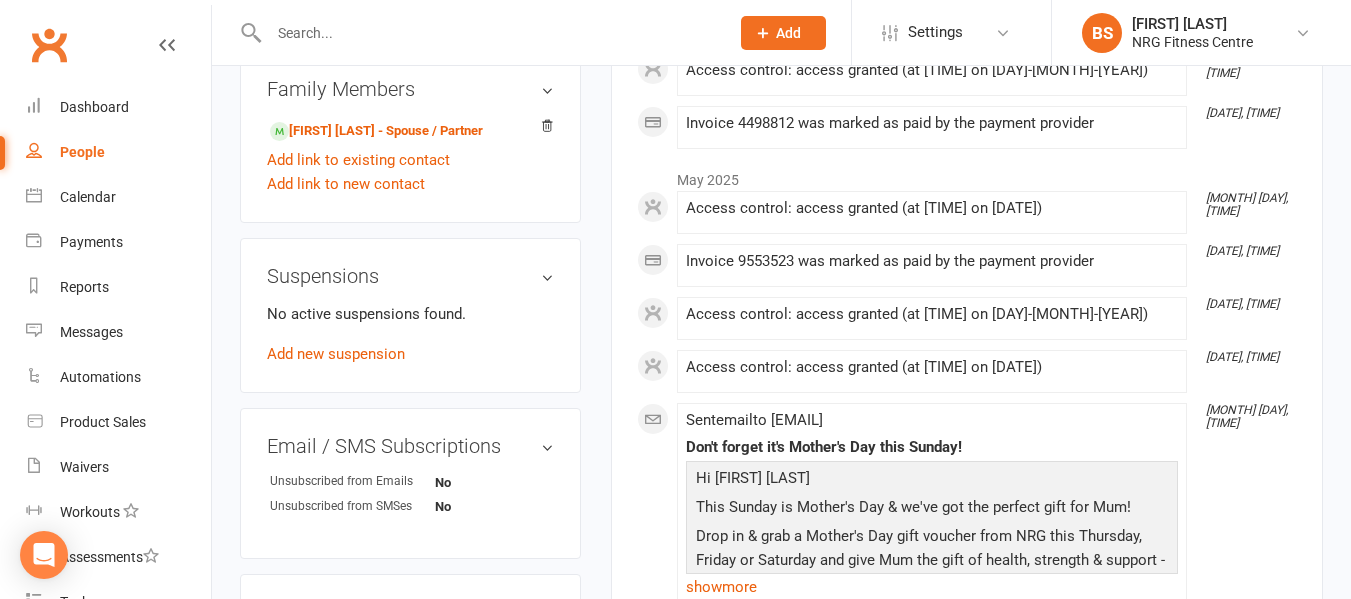 scroll, scrollTop: 1100, scrollLeft: 0, axis: vertical 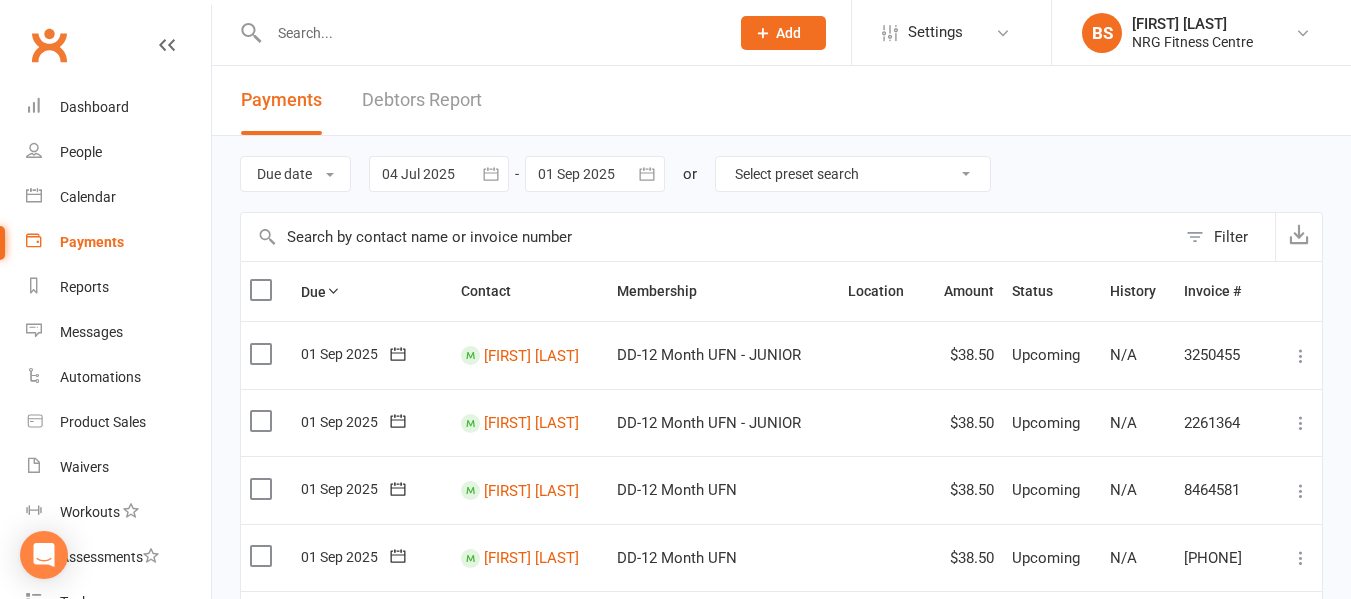 click on "Debtors Report" at bounding box center (422, 100) 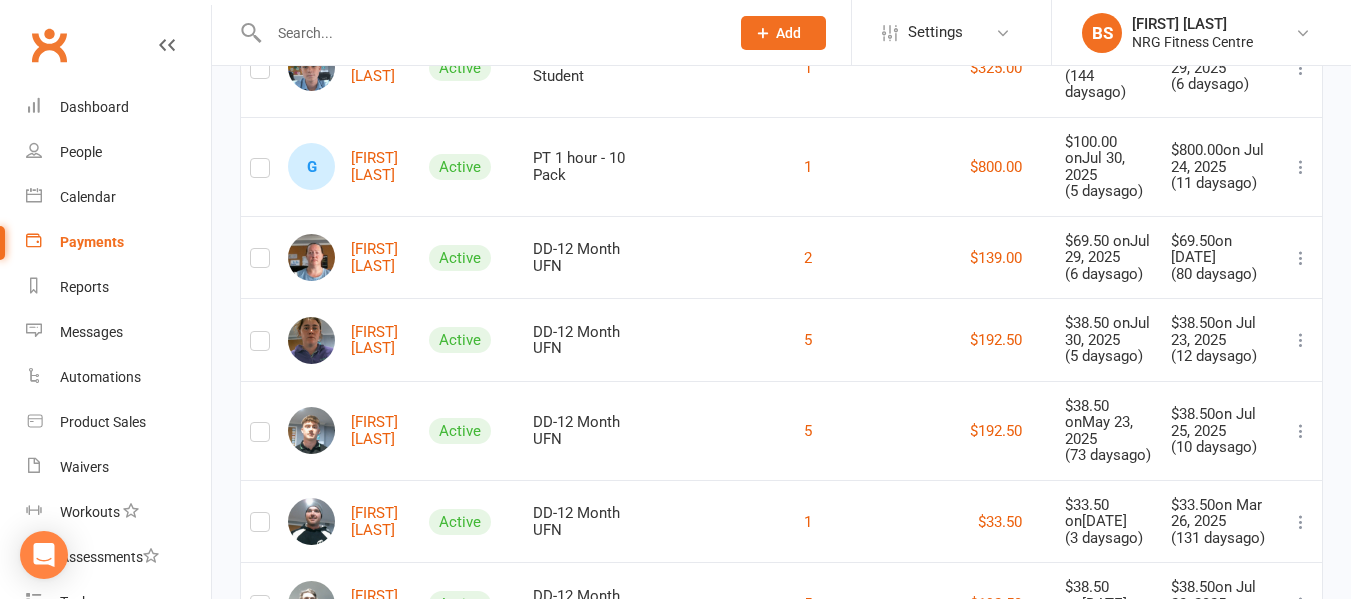 scroll, scrollTop: 1600, scrollLeft: 0, axis: vertical 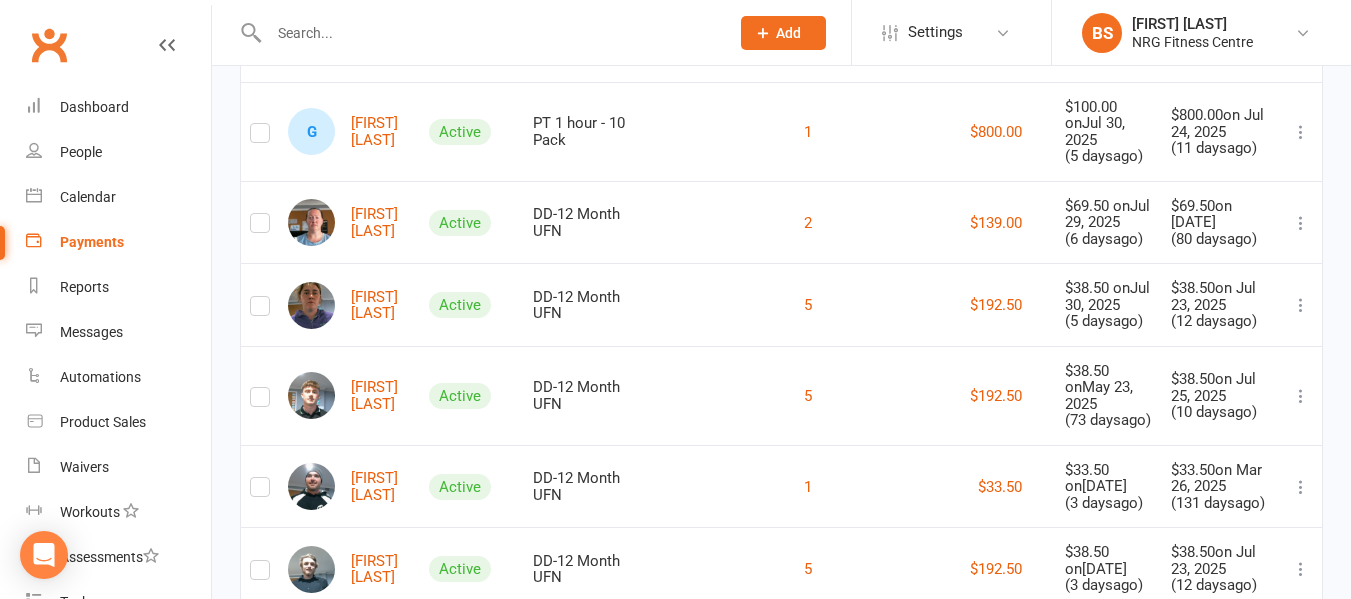 click on "[FIRST] [LAST]" at bounding box center [349, 32] 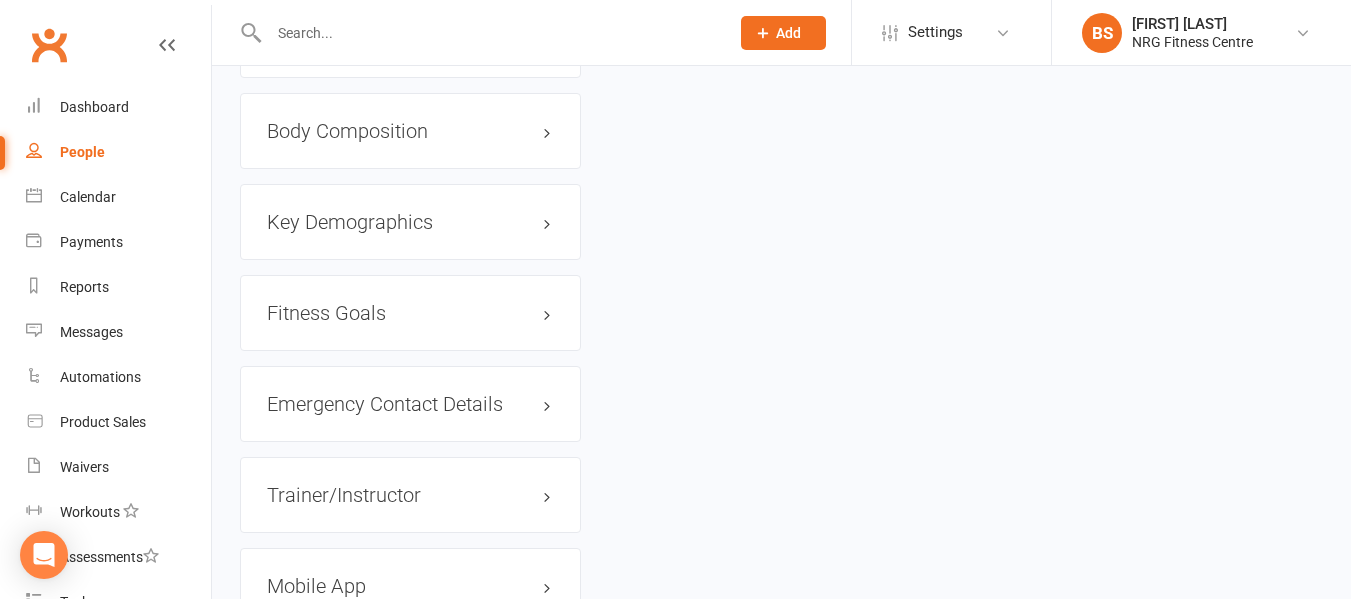 scroll, scrollTop: 0, scrollLeft: 0, axis: both 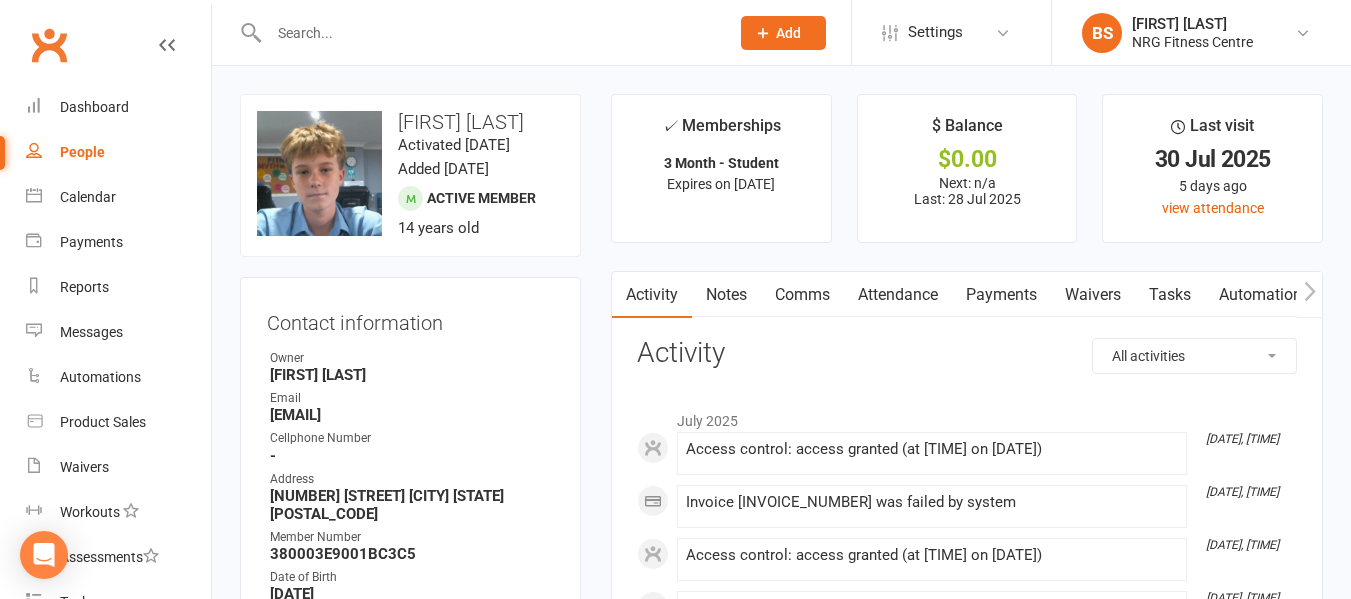 click on "Payments" at bounding box center (1001, 295) 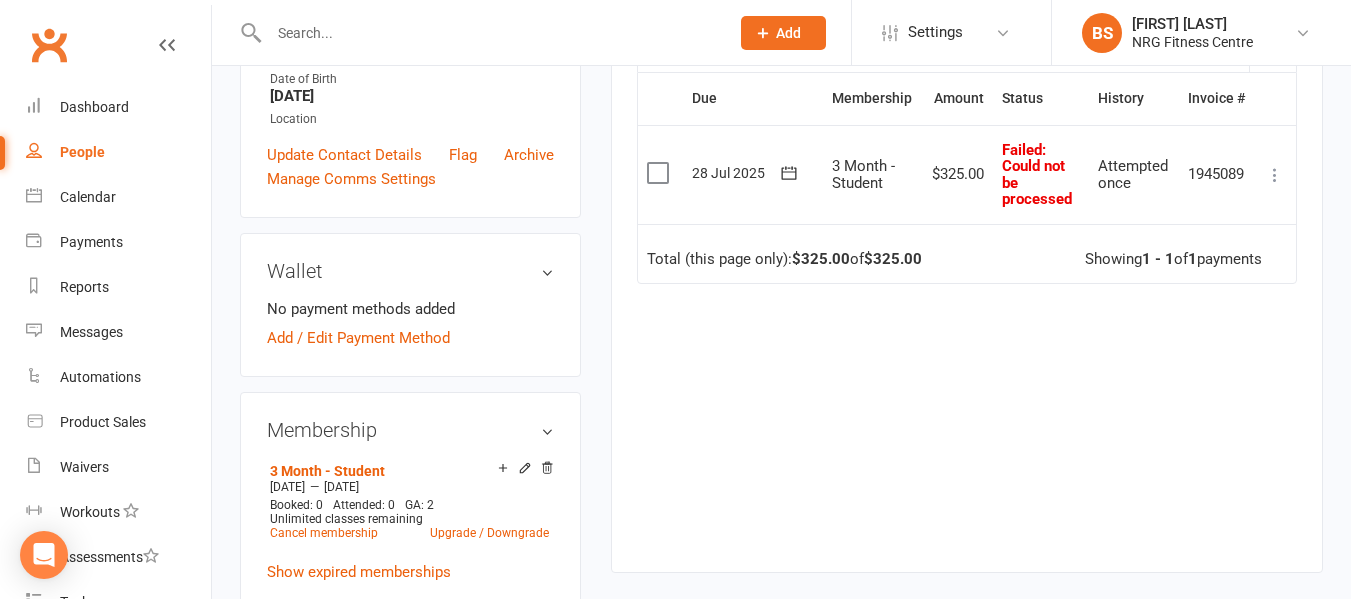 scroll, scrollTop: 500, scrollLeft: 0, axis: vertical 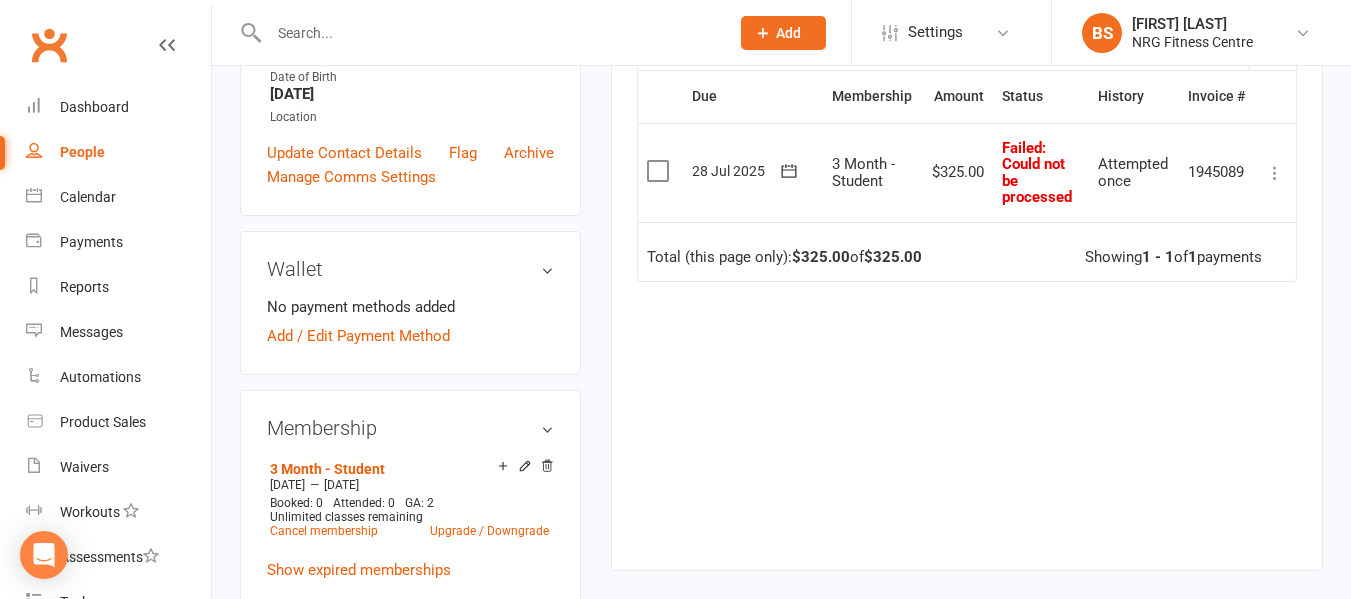 click at bounding box center (1275, 173) 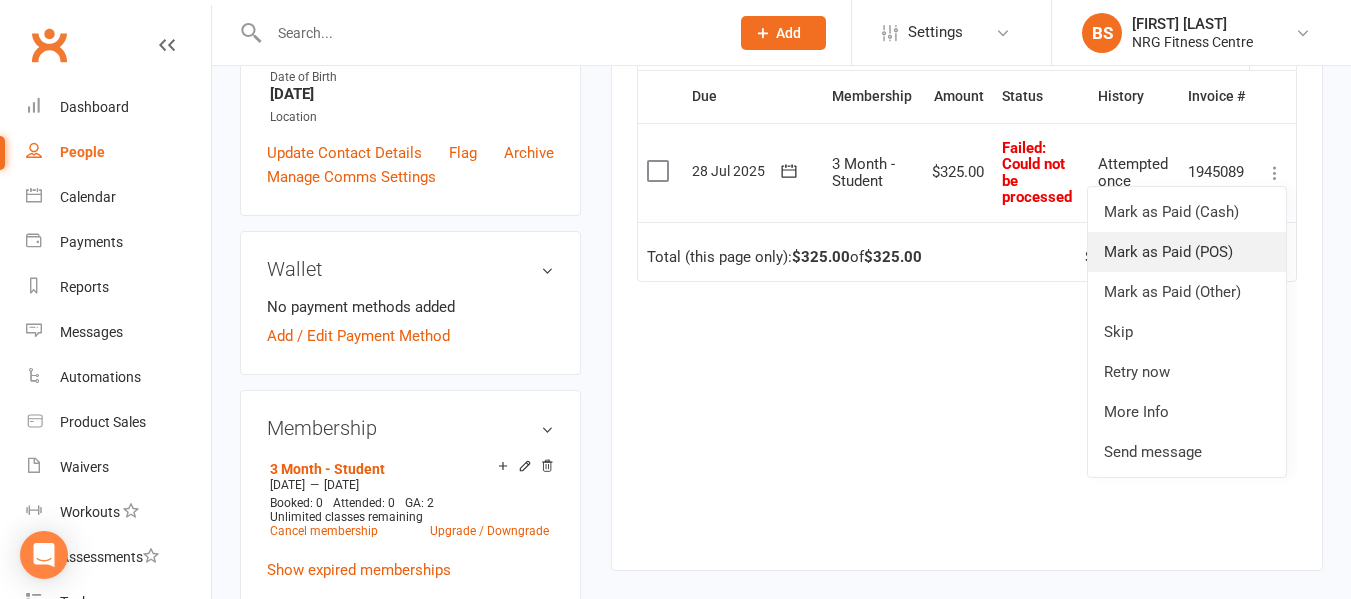click on "Mark as Paid (POS)" at bounding box center [1187, 252] 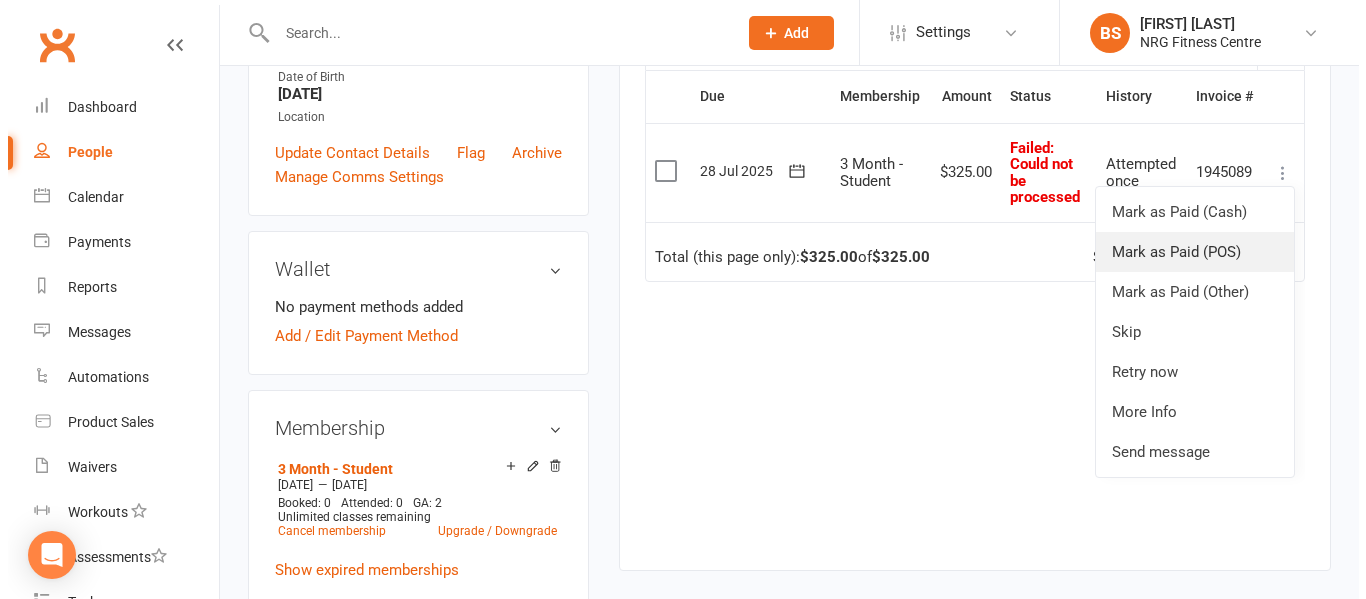 scroll, scrollTop: 476, scrollLeft: 0, axis: vertical 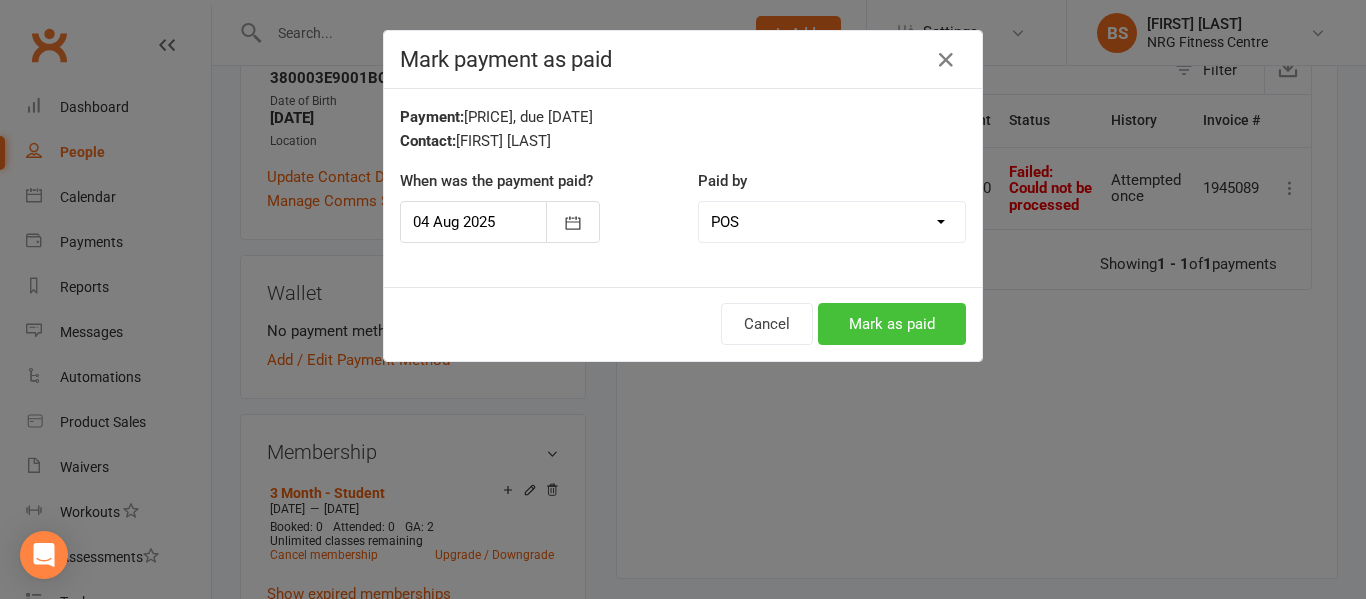 click on "Mark as paid" at bounding box center (892, 324) 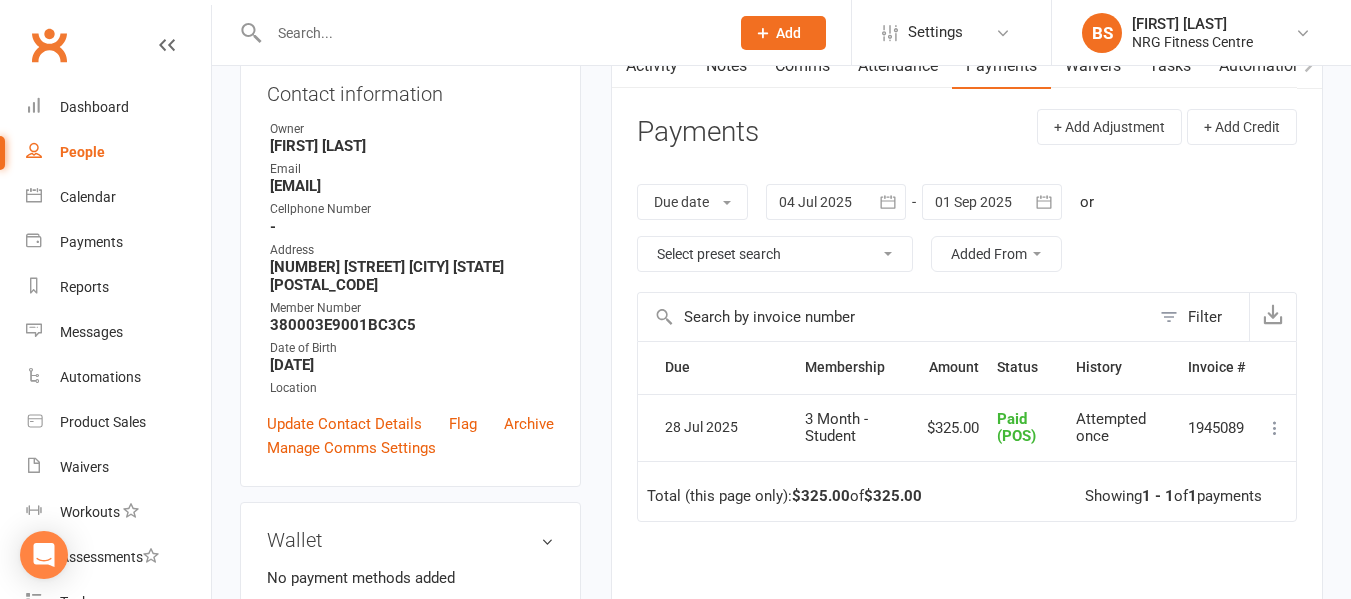 scroll, scrollTop: 100, scrollLeft: 0, axis: vertical 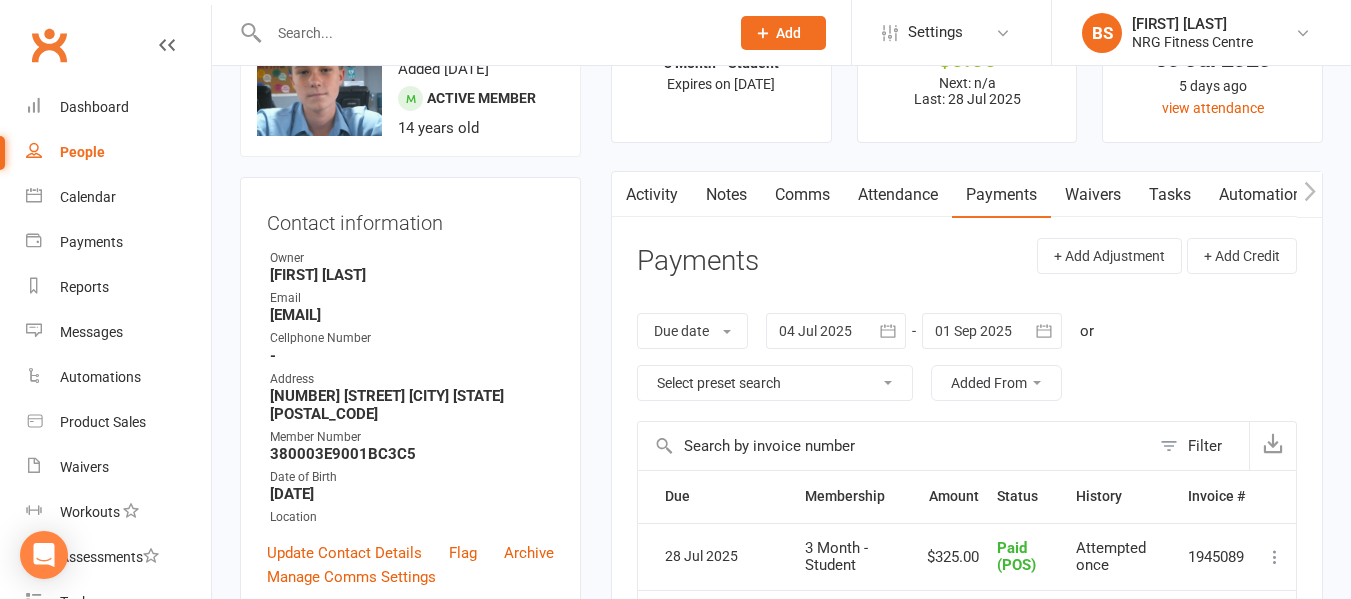 click on "Notes" at bounding box center [726, 195] 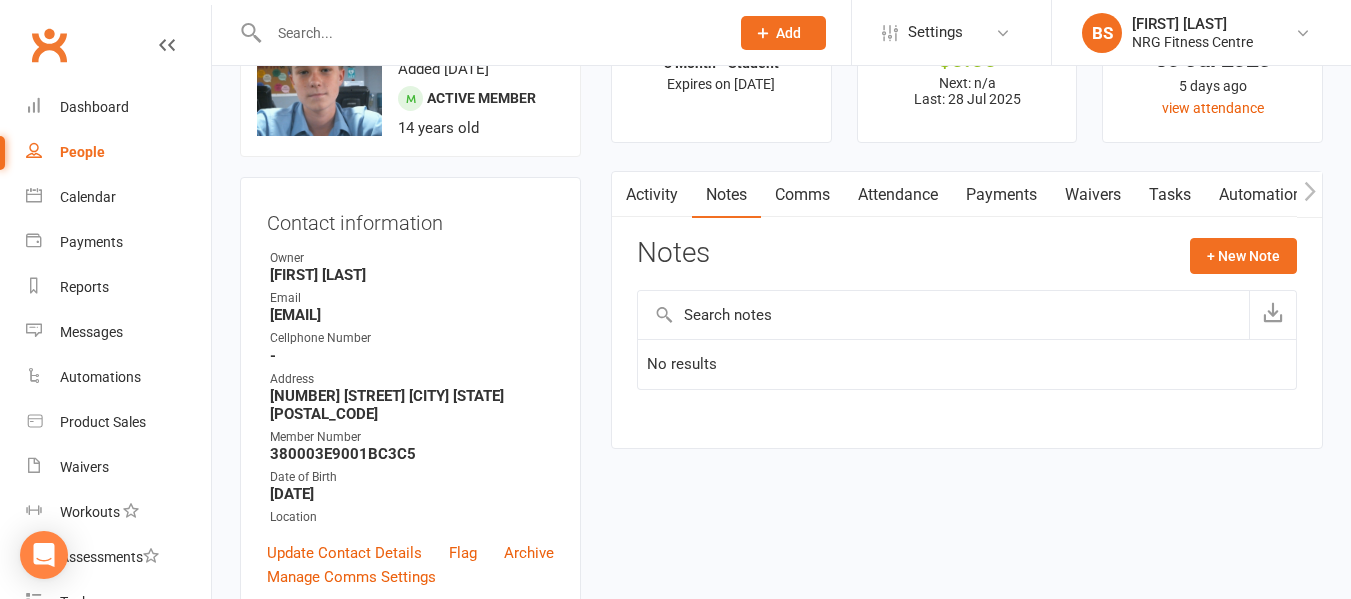 click at bounding box center (624, 194) 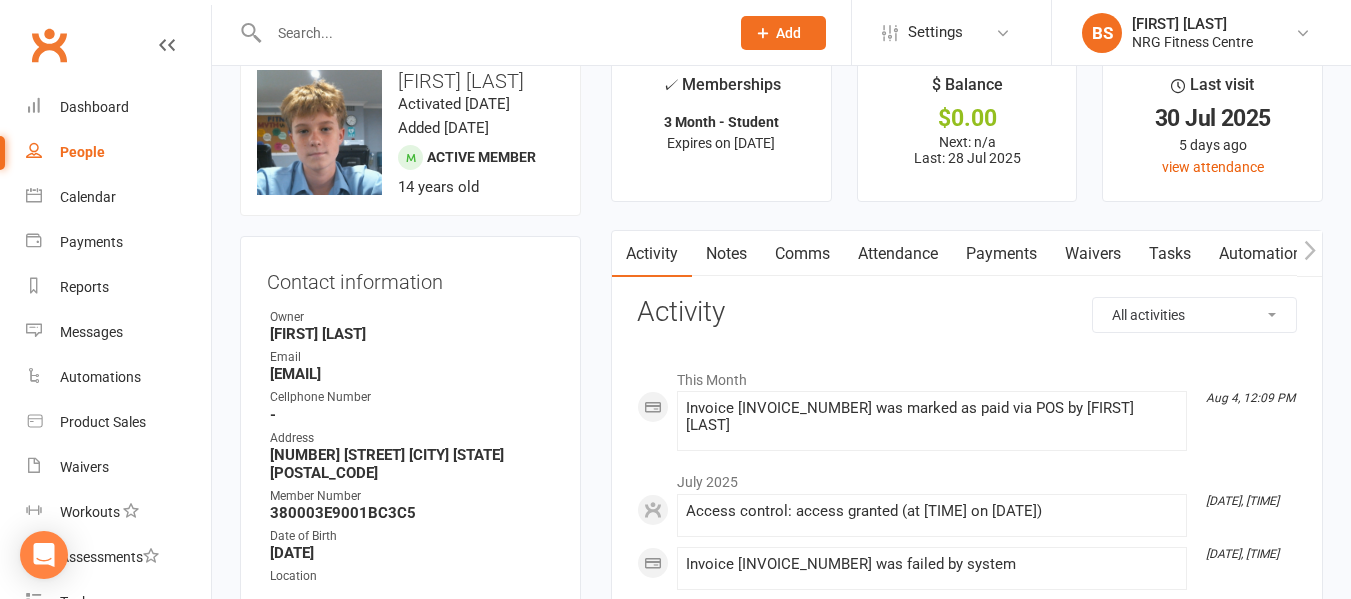 scroll, scrollTop: 0, scrollLeft: 0, axis: both 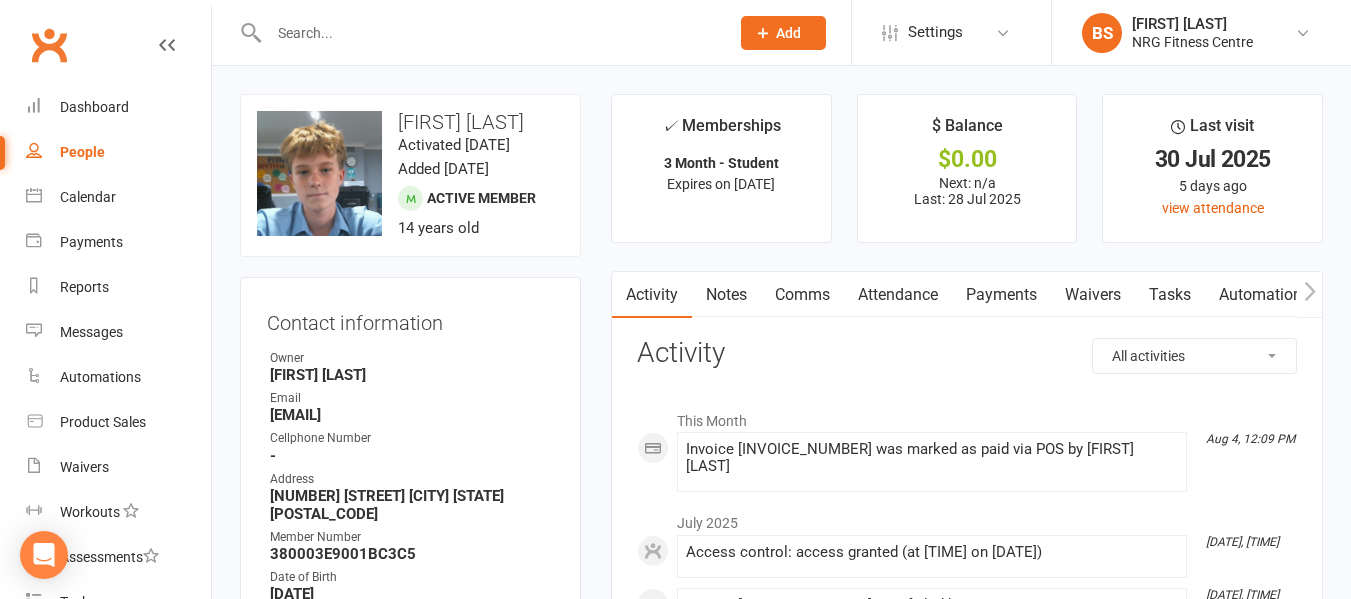 click on "Payments" at bounding box center [1001, 295] 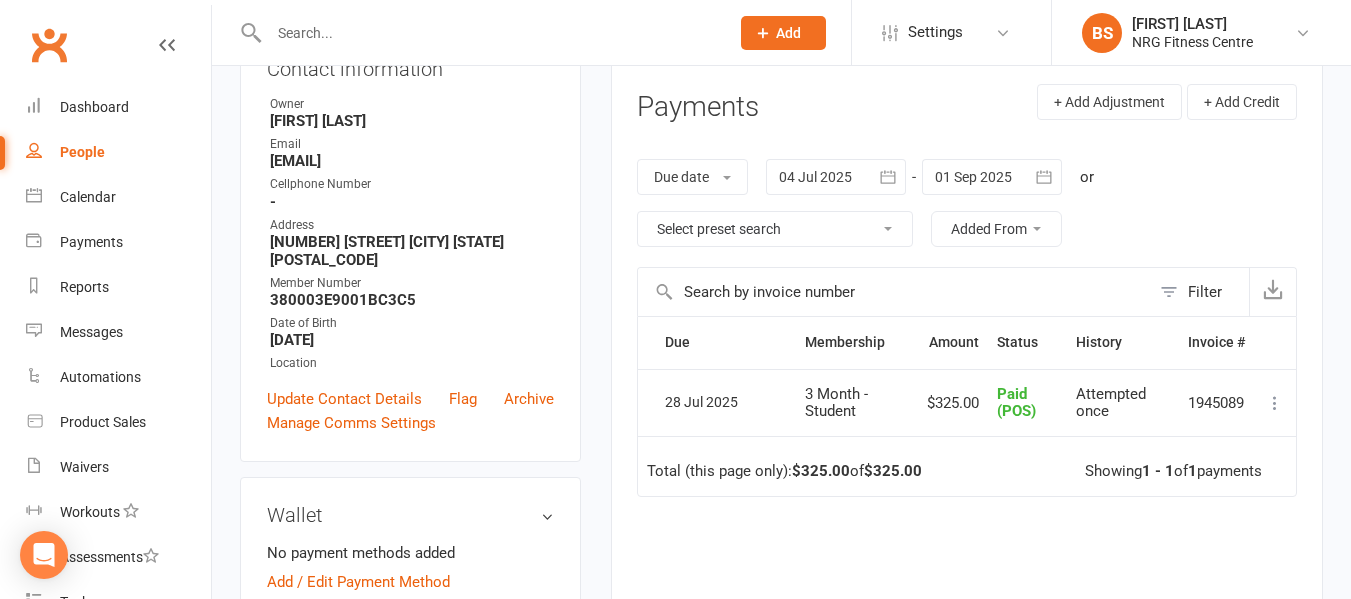 scroll, scrollTop: 200, scrollLeft: 0, axis: vertical 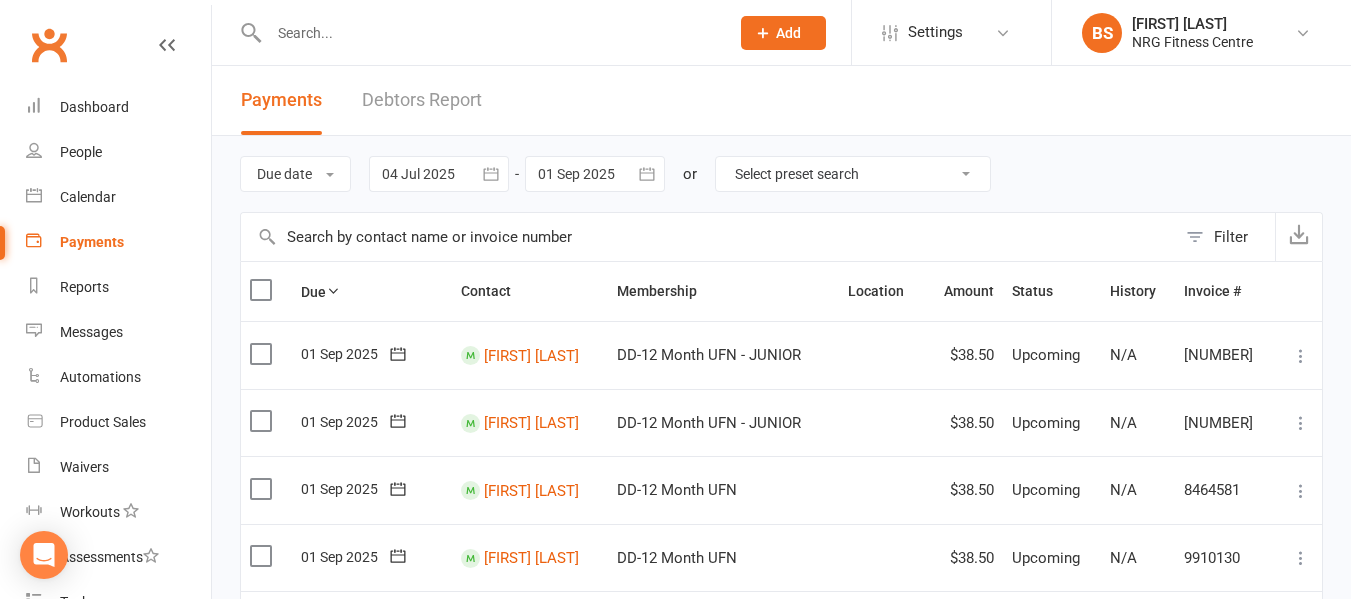 click on "Debtors Report" at bounding box center [422, 100] 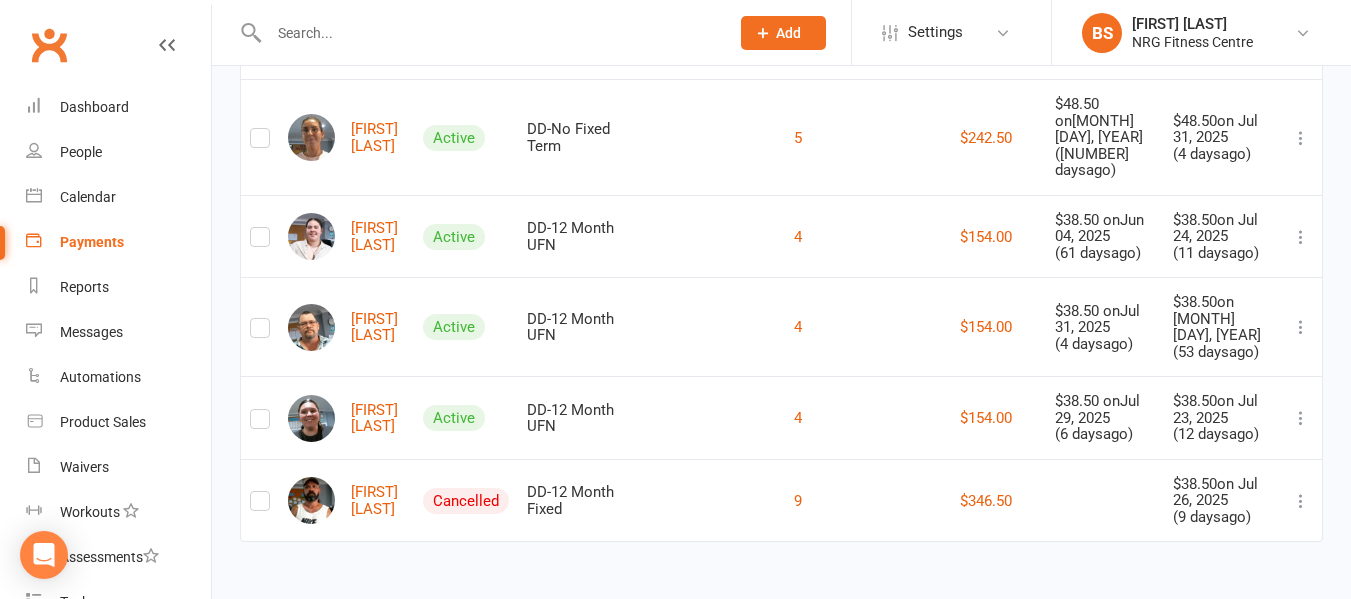 scroll, scrollTop: 3499, scrollLeft: 0, axis: vertical 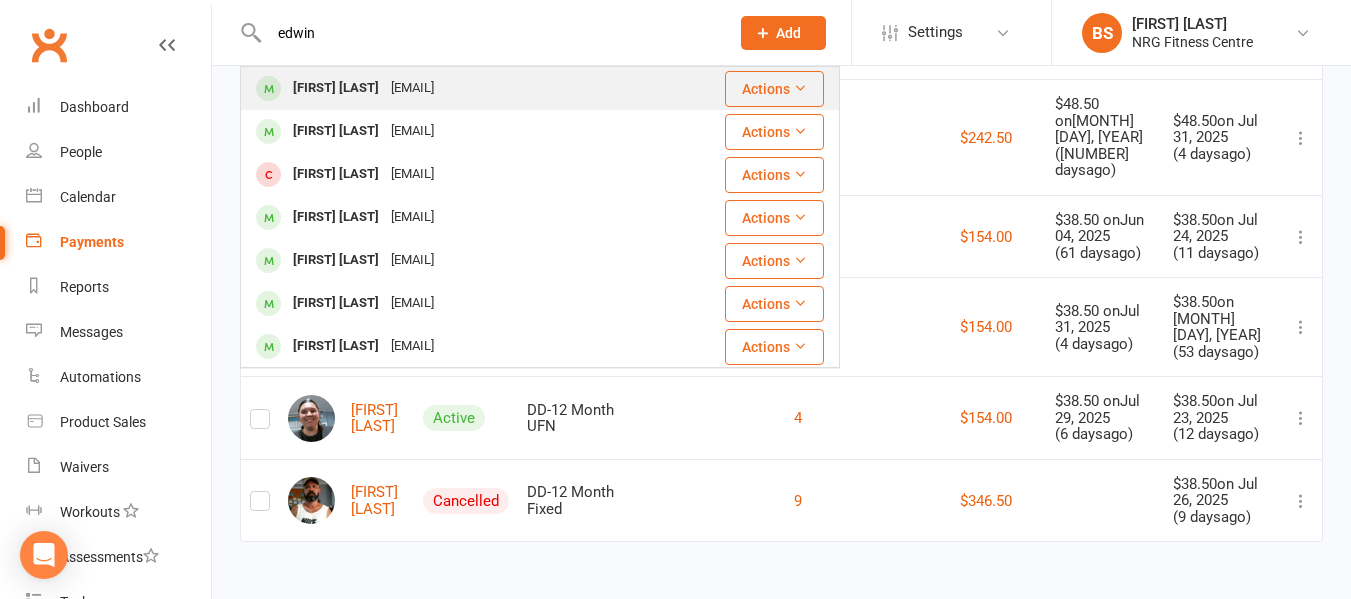 type on "edwin" 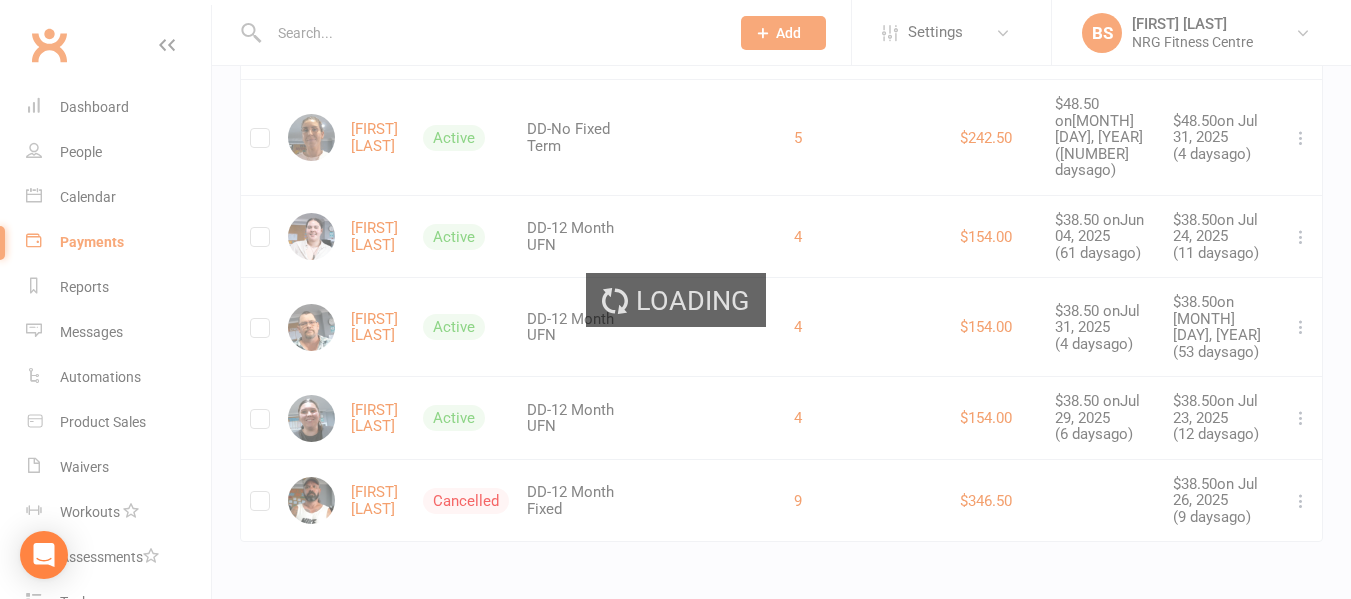 scroll, scrollTop: 0, scrollLeft: 0, axis: both 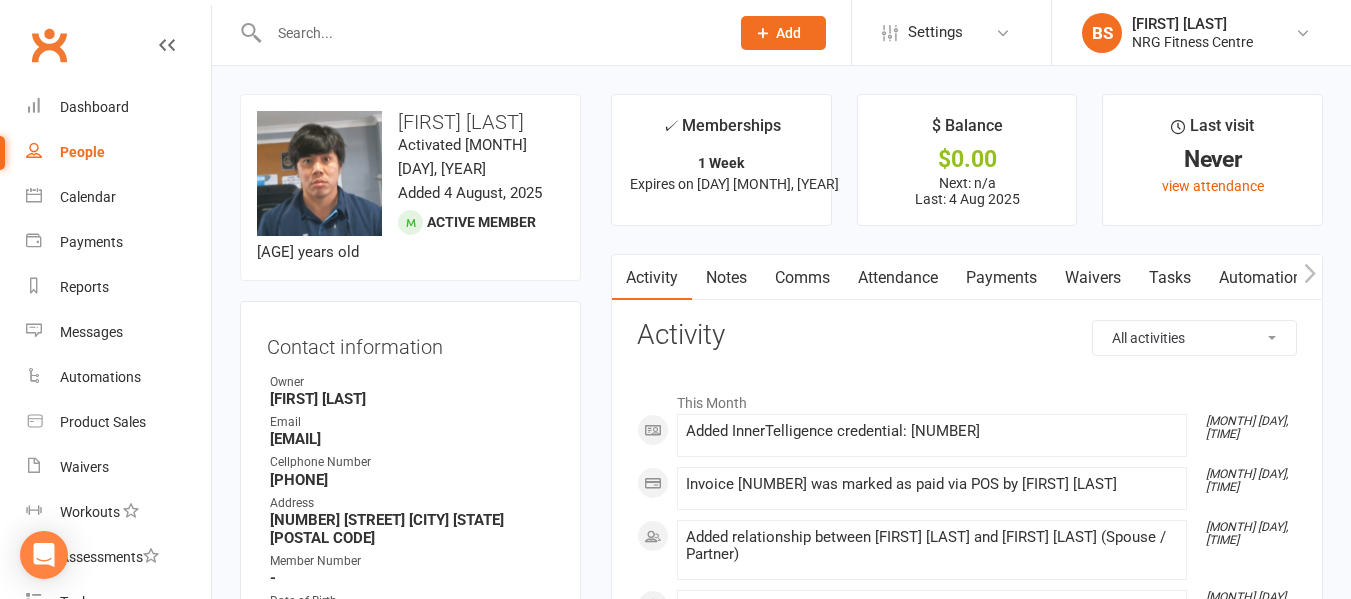 click on "Payments" at bounding box center (1001, 278) 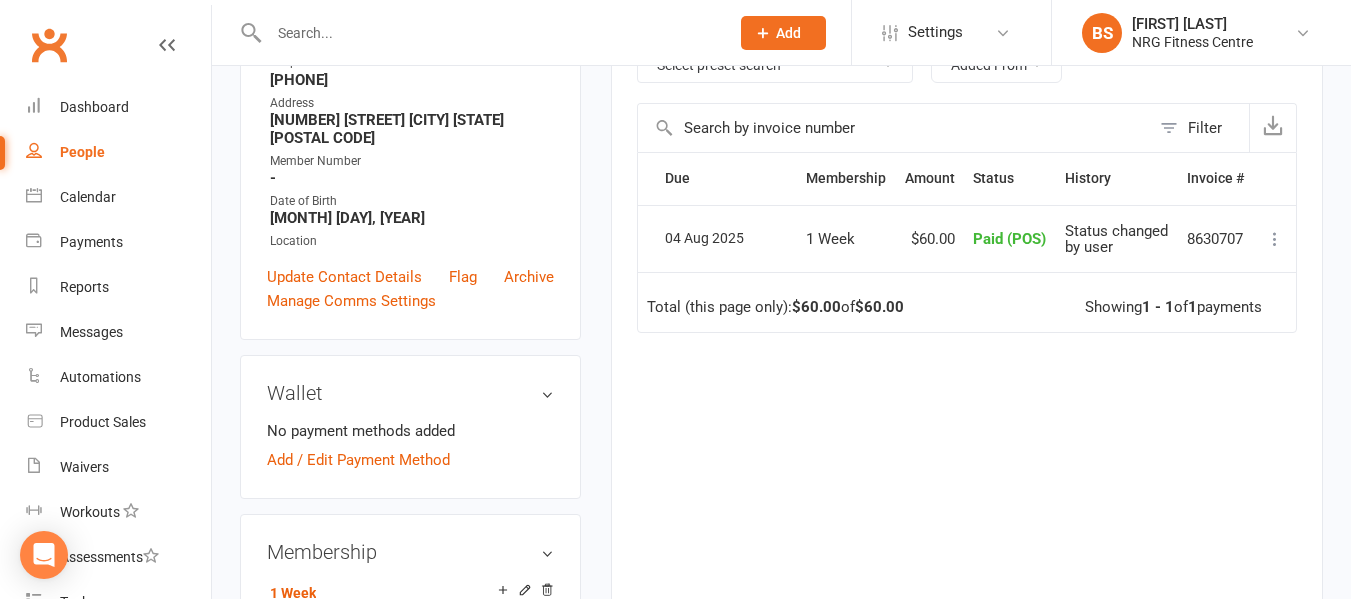 scroll, scrollTop: 0, scrollLeft: 0, axis: both 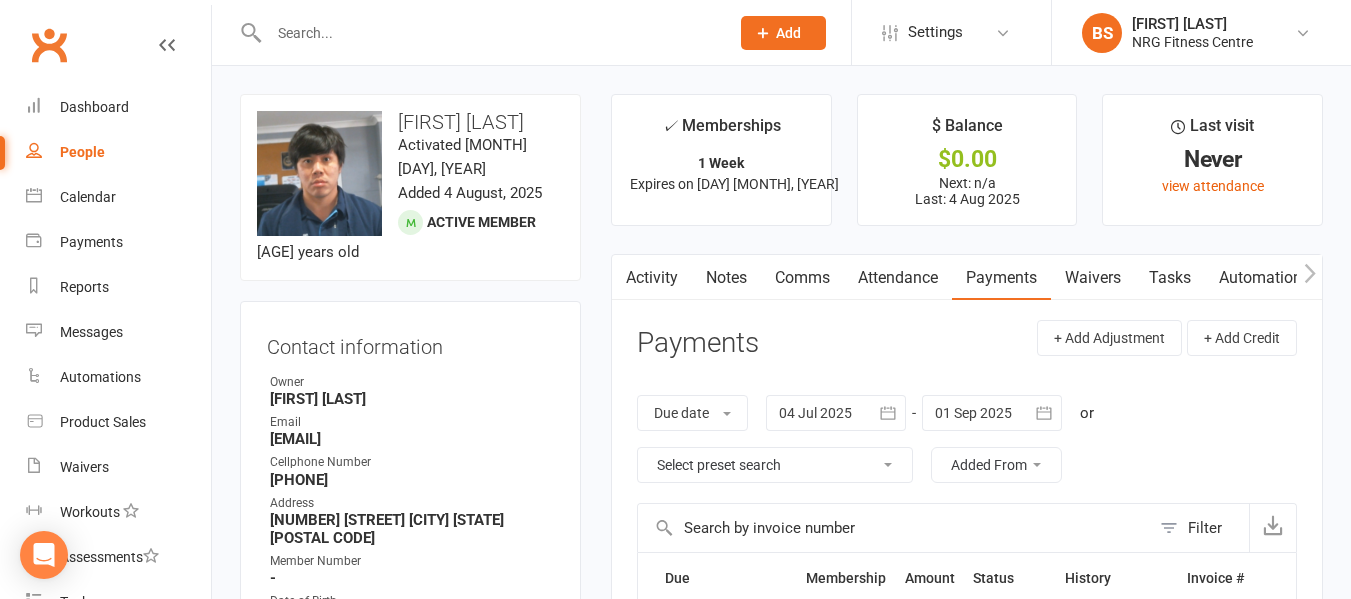 click on "Add" 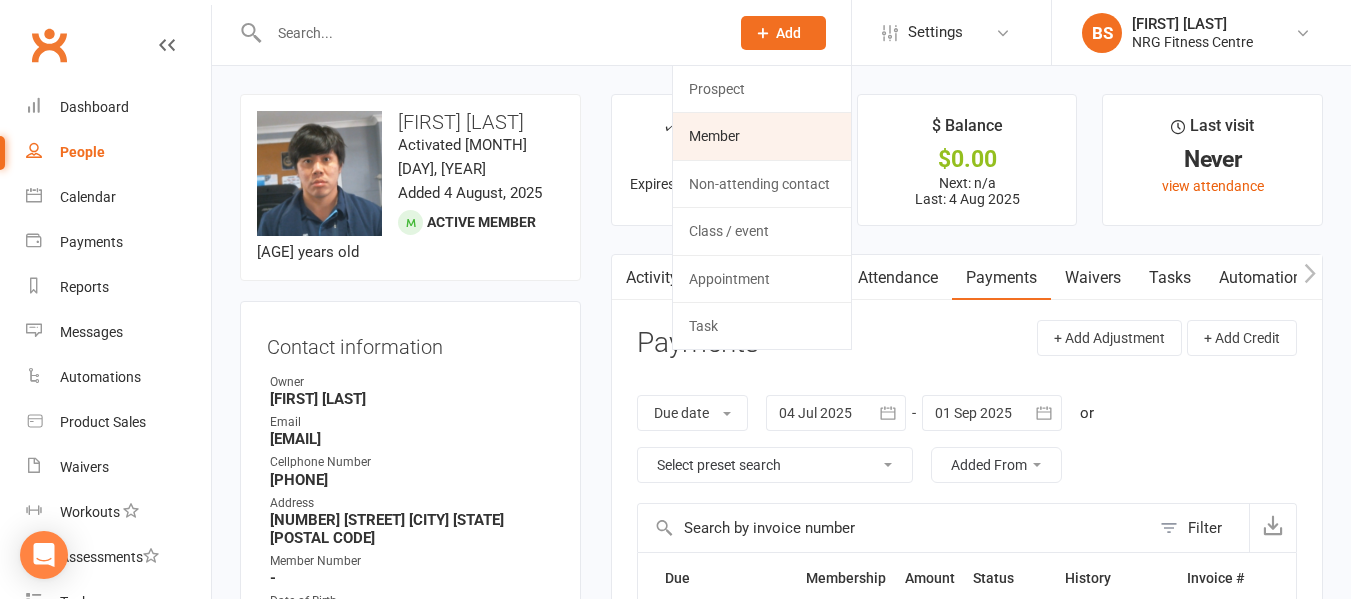 click on "Member" 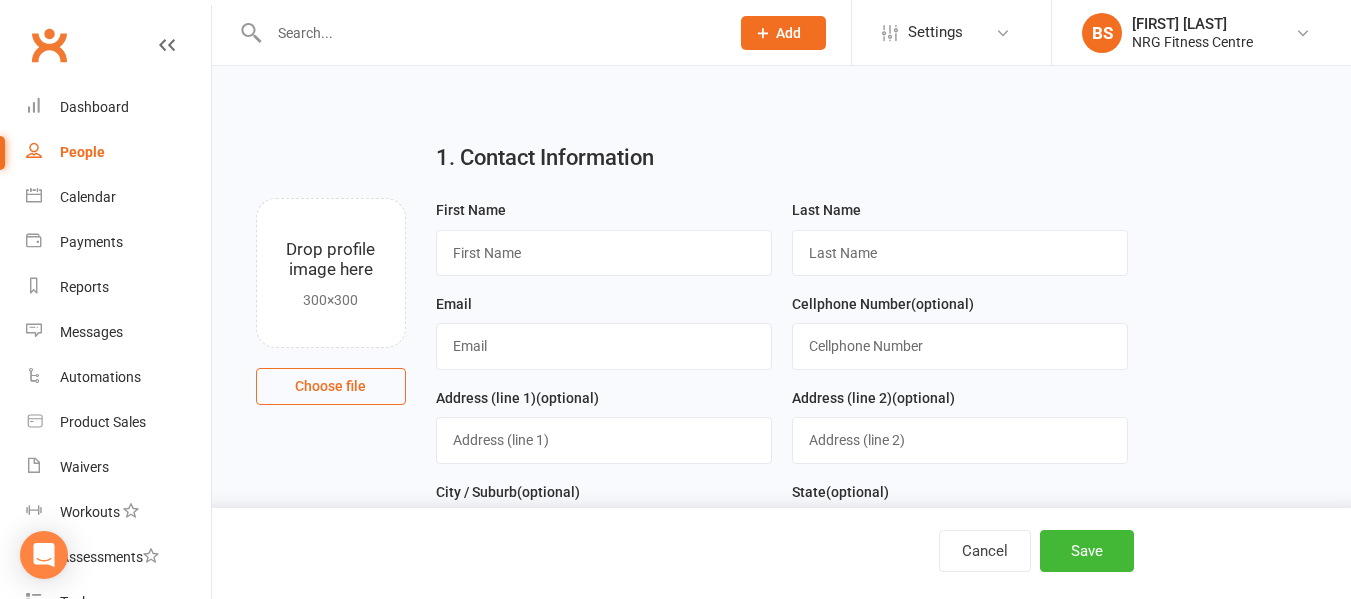 click on "Choose file" at bounding box center [331, 386] 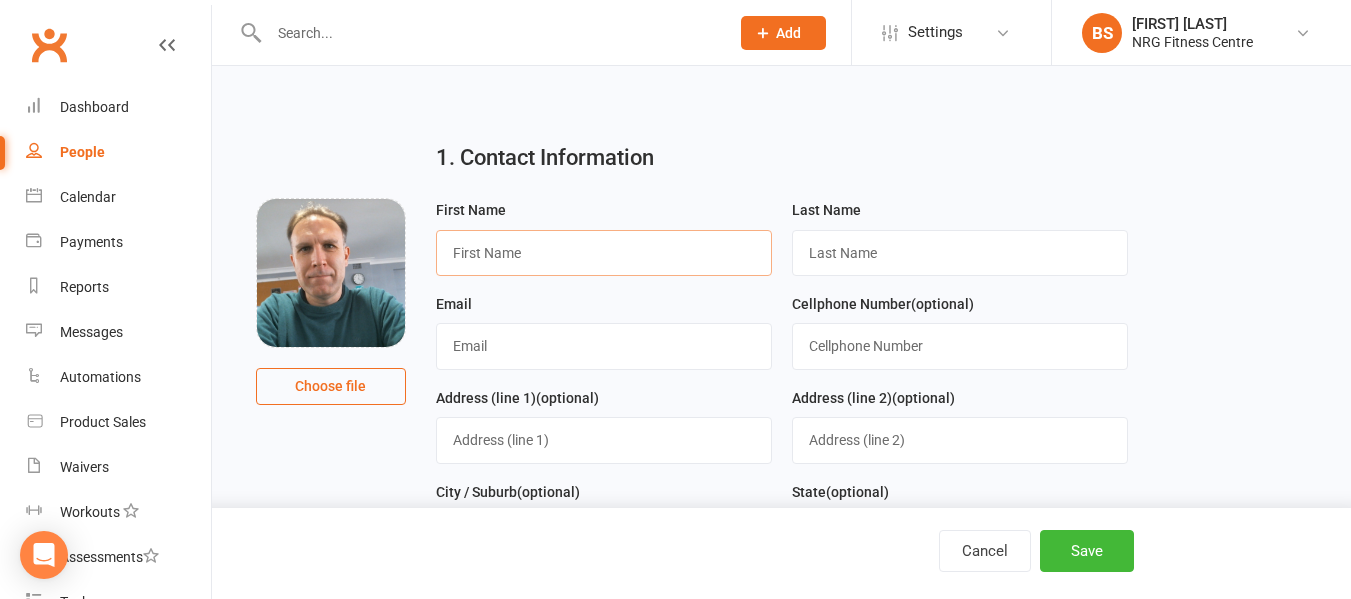 click at bounding box center [604, 253] 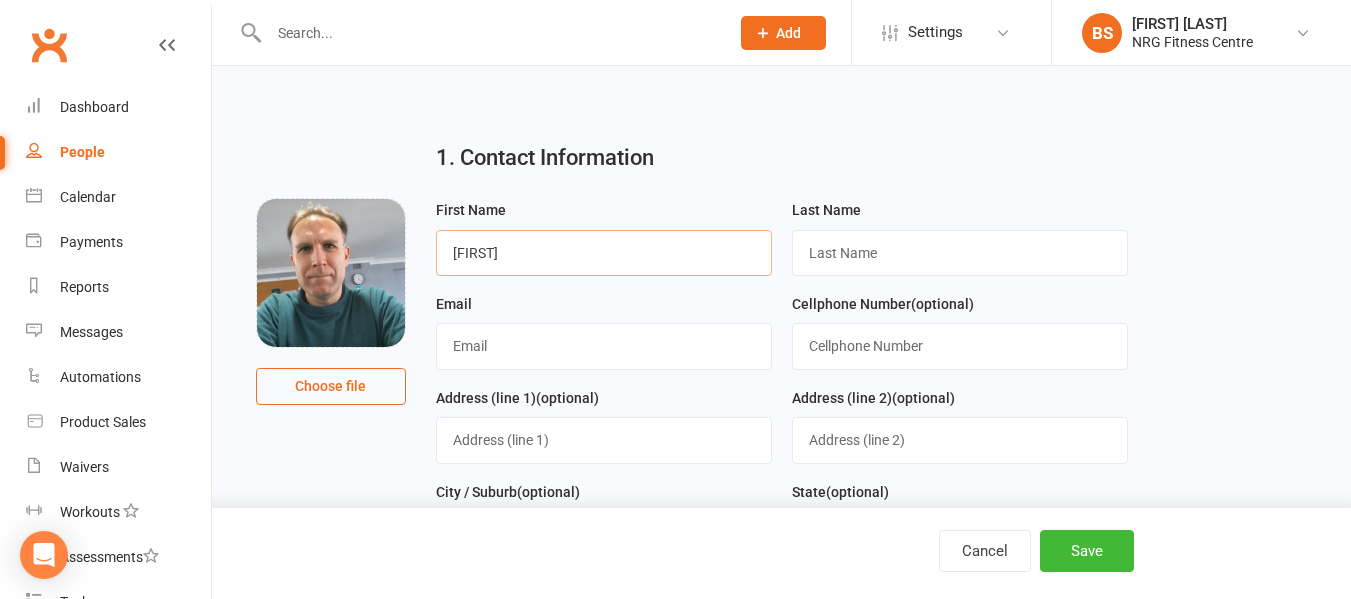 type on "[FIRST]" 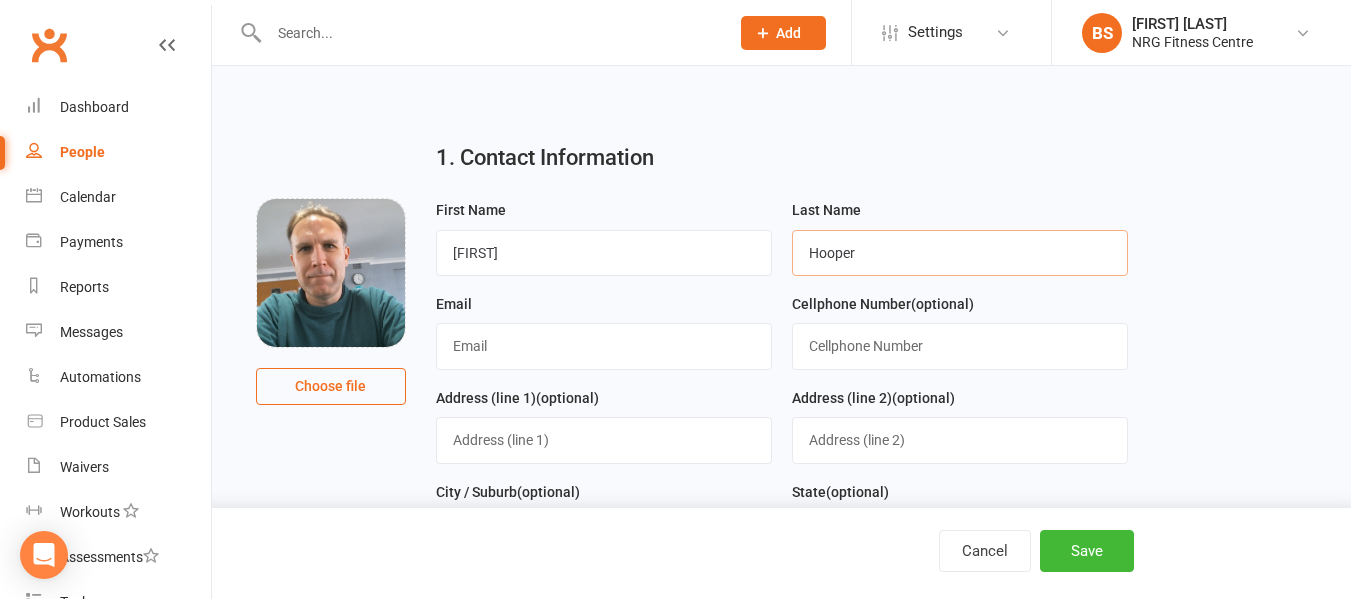type on "Hooper" 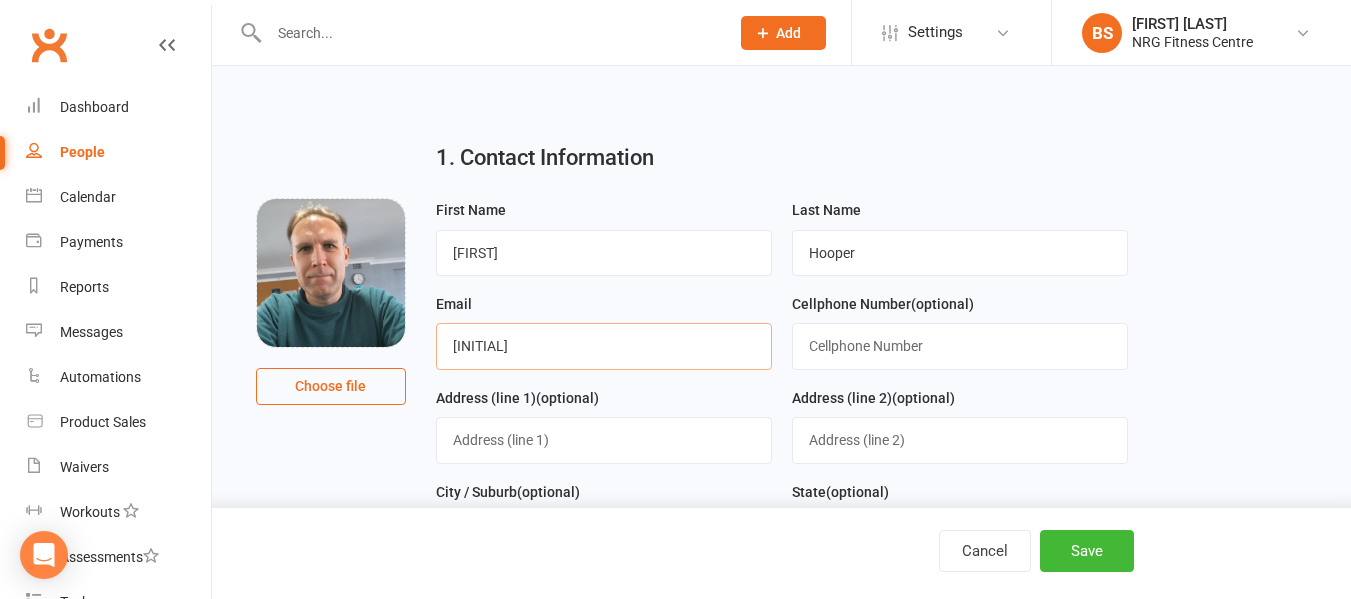 type on "s" 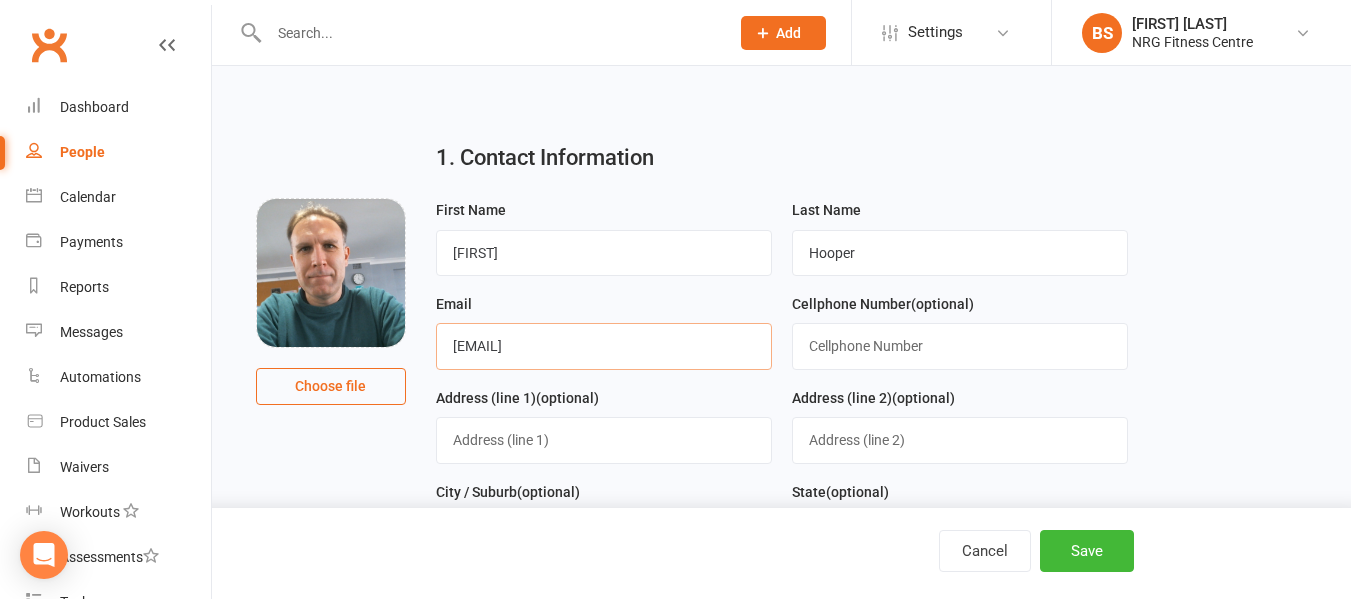 type on "[EMAIL]" 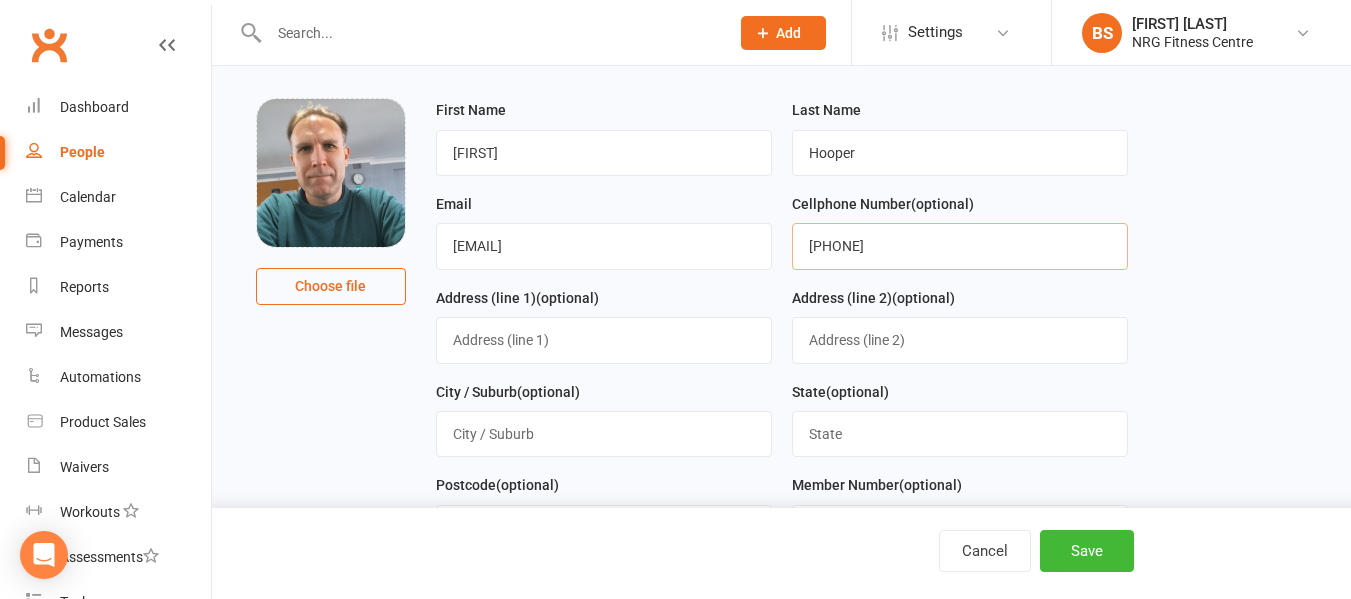 type on "[PHONE]" 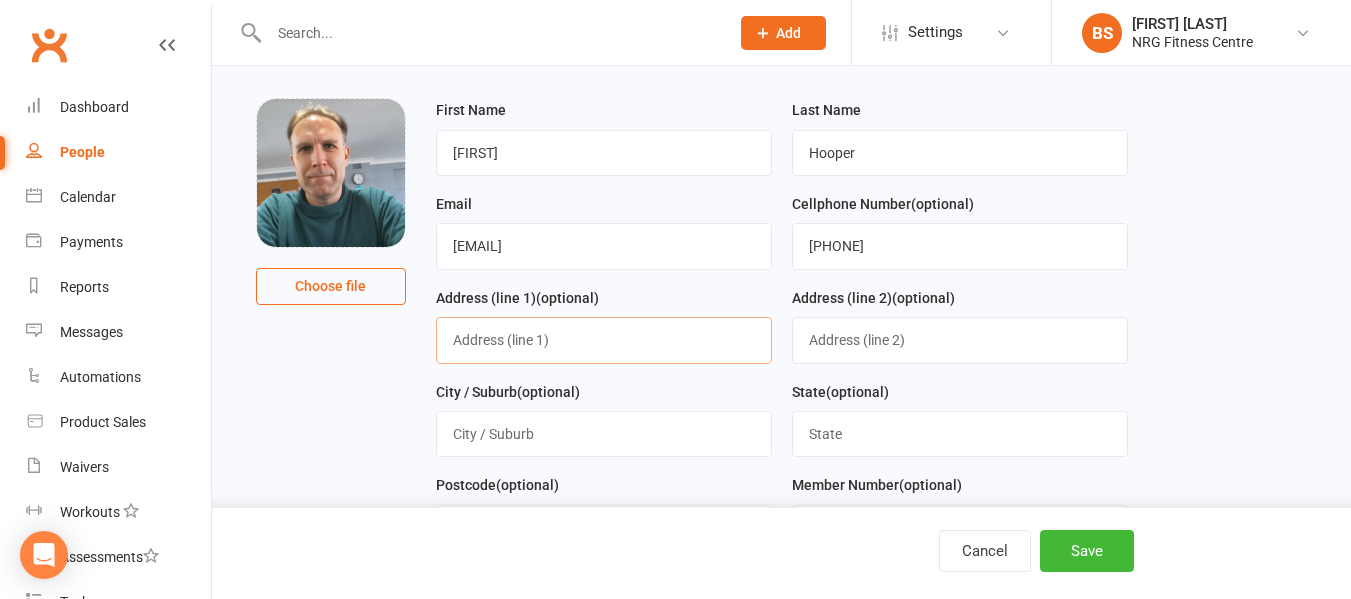 click at bounding box center [604, 340] 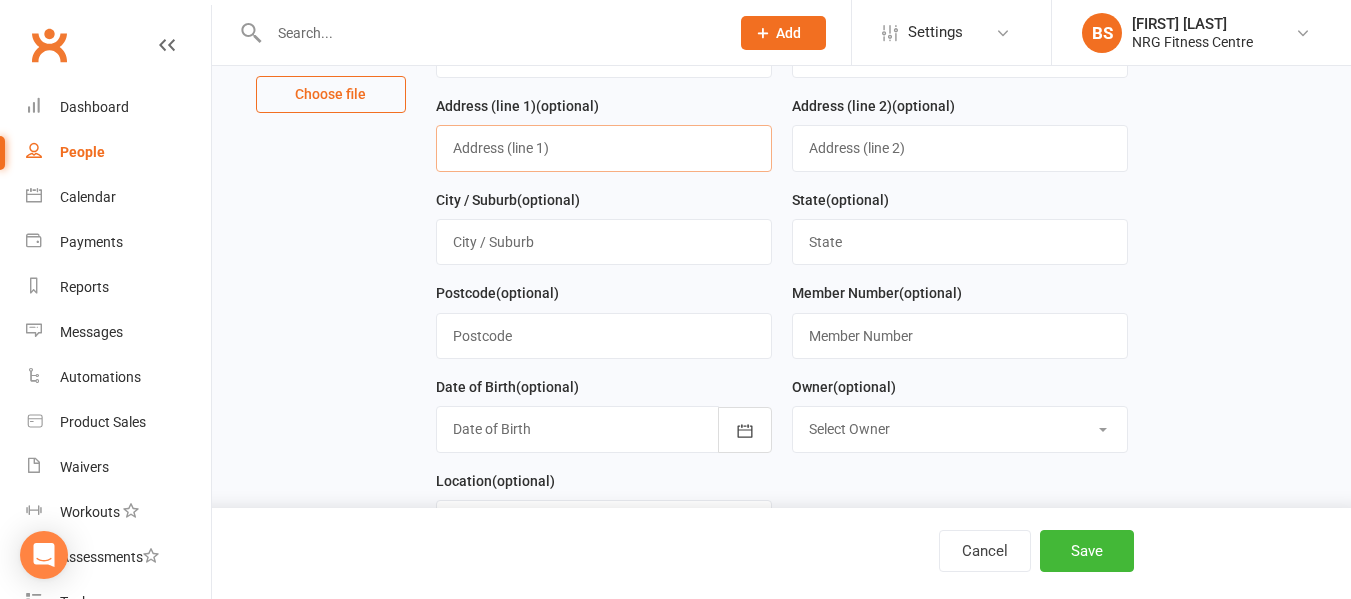 scroll, scrollTop: 300, scrollLeft: 0, axis: vertical 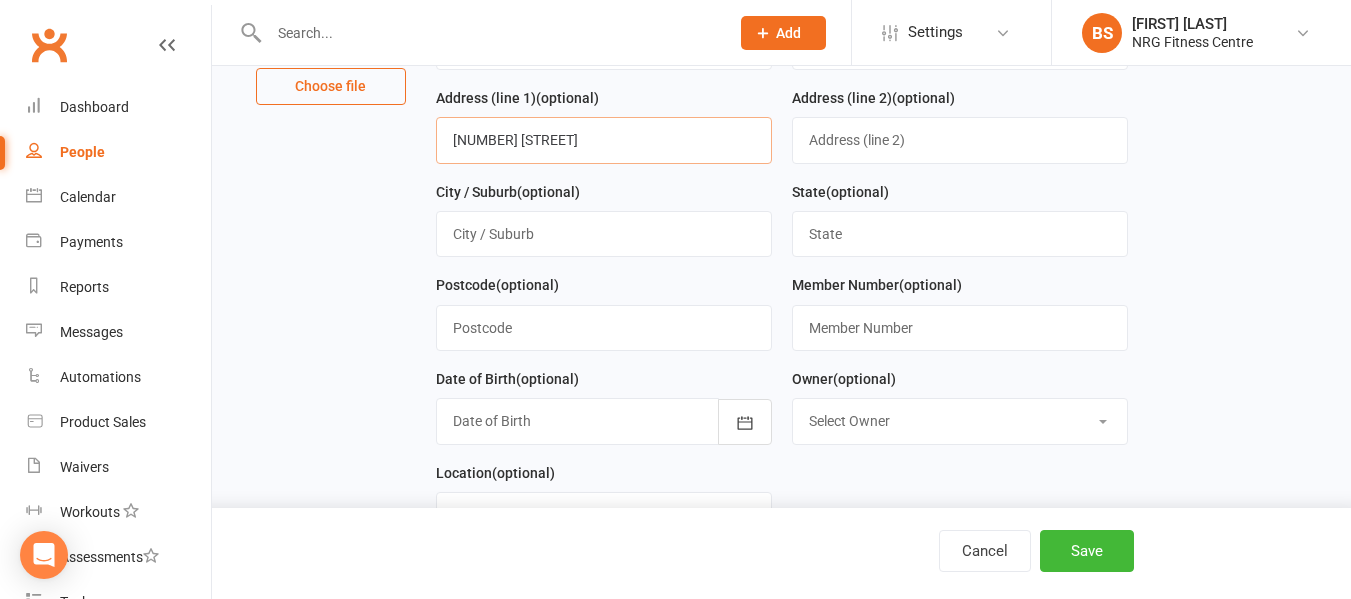type on "[NUMBER] [STREET]" 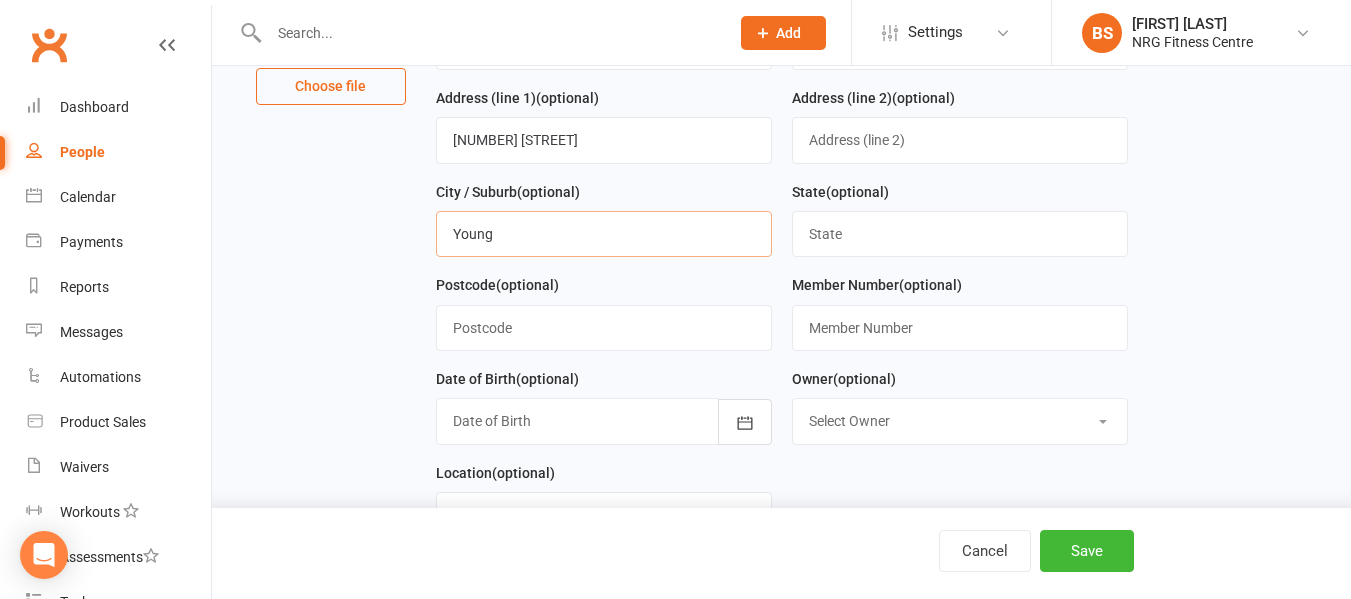 type on "Young" 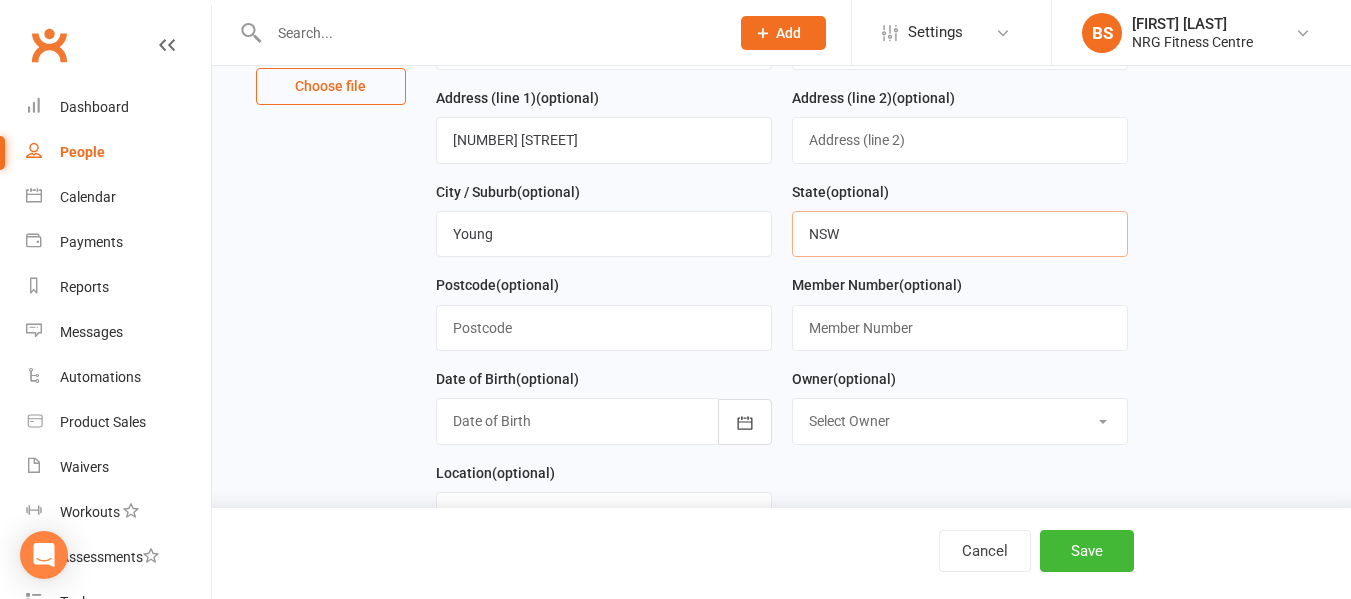 type on "NSW" 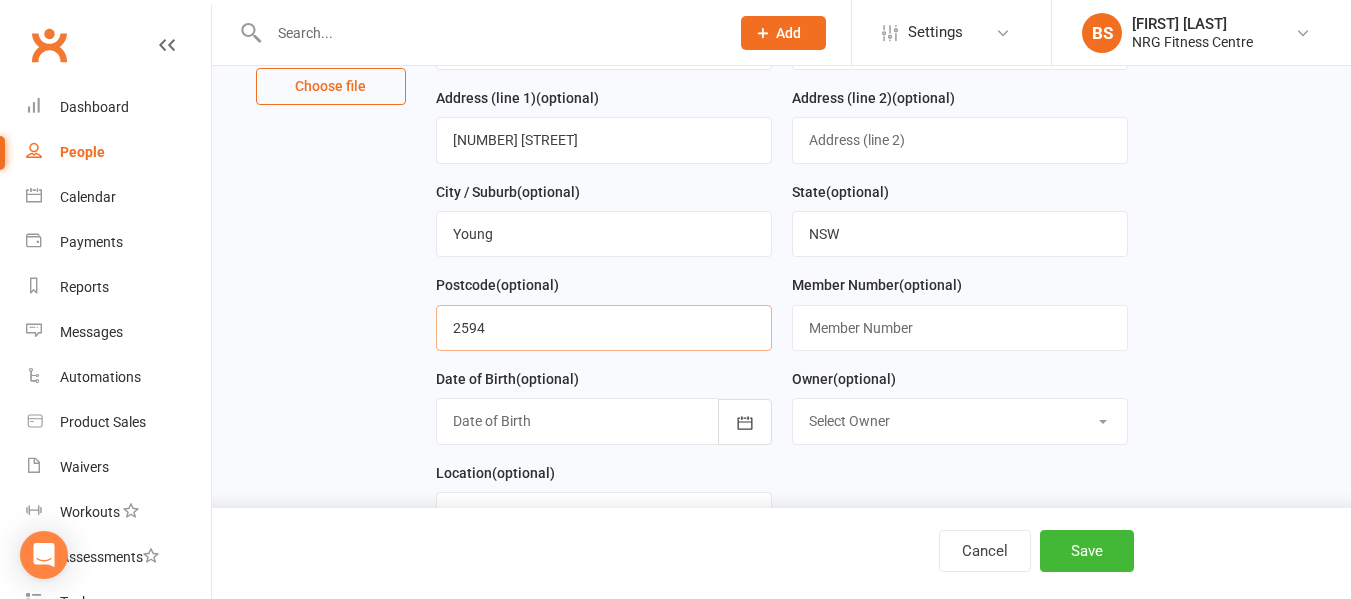 type on "2594" 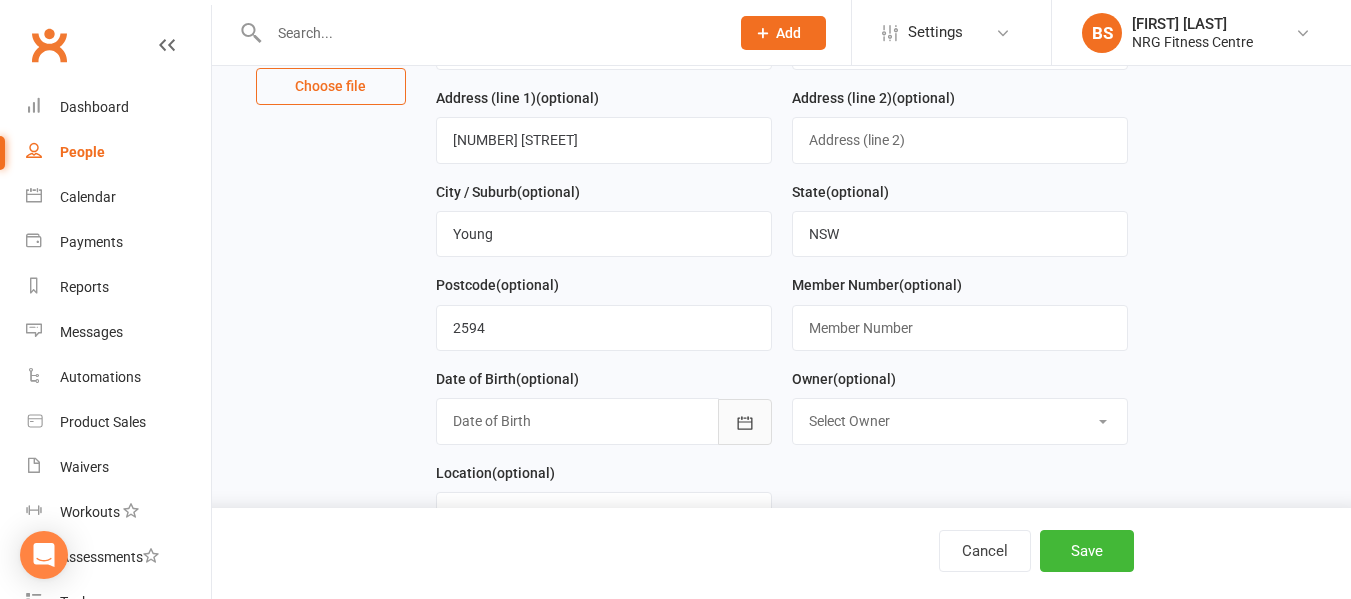 click 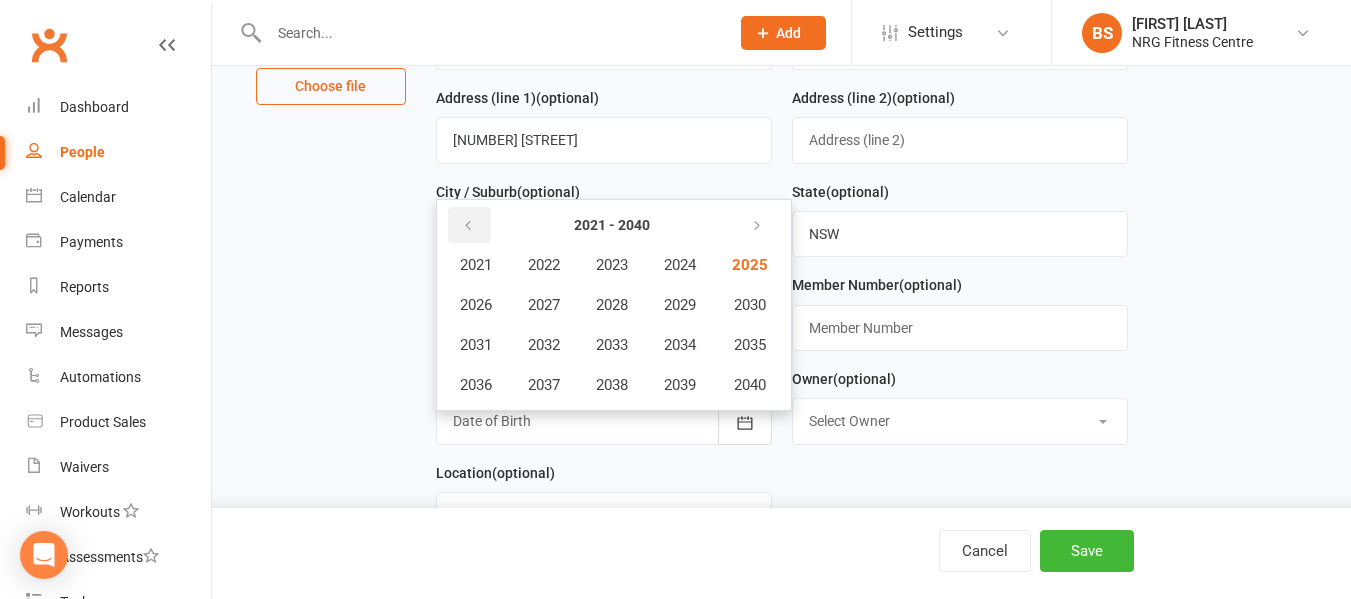 click at bounding box center (468, 226) 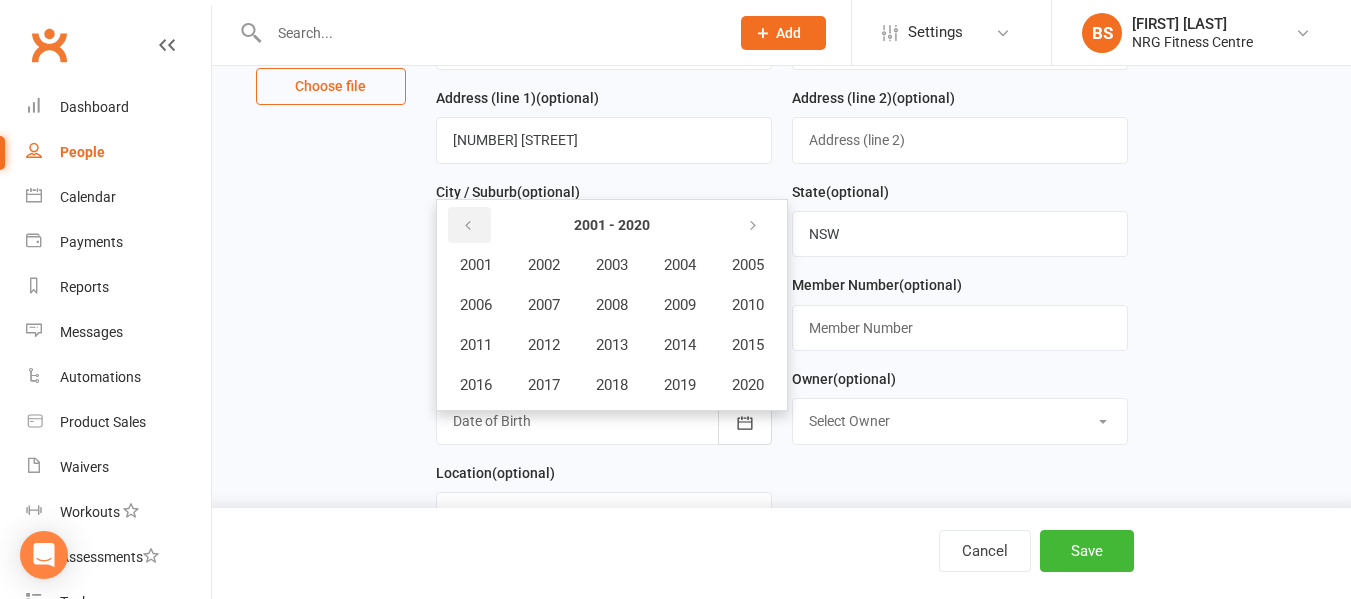 click at bounding box center (468, 226) 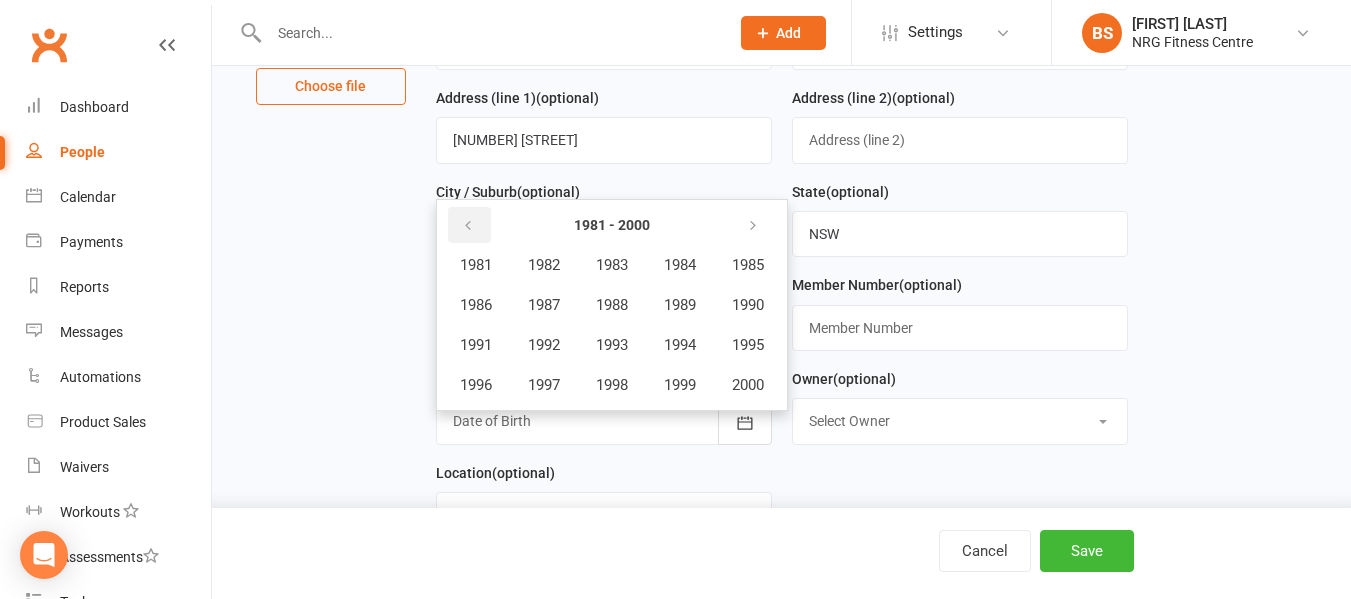click at bounding box center [468, 226] 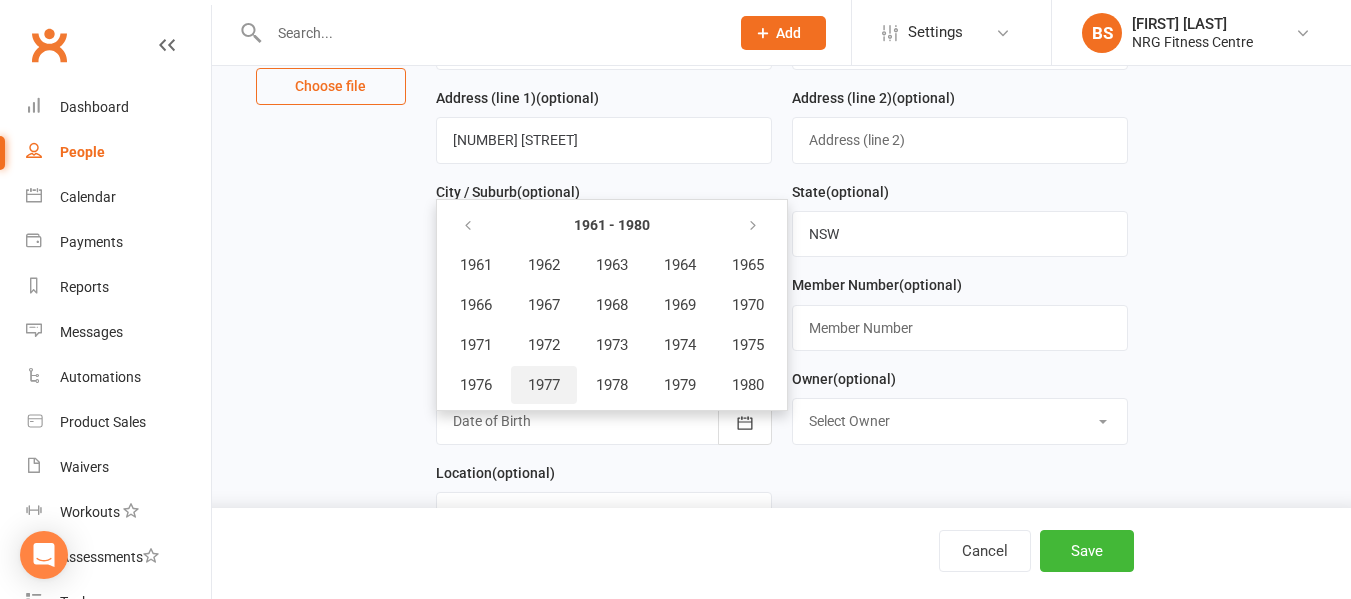 click on "1977" at bounding box center [544, 385] 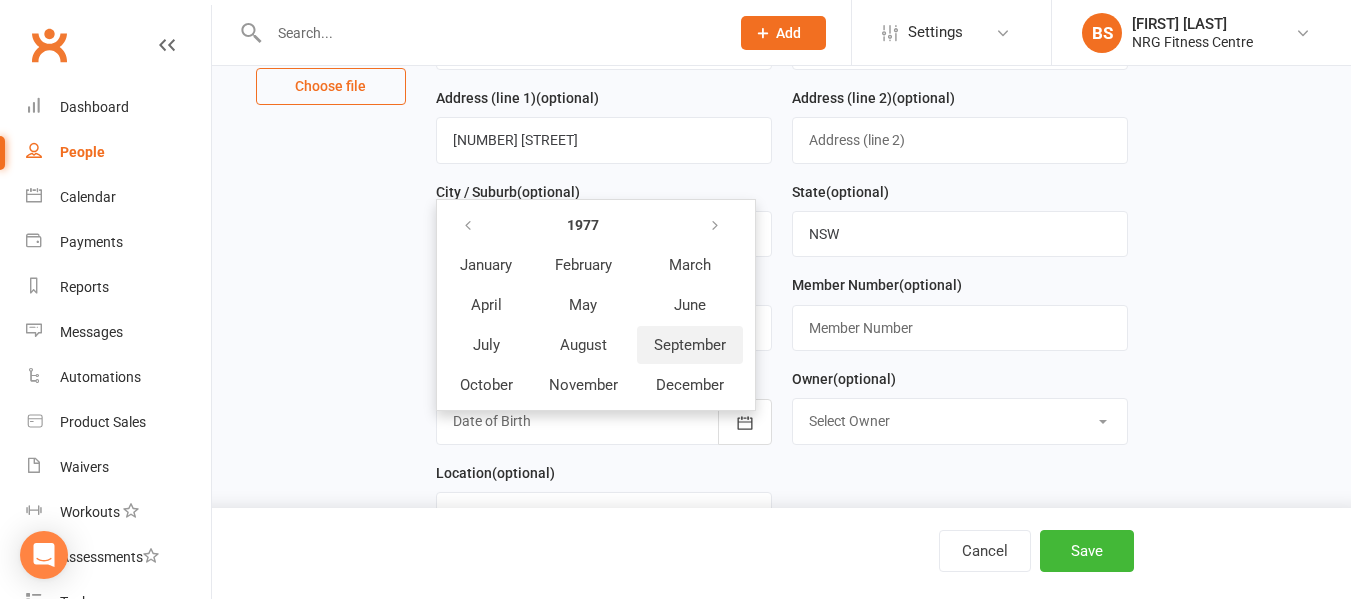 click on "September" at bounding box center [690, 345] 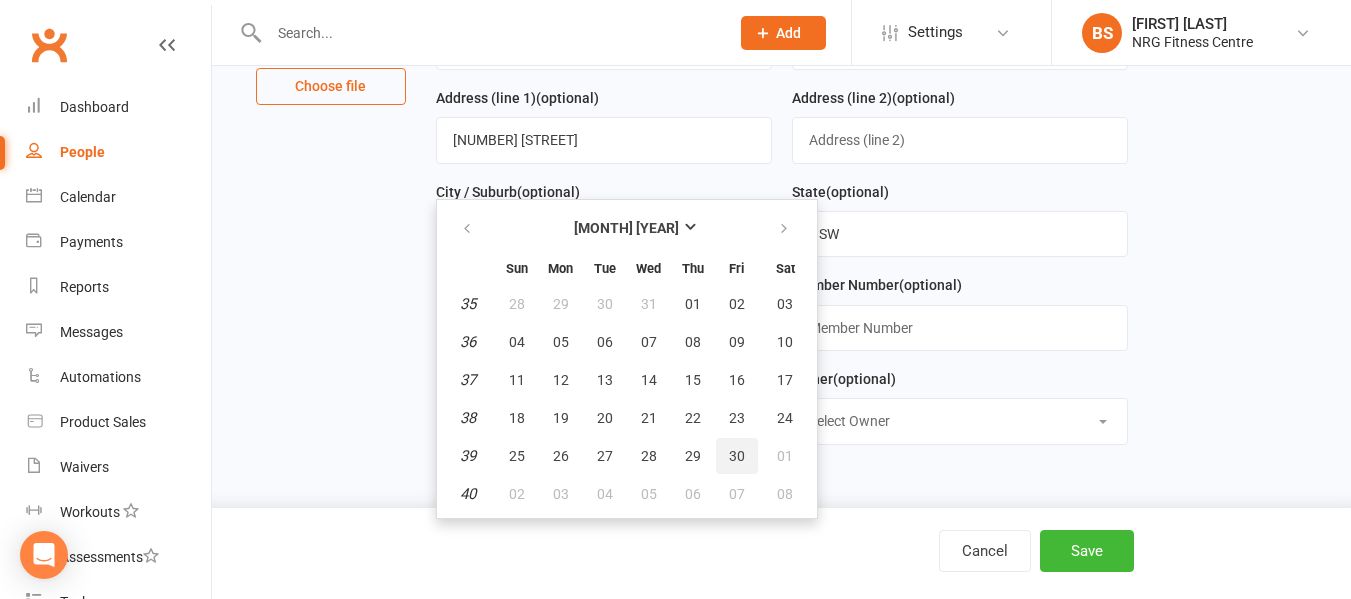 click on "30" at bounding box center (737, 456) 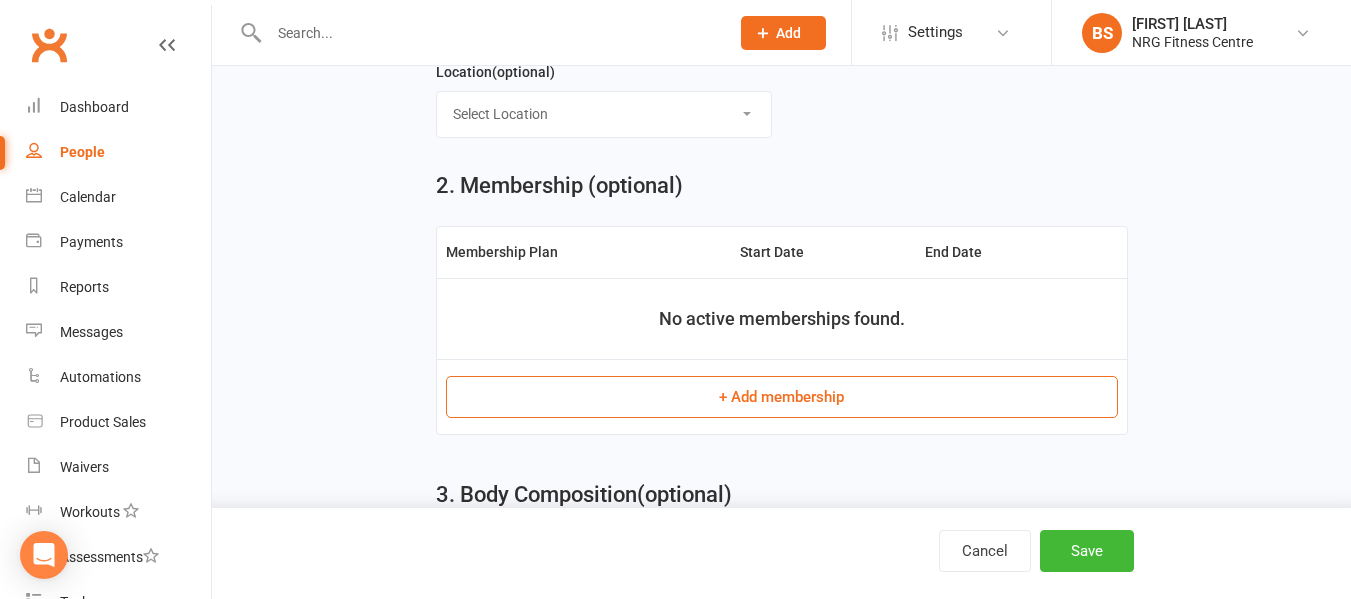 scroll, scrollTop: 900, scrollLeft: 0, axis: vertical 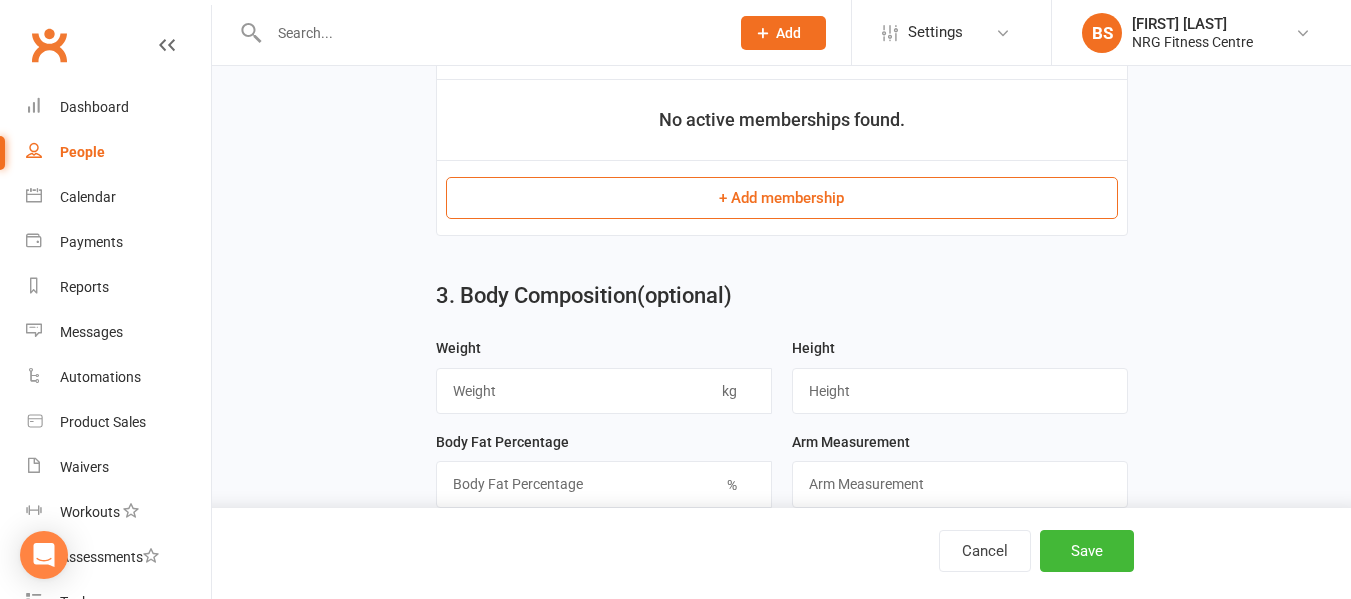 click on "+ Add membership" at bounding box center [782, 198] 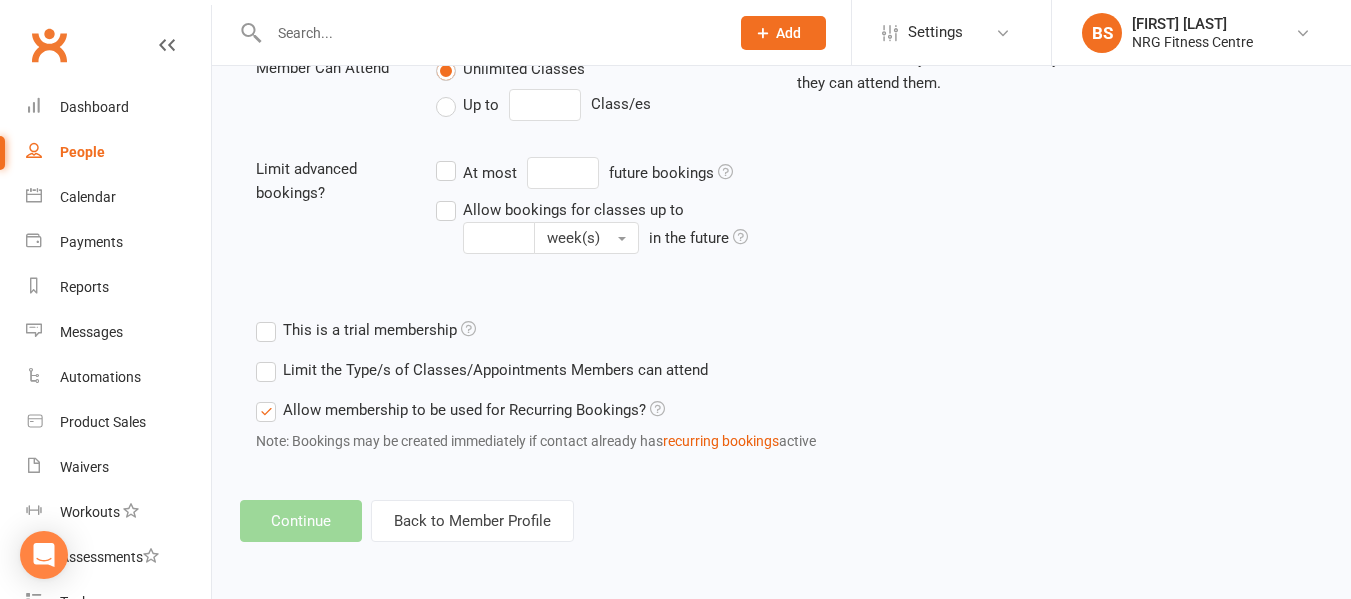 scroll, scrollTop: 0, scrollLeft: 0, axis: both 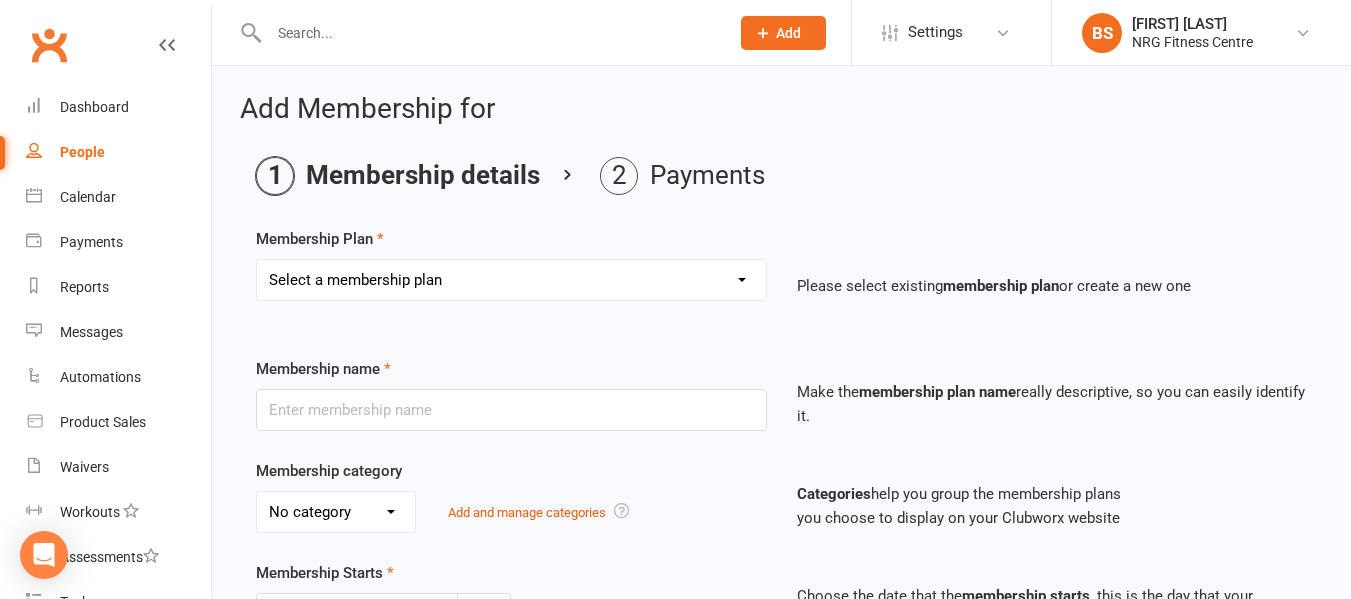 click on "Select a membership plan 1 Week Trial DD-12 Month UFN DD-12 Month UFN - JUNIOR DD-12 Month Fixed DD-12 Month Fixed - JUNIOR DD-No Fixed Term DD-No Fixed Term - JUNIOR 12 Month Upfront 12 Month Upfront - JUNIOR 6 Month 6 Month - JUNIOR 3 Month 3 Month - Student 2 Month 1 Month 2 Month - Student 1 Month - Student 2 Week 1 Week 10 Visit Pass 10 Visit Pass - Student Fitness Passport Fitness Passport - JUNIOR Family Member - No charge Family Member - No charge - JUNIOR PT 1 hour - 10 Pack PT 45 minute - 10 Pack PT60 - PAYG PT45 - PAYG PT30 - PAYG No Charge PT 30 minute - 10 Pack Childminding Book & Pay - Classes DD-12 Month - Winter Warmer DD-12 Month - Winter Warmer - JUNIOR PT 45 minute - 3 Pack PT 60 minute - 2 Pack PT 60 minute - 6 Pack" at bounding box center [511, 280] 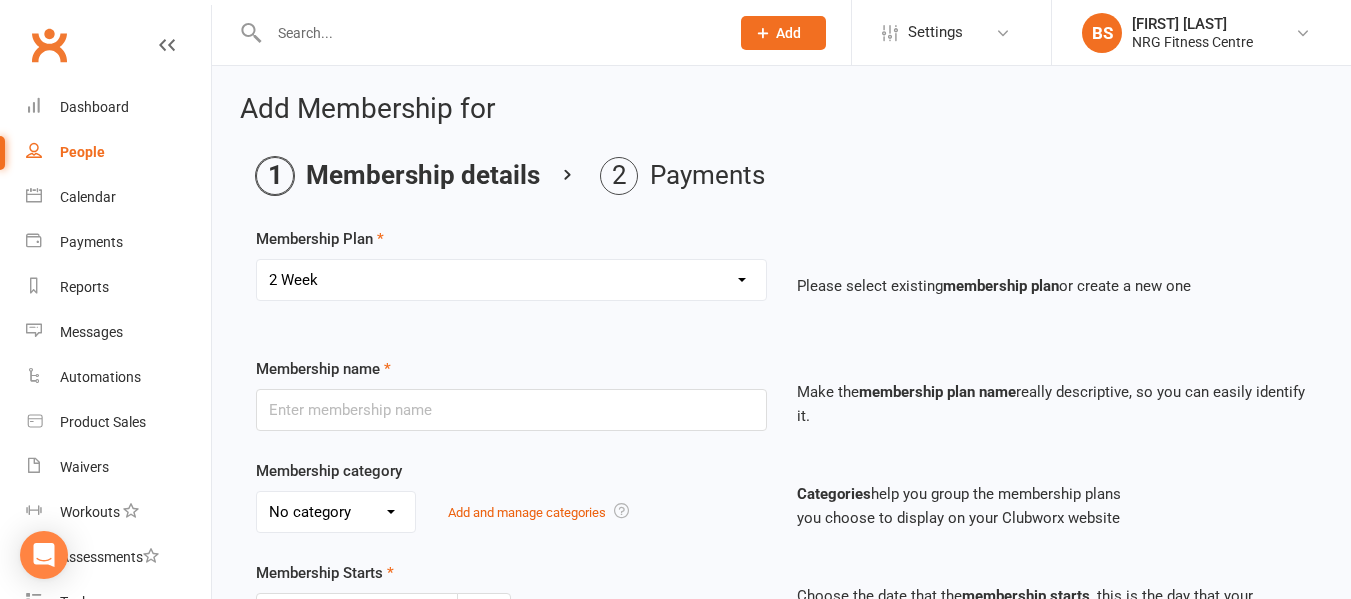 click on "Select a membership plan 1 Week Trial DD-12 Month UFN DD-12 Month UFN - JUNIOR DD-12 Month Fixed DD-12 Month Fixed - JUNIOR DD-No Fixed Term DD-No Fixed Term - JUNIOR 12 Month Upfront 12 Month Upfront - JUNIOR 6 Month 6 Month - JUNIOR 3 Month 3 Month - Student 2 Month 1 Month 2 Month - Student 1 Month - Student 2 Week 1 Week 10 Visit Pass 10 Visit Pass - Student Fitness Passport Fitness Passport - JUNIOR Family Member - No charge Family Member - No charge - JUNIOR PT 1 hour - 10 Pack PT 45 minute - 10 Pack PT60 - PAYG PT45 - PAYG PT30 - PAYG No Charge PT 30 minute - 10 Pack Childminding Book & Pay - Classes DD-12 Month - Winter Warmer DD-12 Month - Winter Warmer - JUNIOR PT 45 minute - 3 Pack PT 60 minute - 2 Pack PT 60 minute - 6 Pack" at bounding box center (511, 280) 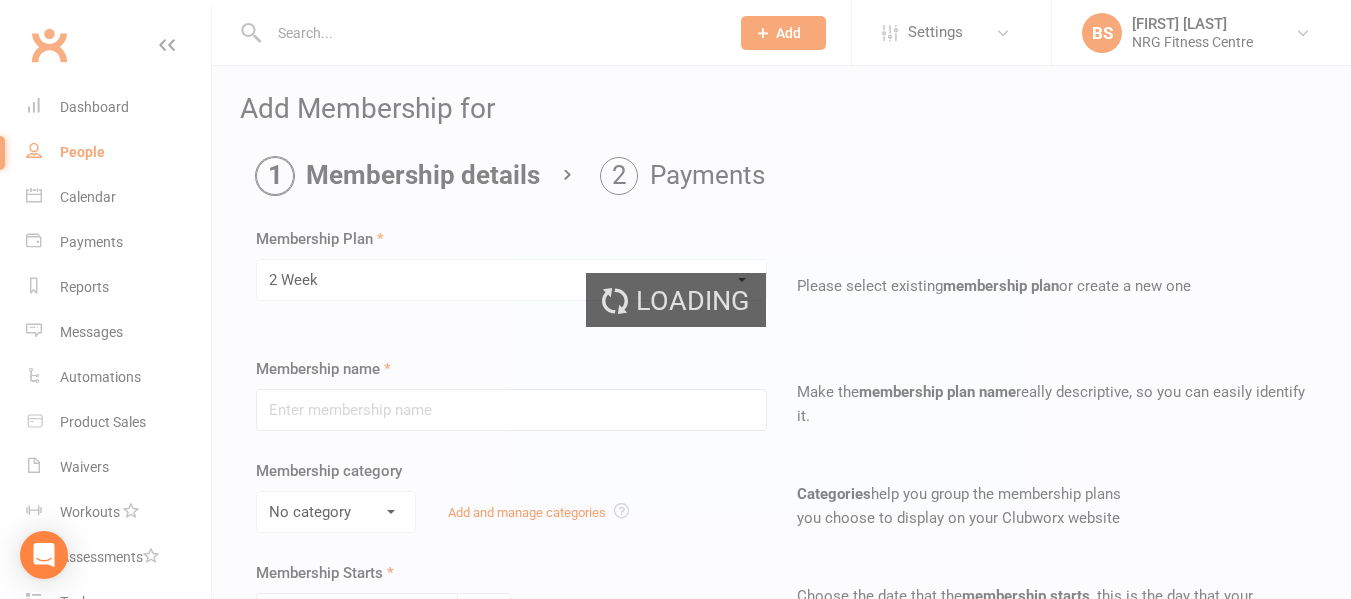 type on "2 Week" 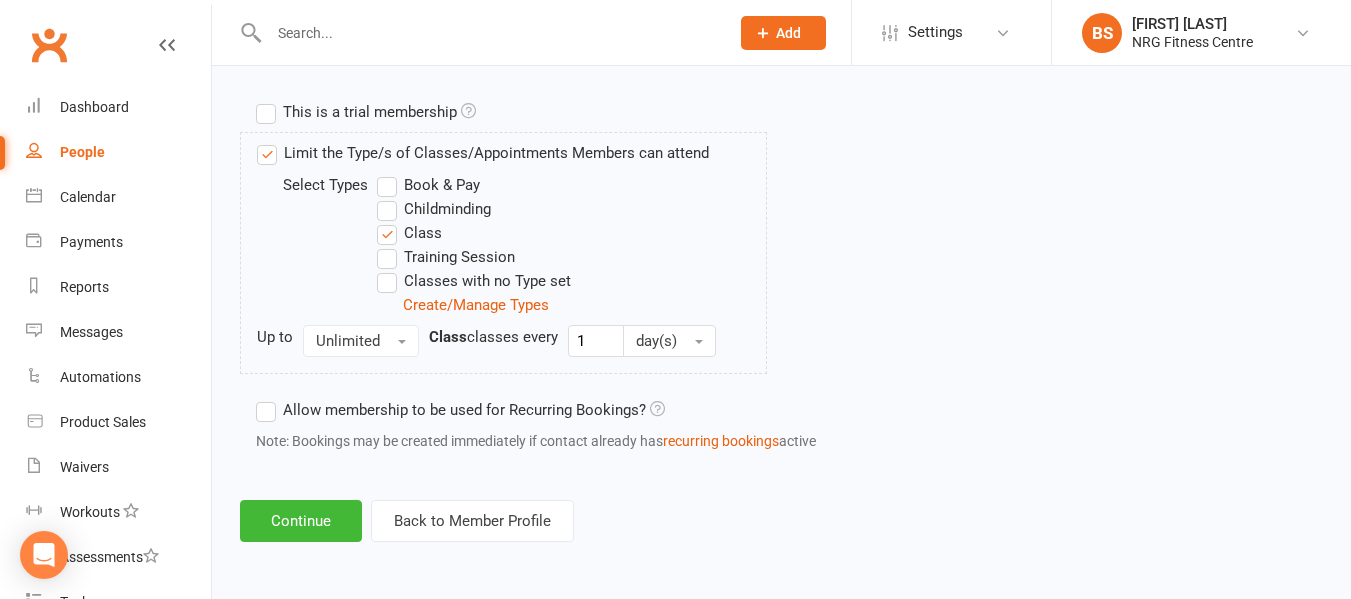scroll, scrollTop: 968, scrollLeft: 0, axis: vertical 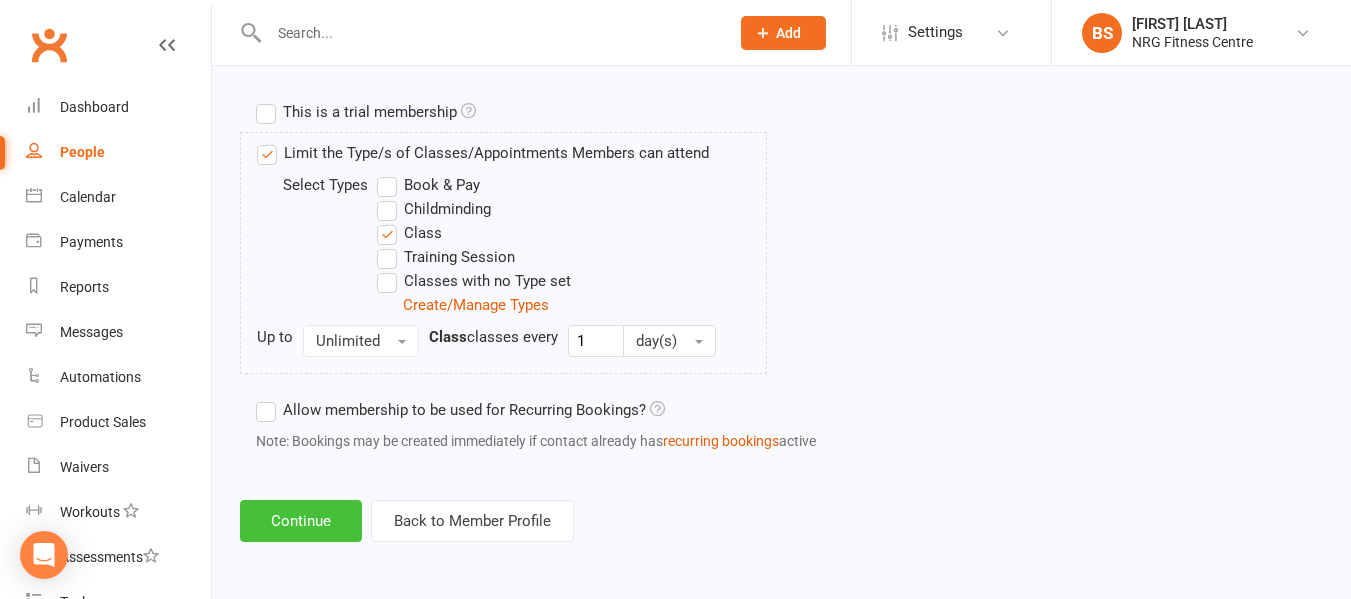 click on "Continue" at bounding box center (301, 521) 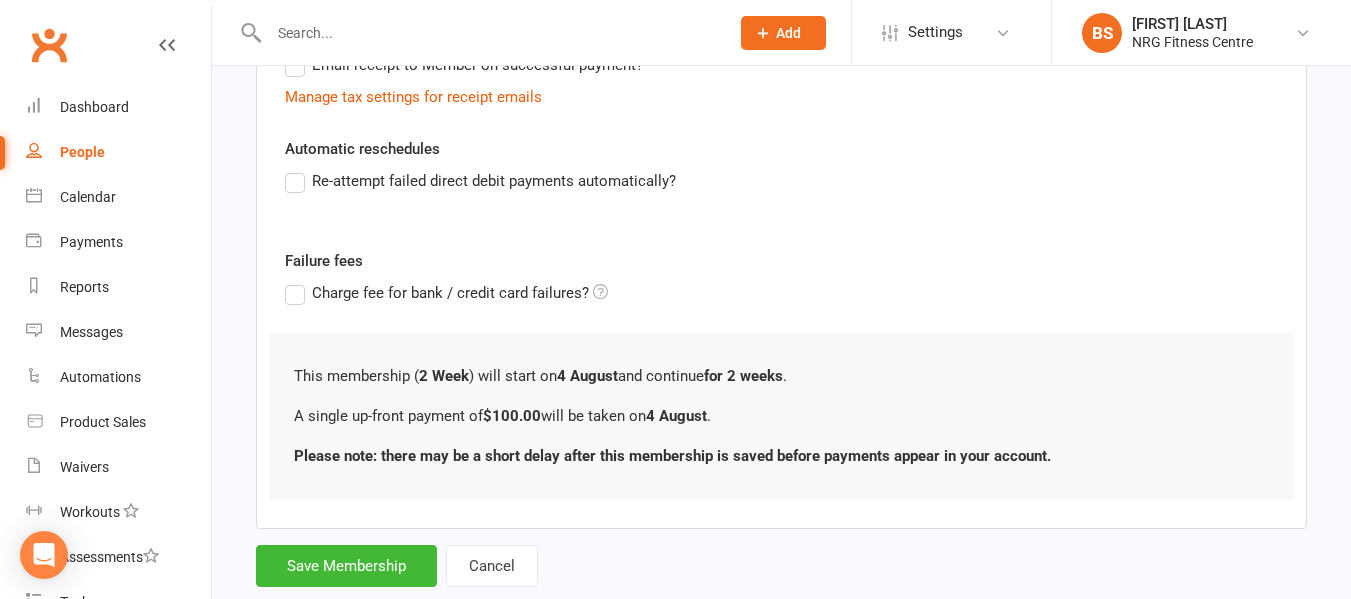 scroll, scrollTop: 490, scrollLeft: 0, axis: vertical 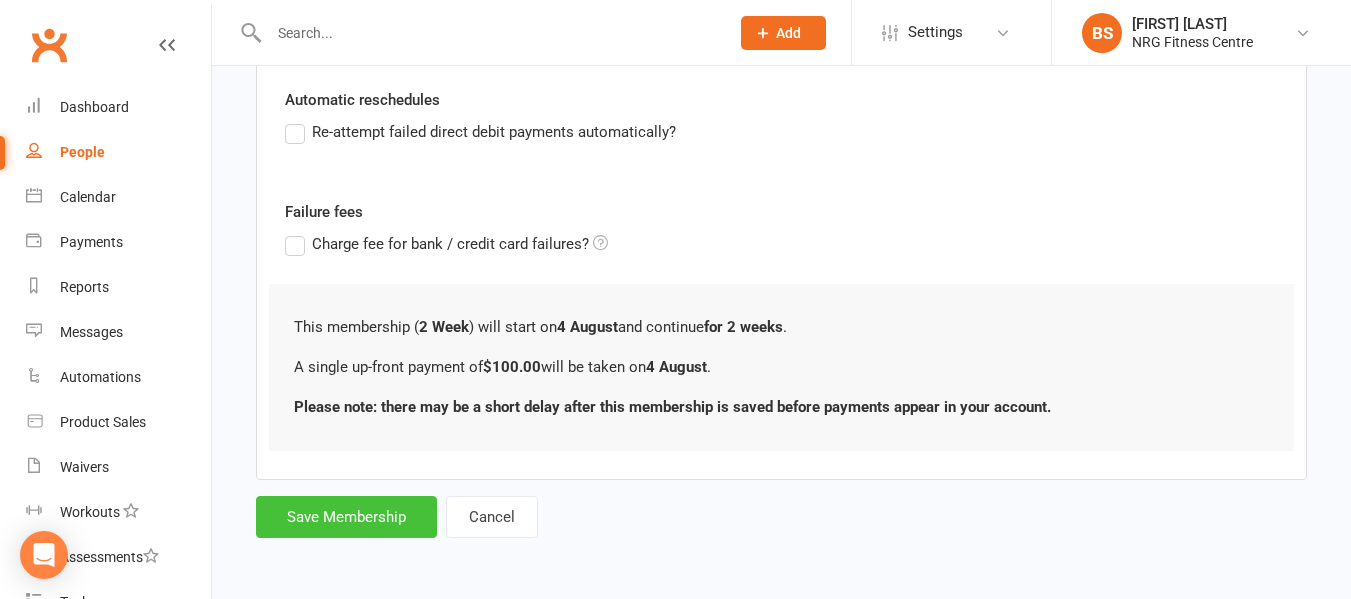 click on "Save Membership" at bounding box center (346, 517) 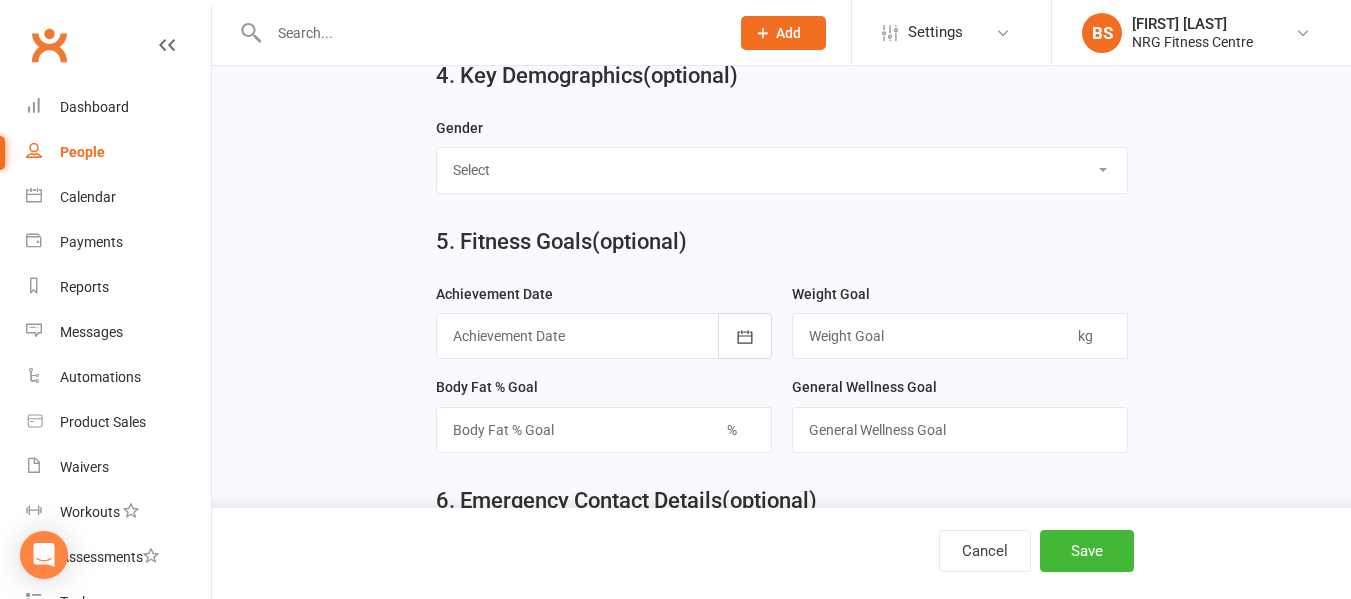 scroll, scrollTop: 1562, scrollLeft: 0, axis: vertical 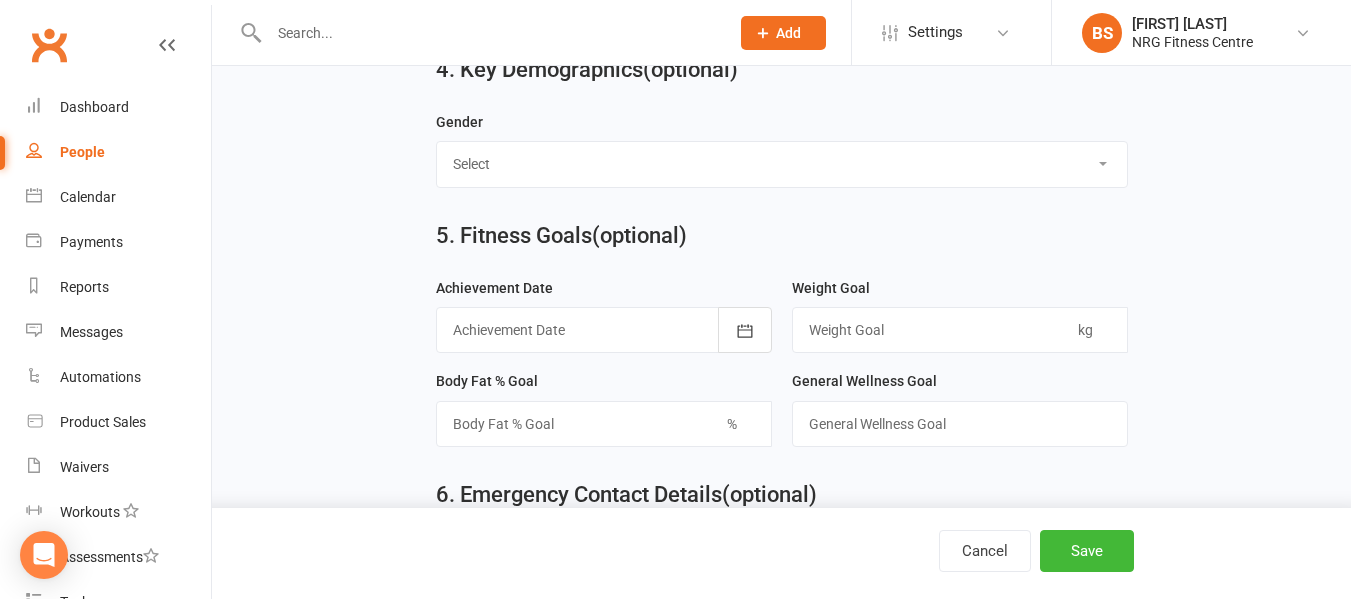 click on "Select Male Female" at bounding box center [782, 164] 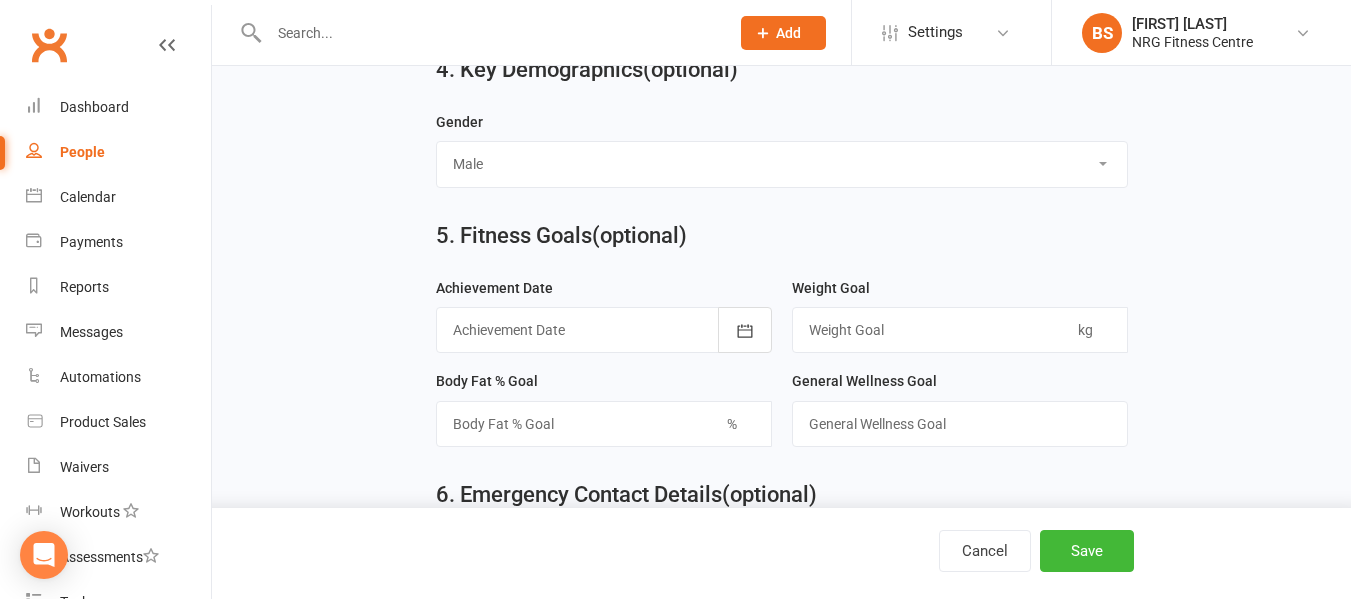 click on "Select Male Female" at bounding box center (782, 164) 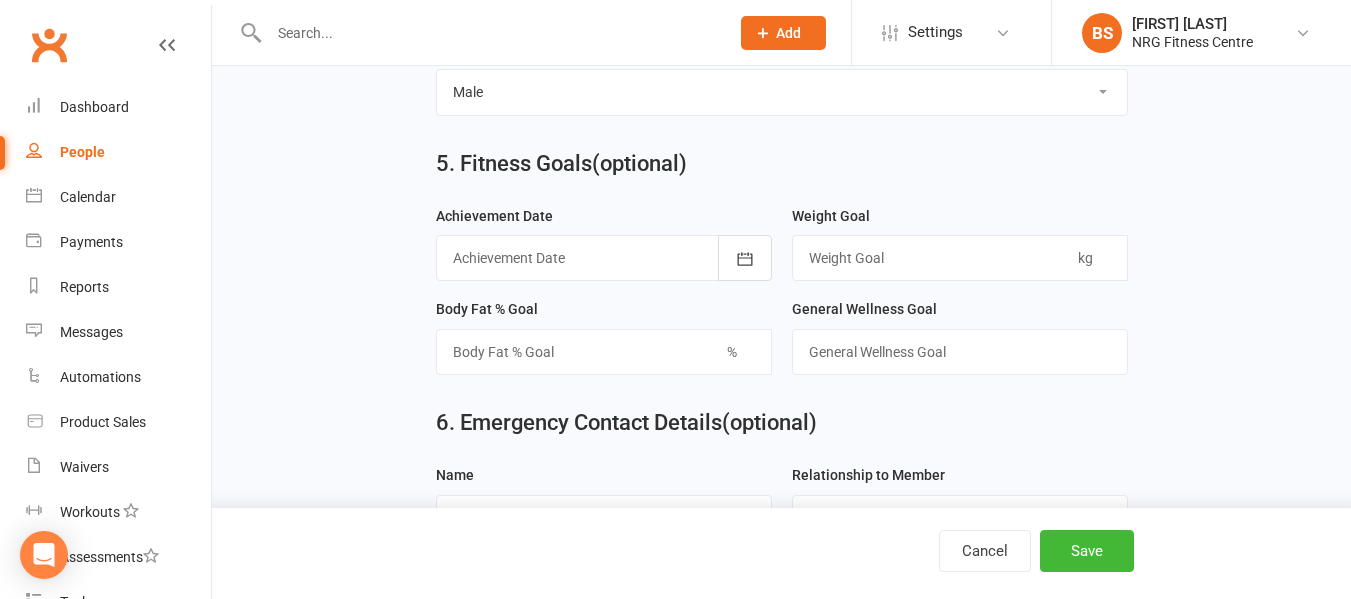 scroll, scrollTop: 1962, scrollLeft: 0, axis: vertical 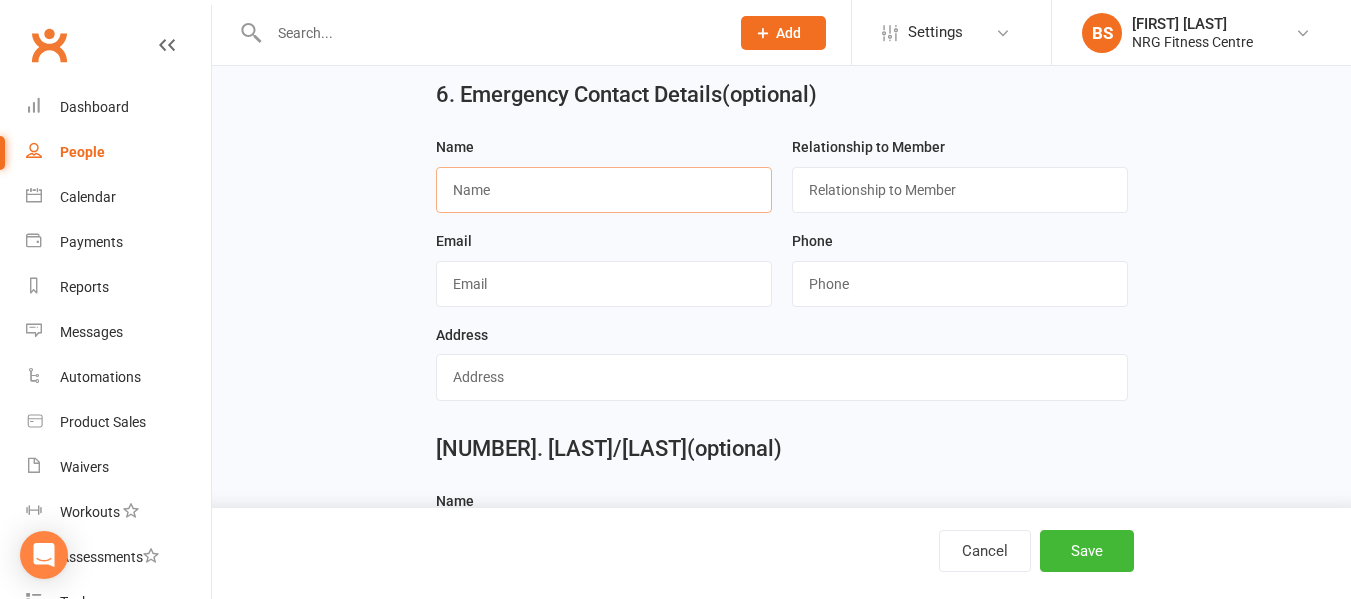 click at bounding box center (604, 190) 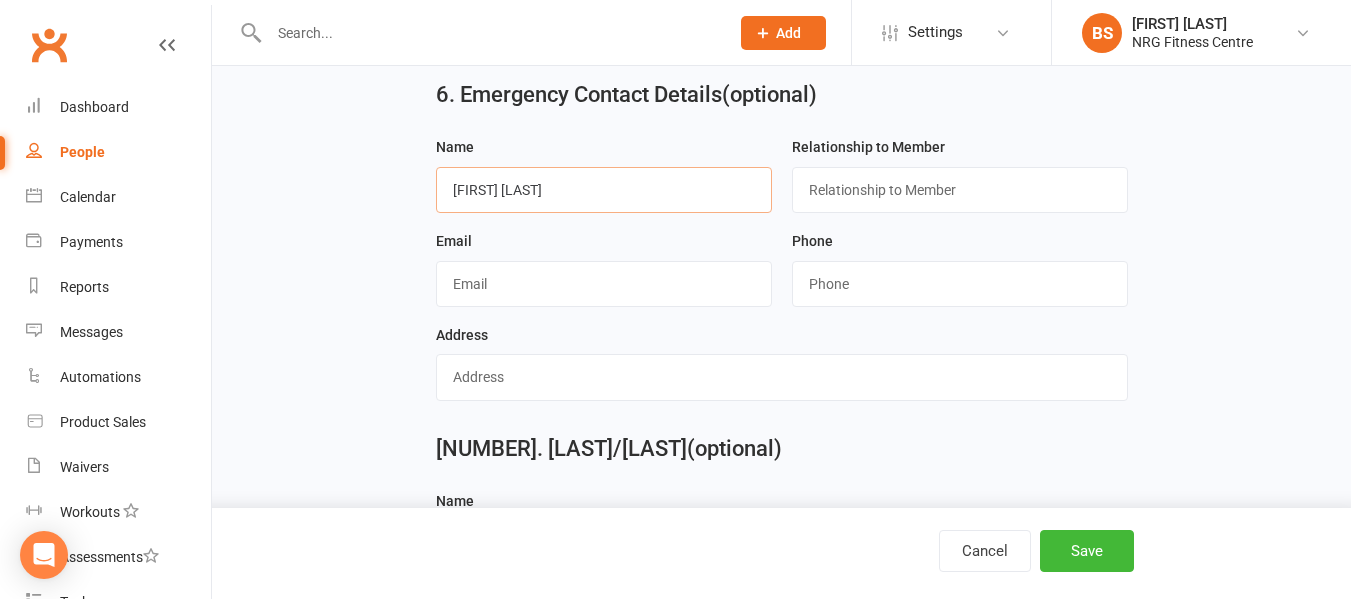 type on "[FIRST] [LAST]" 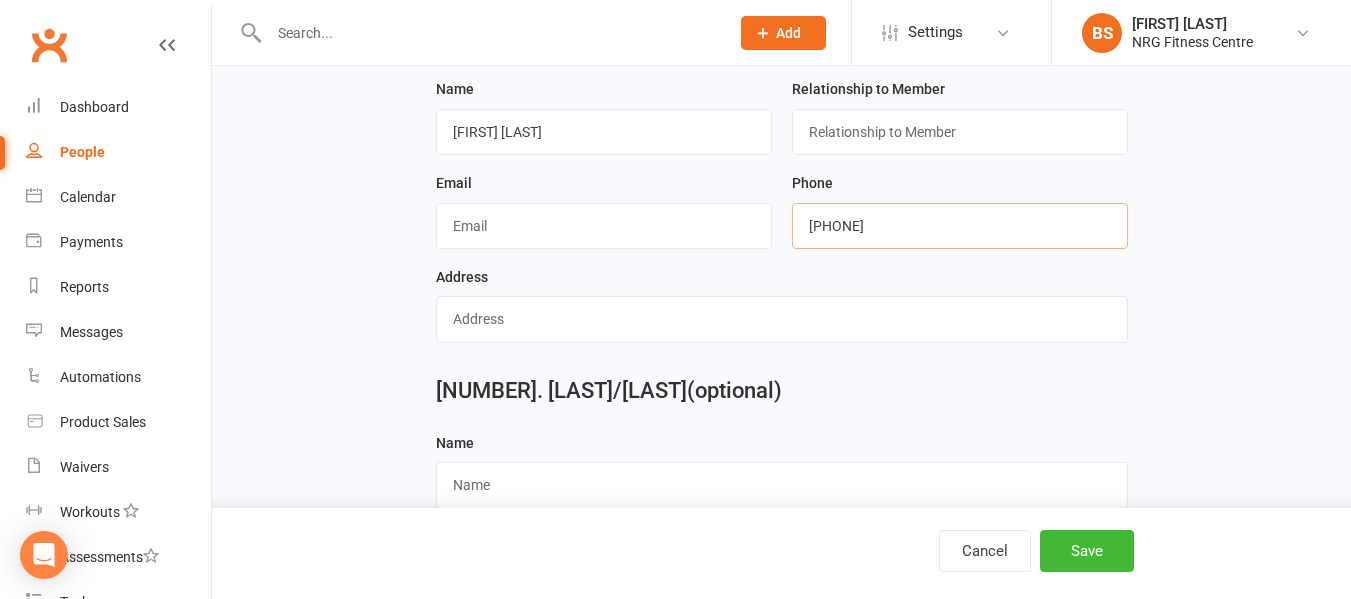 scroll, scrollTop: 2075, scrollLeft: 0, axis: vertical 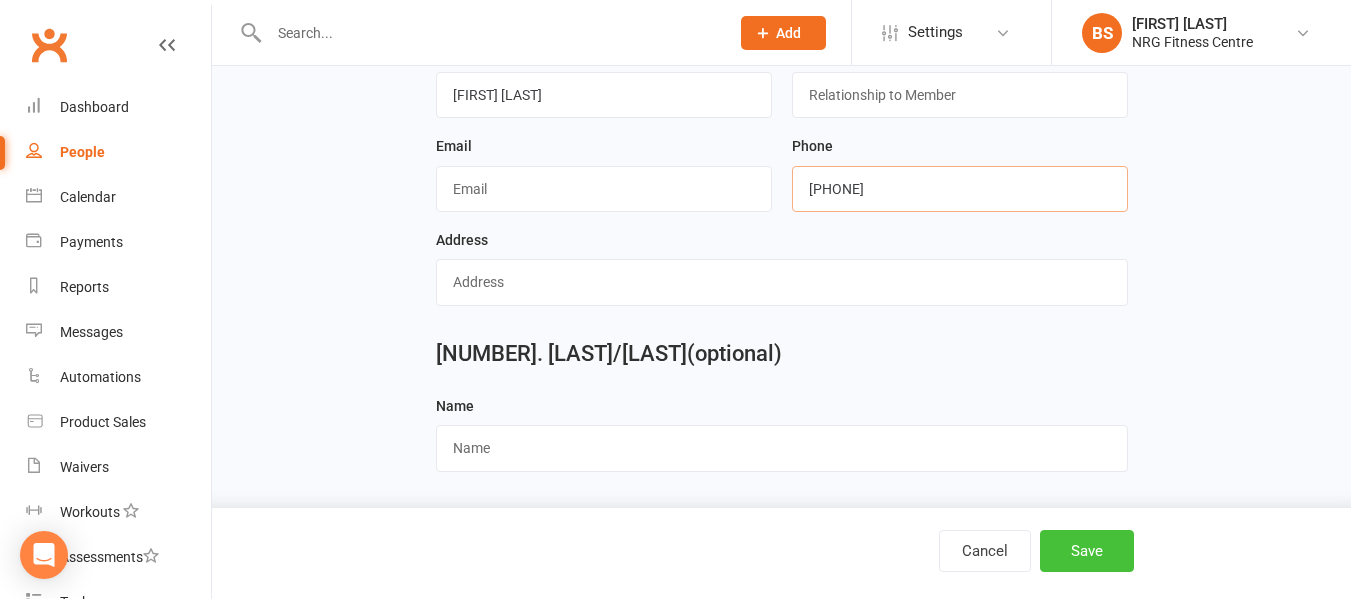 type on "[PHONE]" 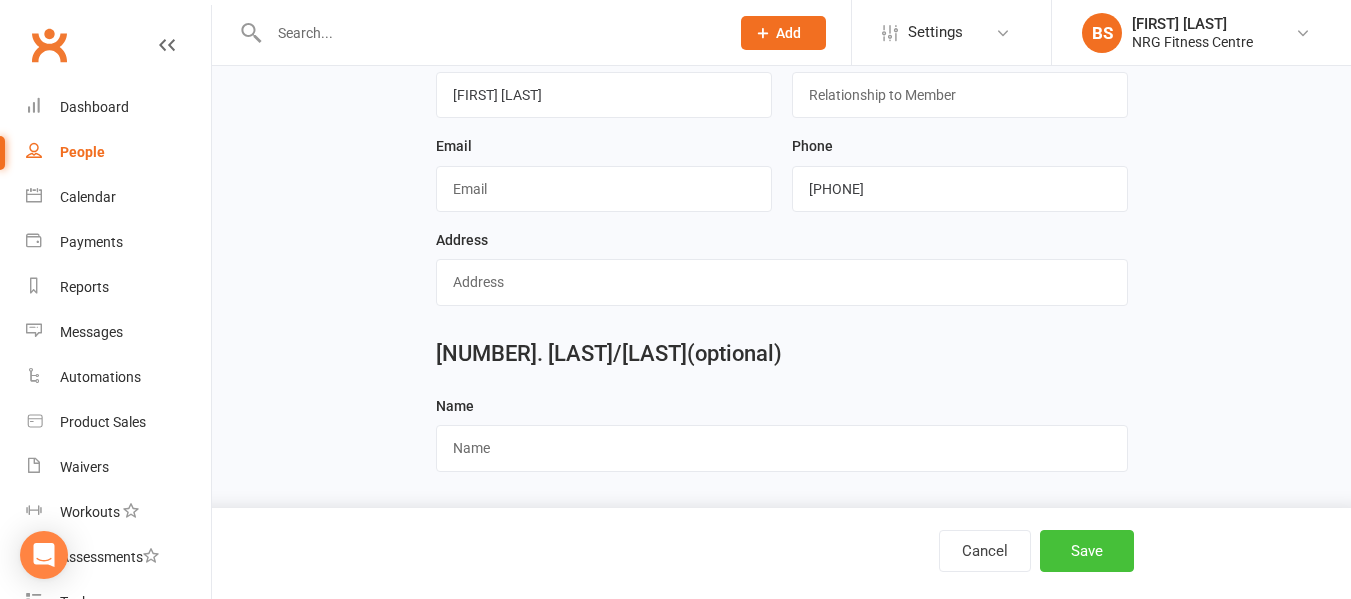click on "Save" at bounding box center [1087, 551] 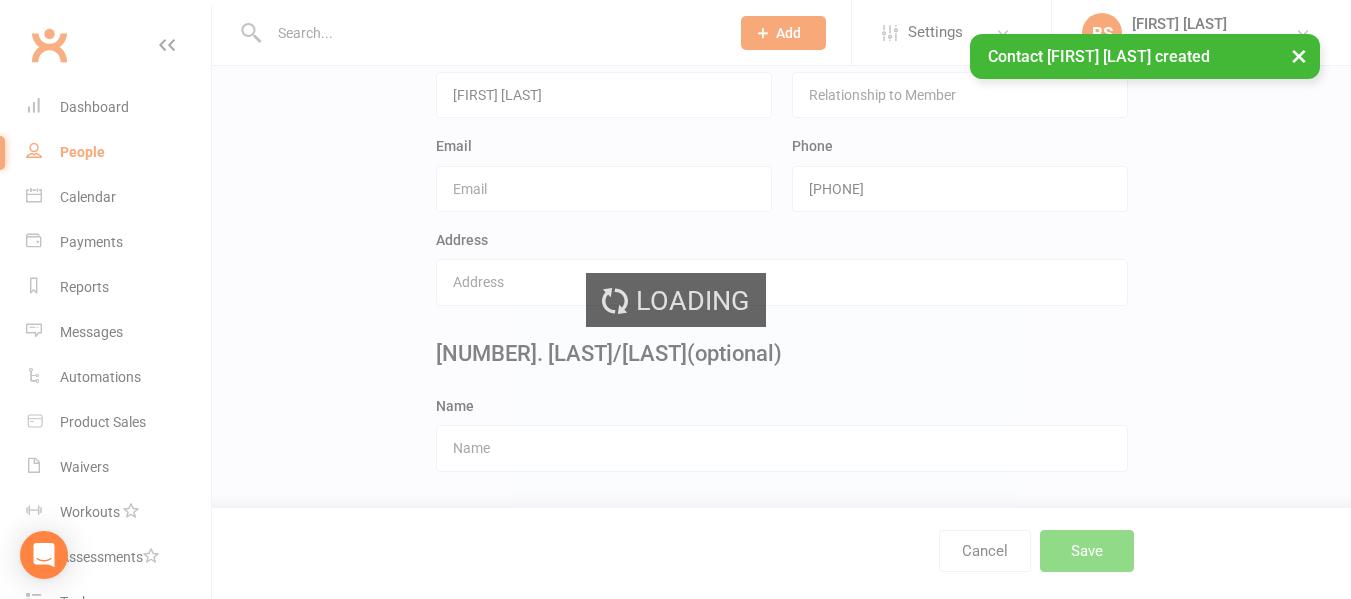 scroll, scrollTop: 0, scrollLeft: 0, axis: both 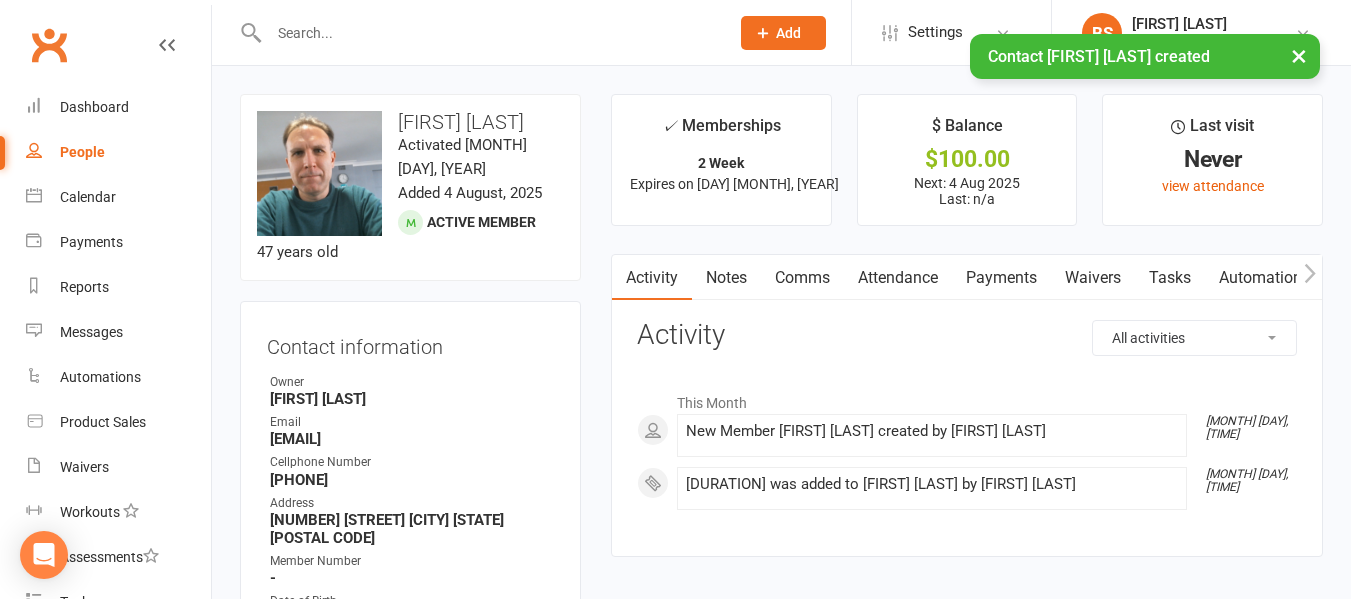 click 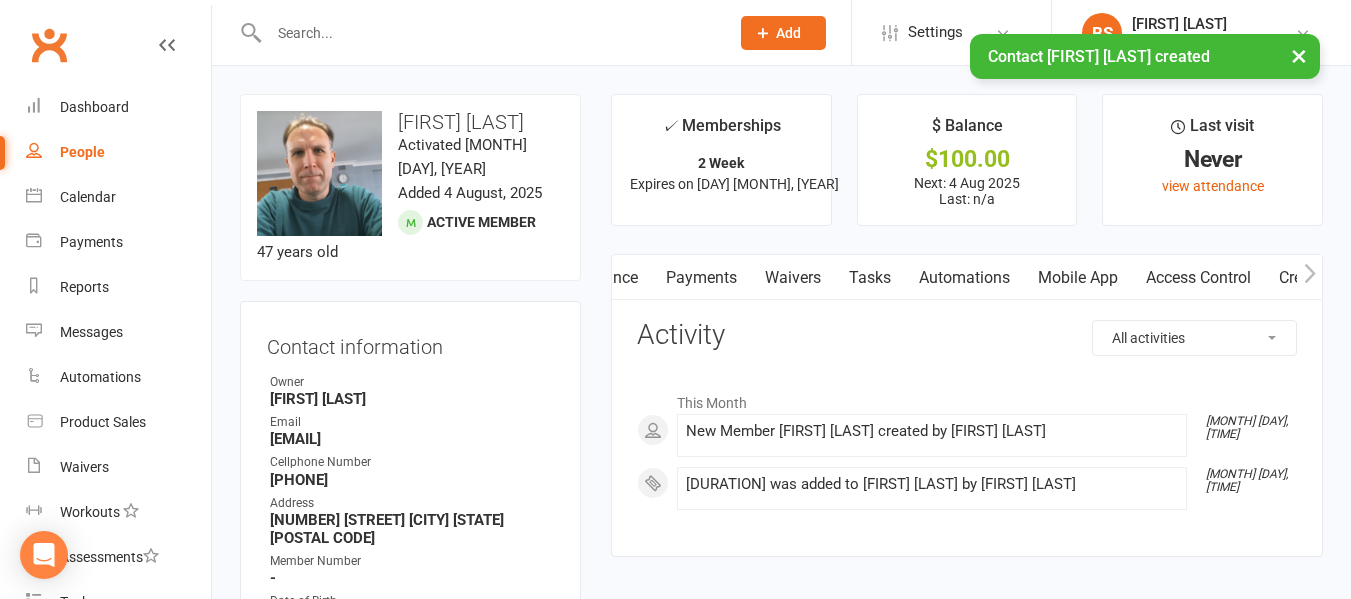 click 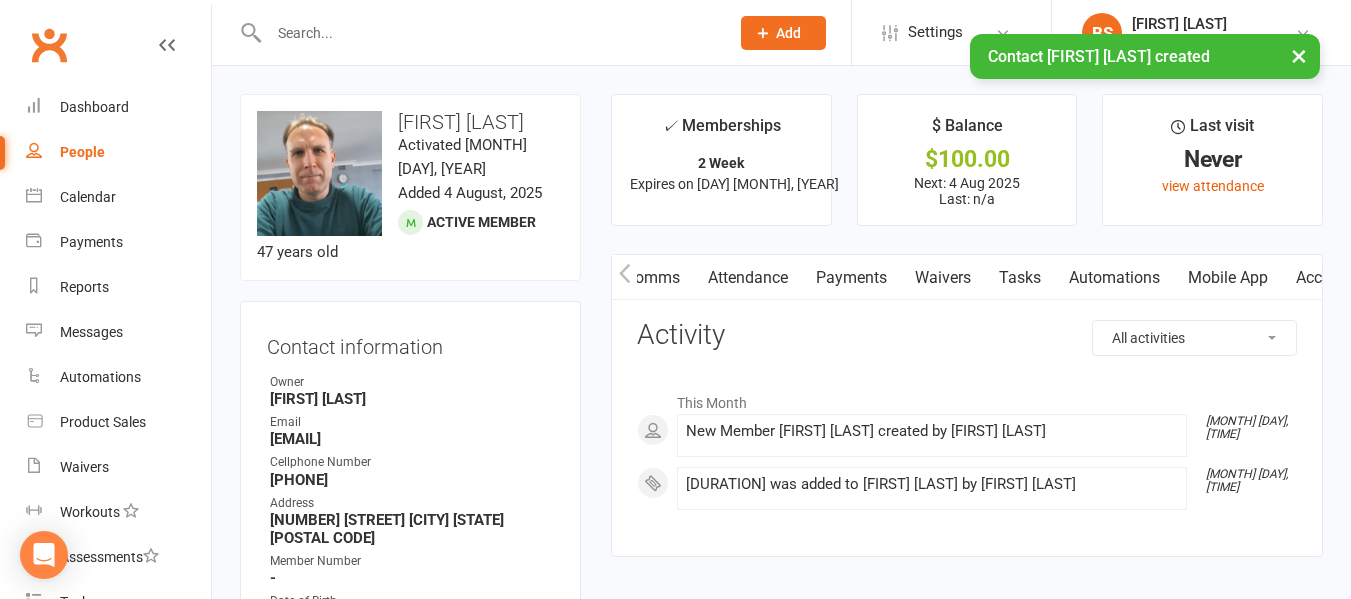 scroll, scrollTop: 0, scrollLeft: 382, axis: horizontal 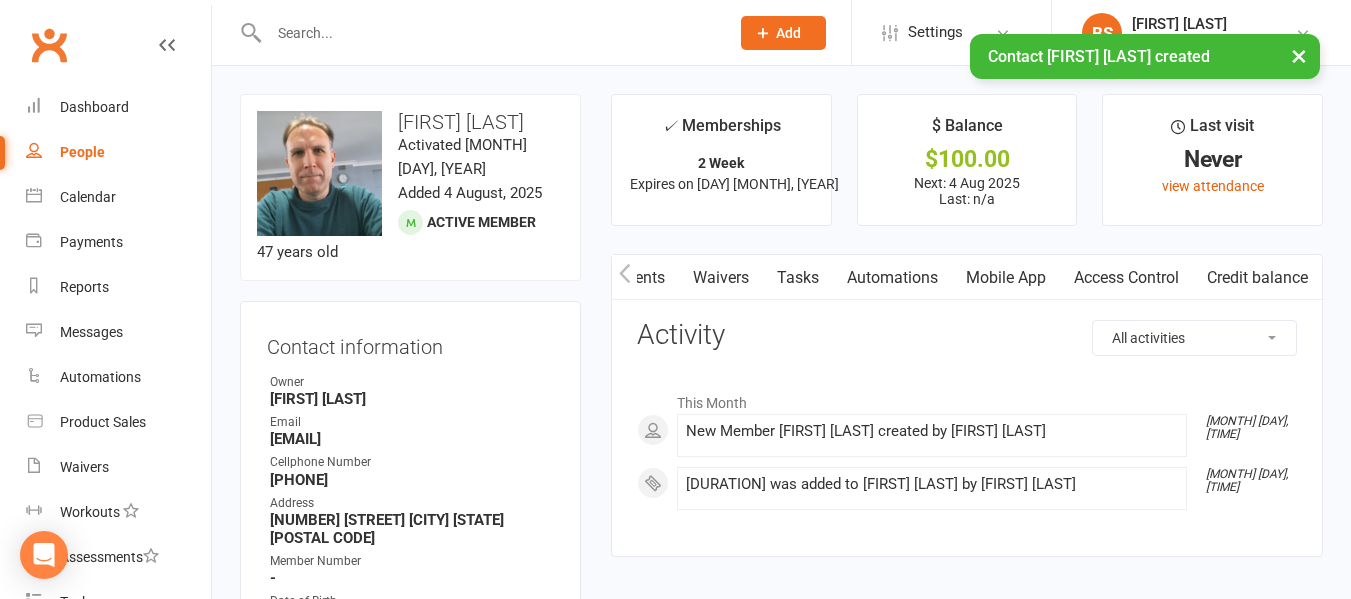click on "Access Control" at bounding box center (1126, 278) 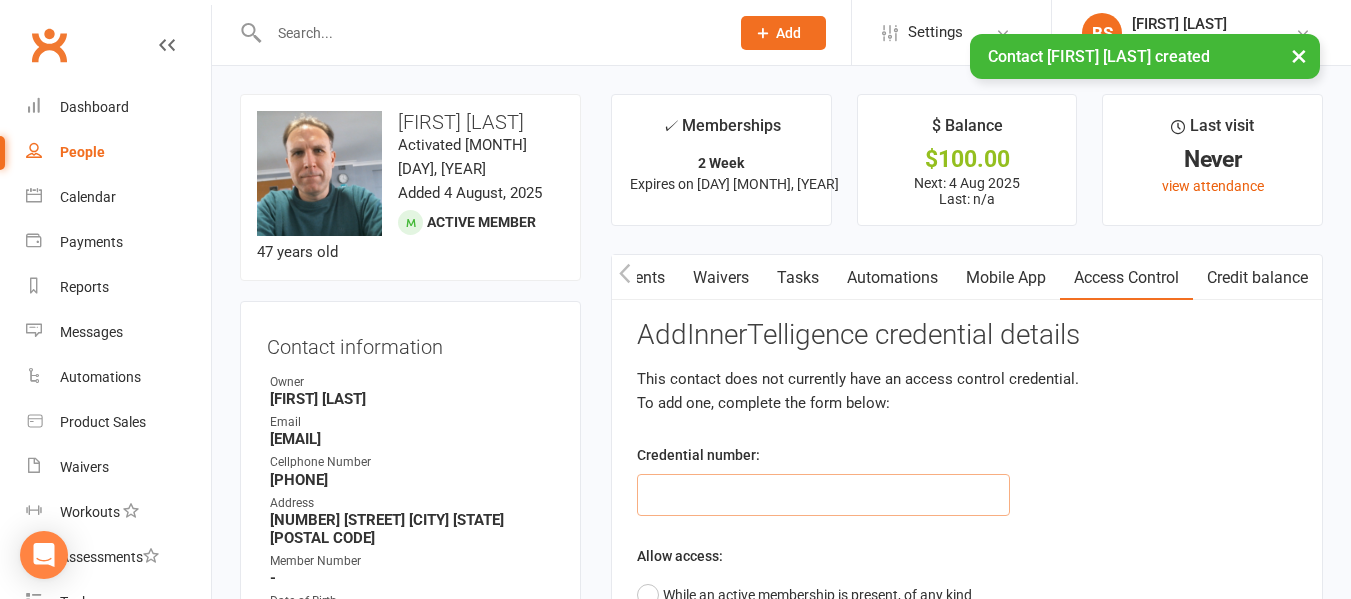 click at bounding box center (823, 495) 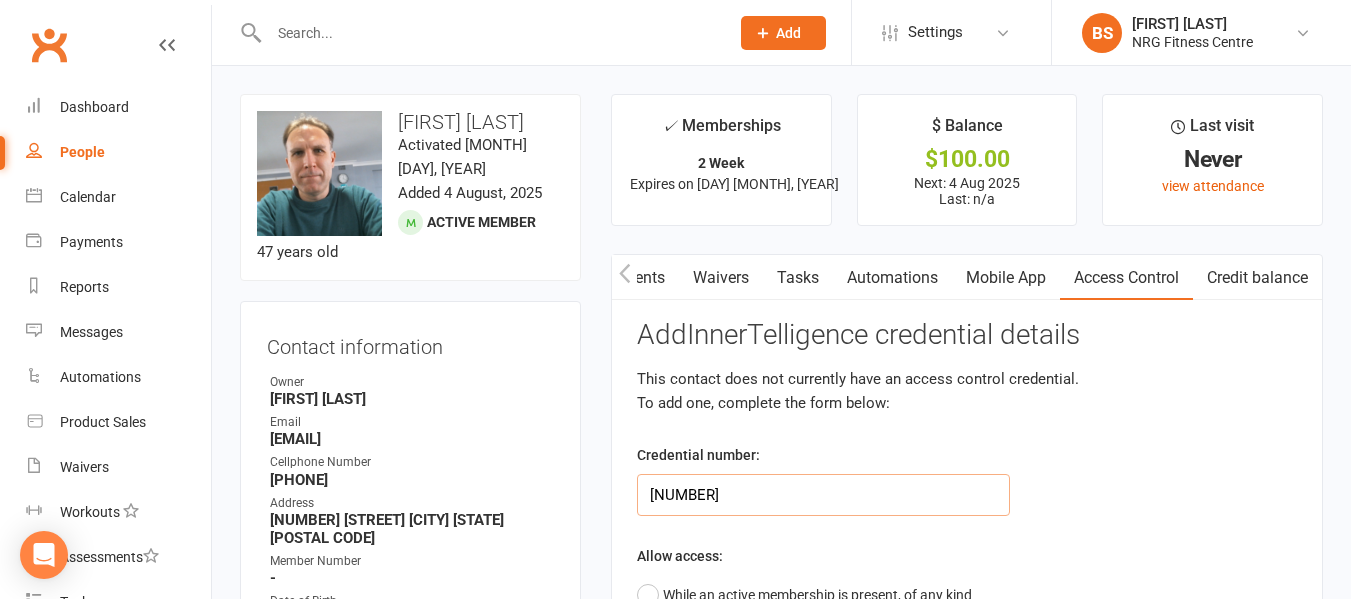 type on "[NUMBER]" 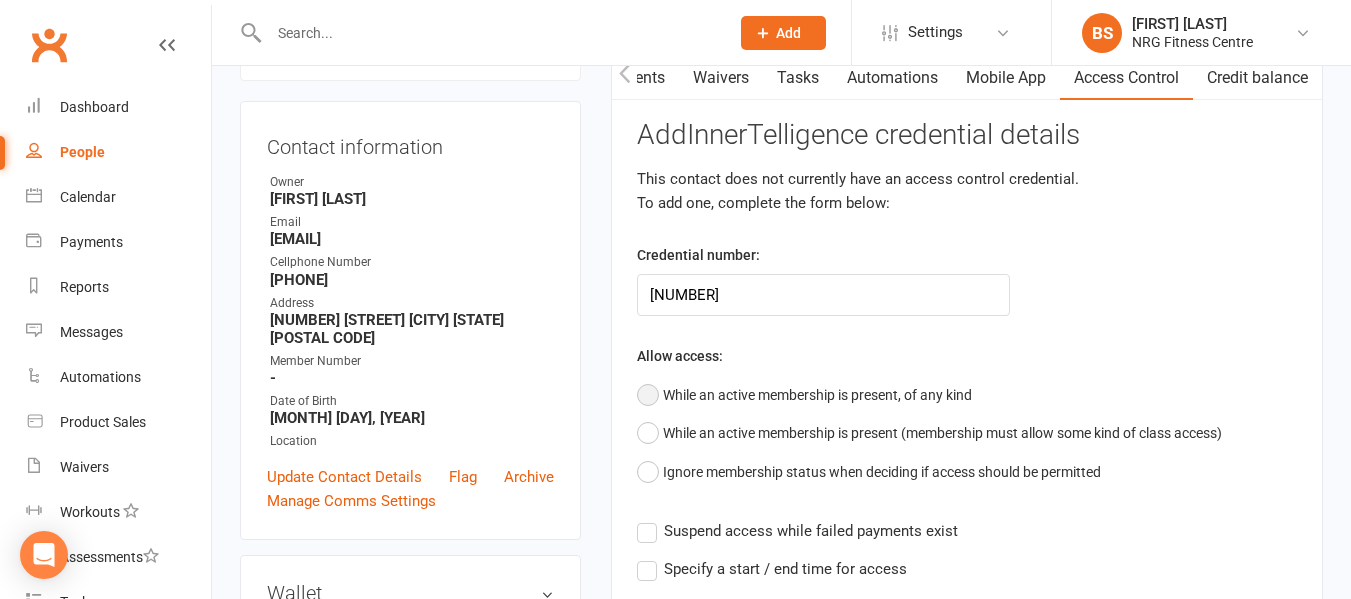 click on "While an active membership is present, of any kind" at bounding box center [804, 395] 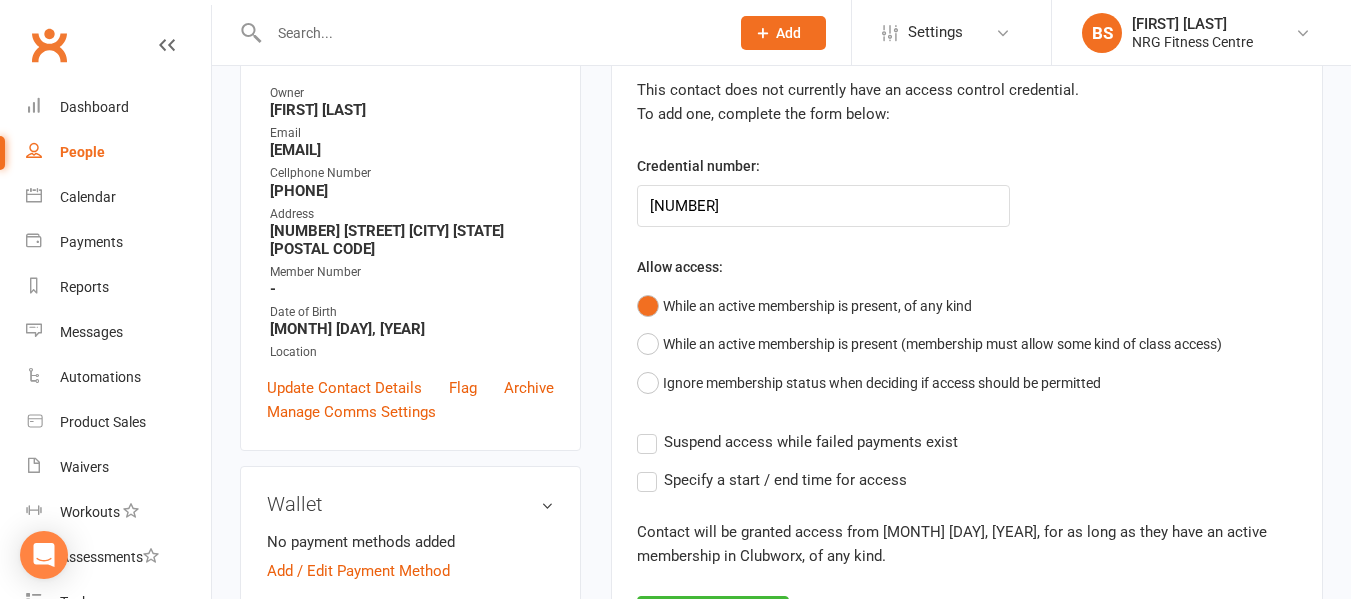 scroll, scrollTop: 400, scrollLeft: 0, axis: vertical 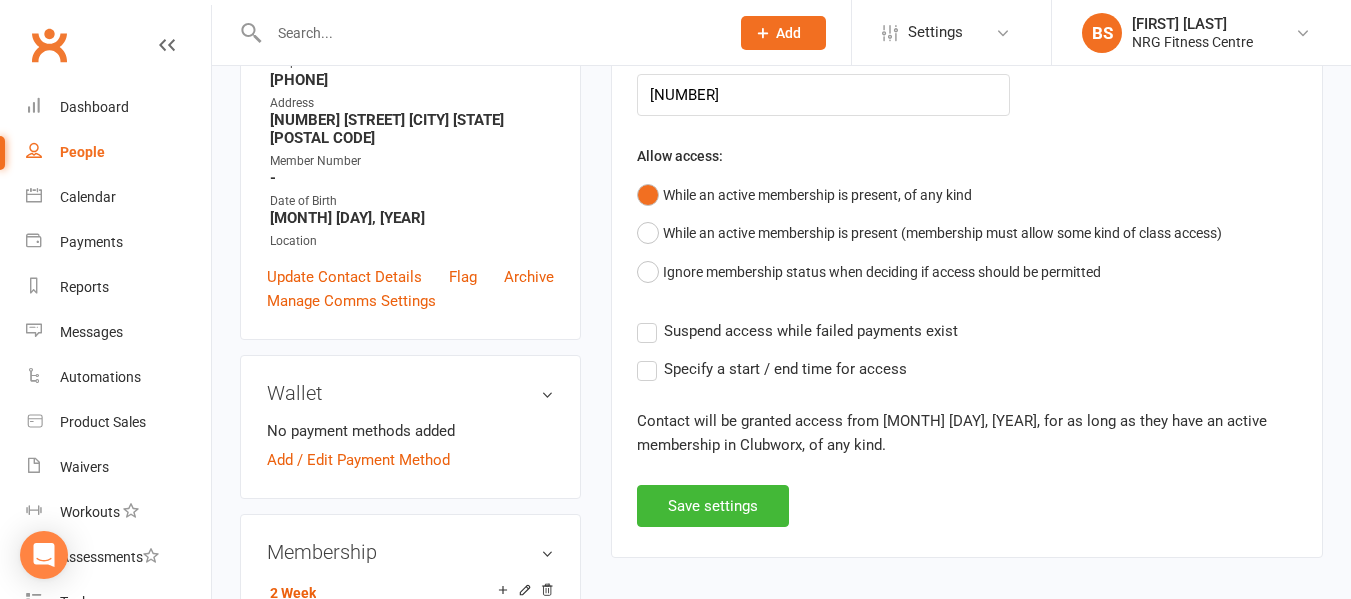 click on "Suspend access while failed payments exist" at bounding box center (797, 331) 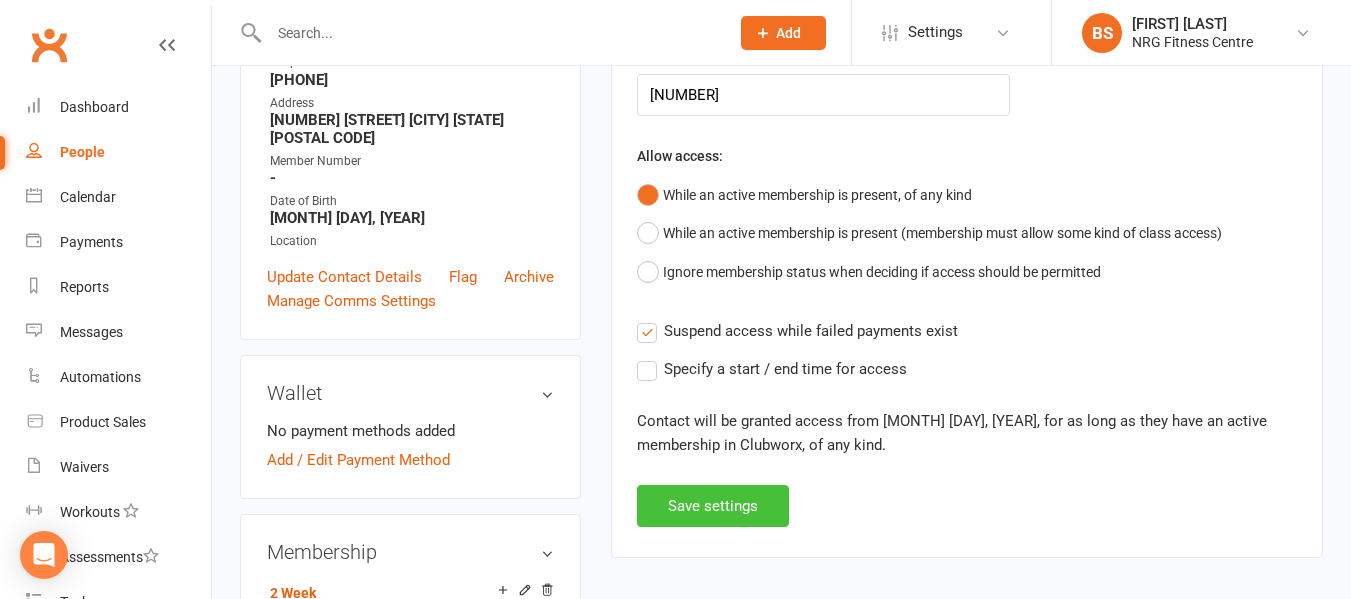 click on "Save settings" at bounding box center [713, 506] 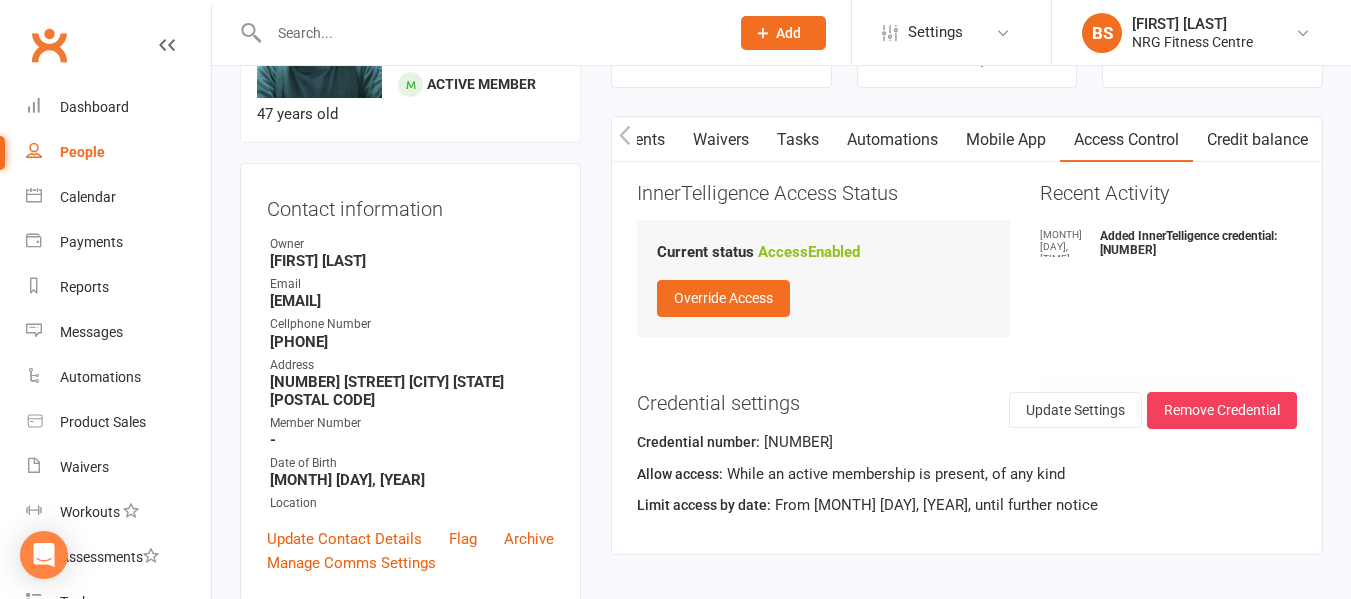 scroll, scrollTop: 0, scrollLeft: 0, axis: both 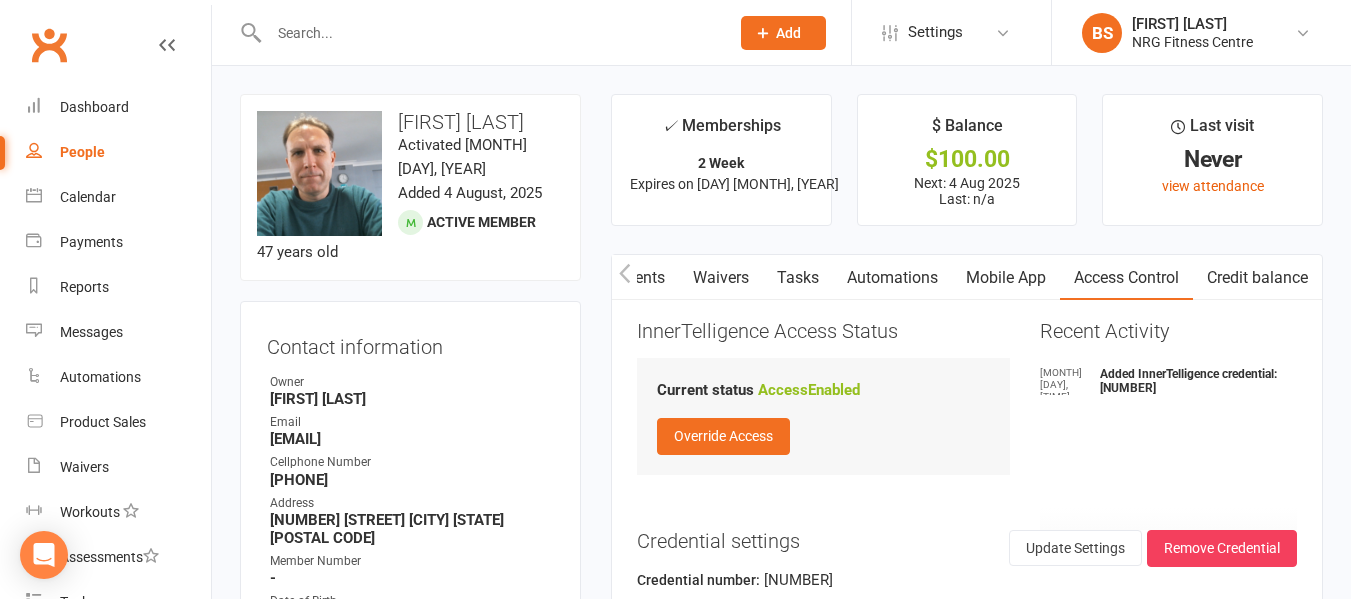 click at bounding box center (624, 277) 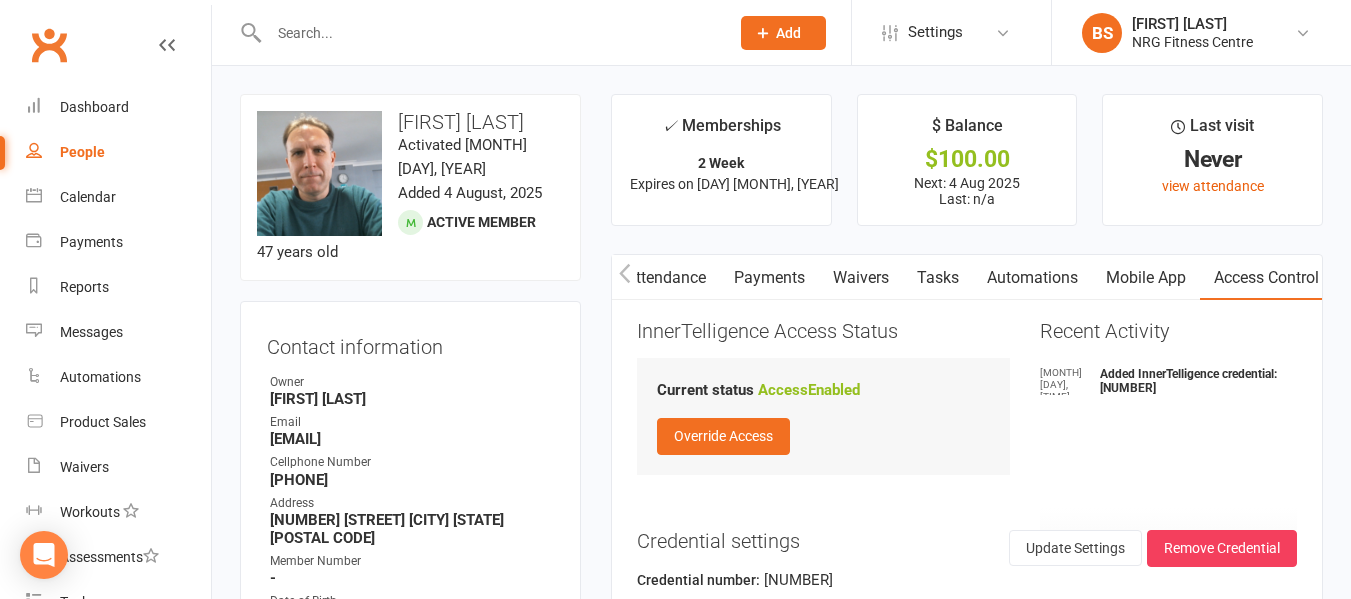 scroll, scrollTop: 0, scrollLeft: 232, axis: horizontal 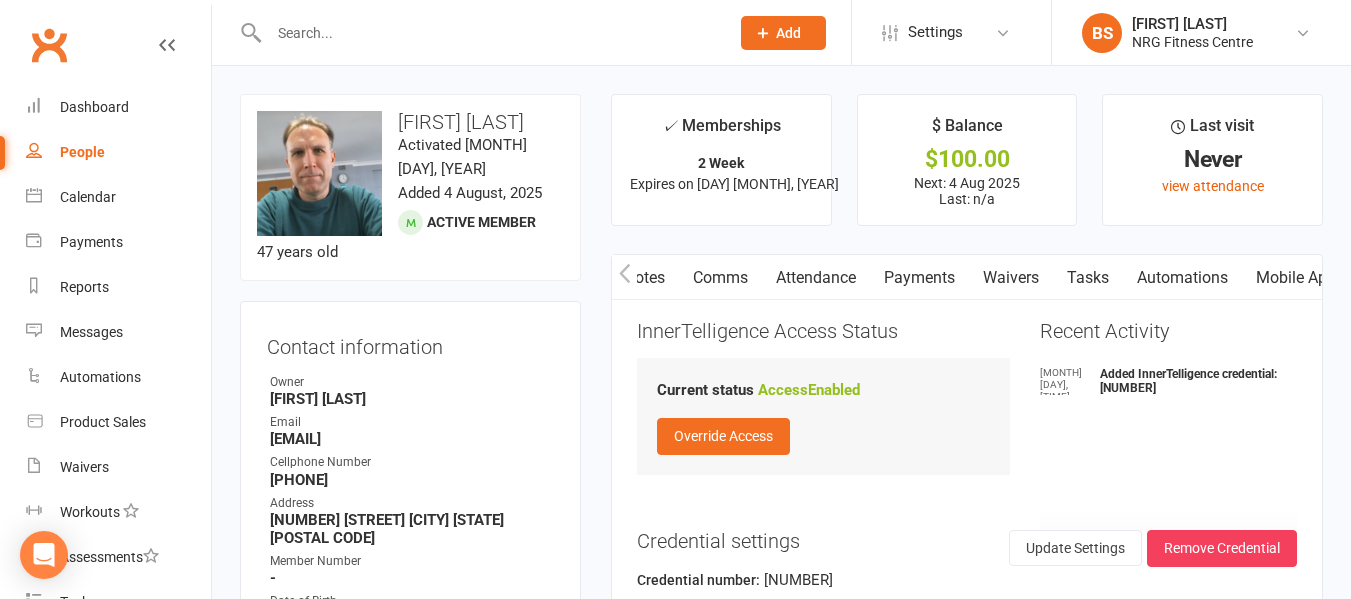 click at bounding box center [624, 277] 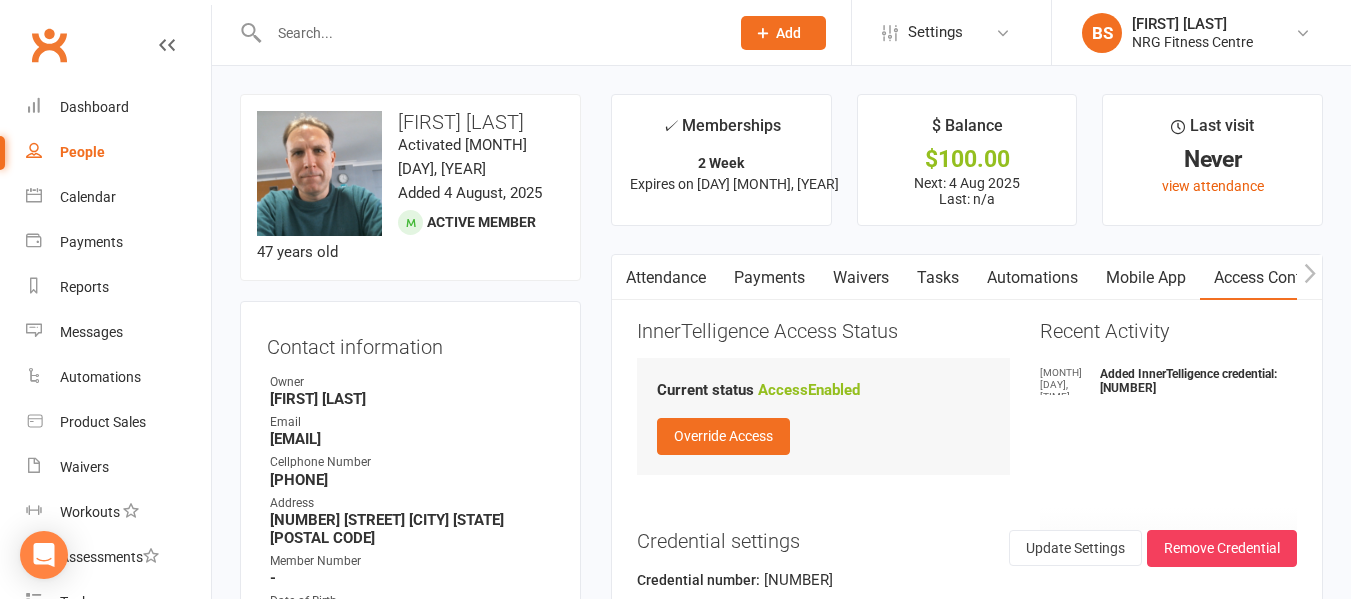 scroll, scrollTop: 0, scrollLeft: 0, axis: both 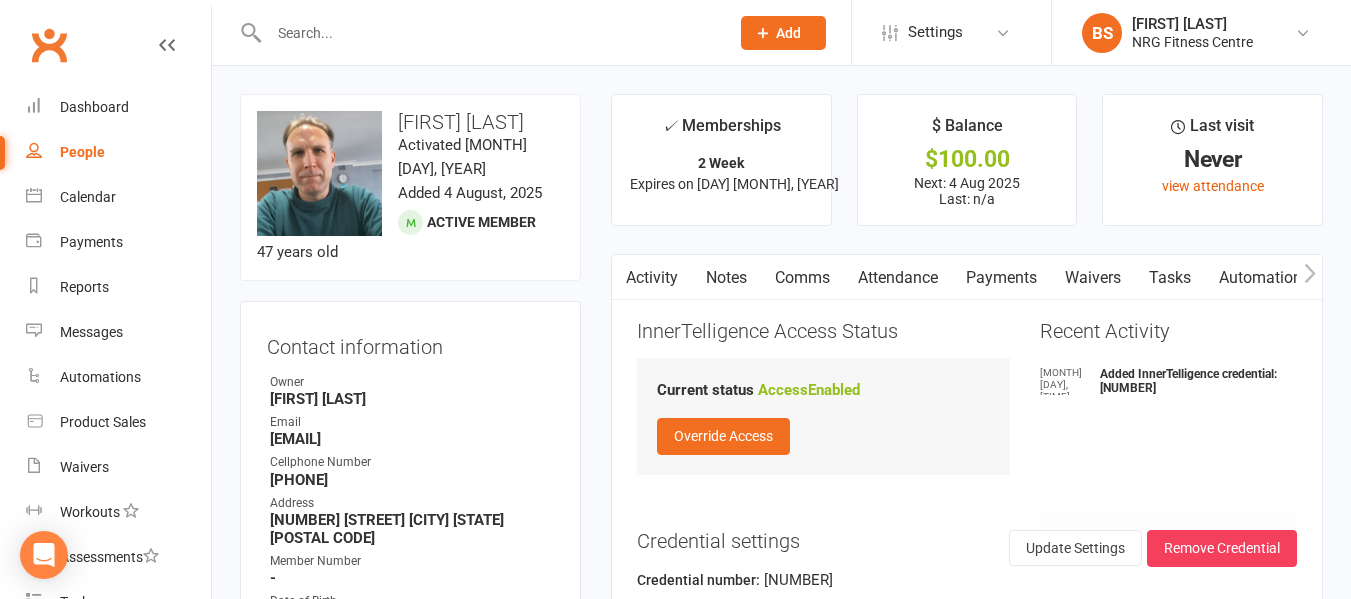 click on "Payments" at bounding box center [1001, 278] 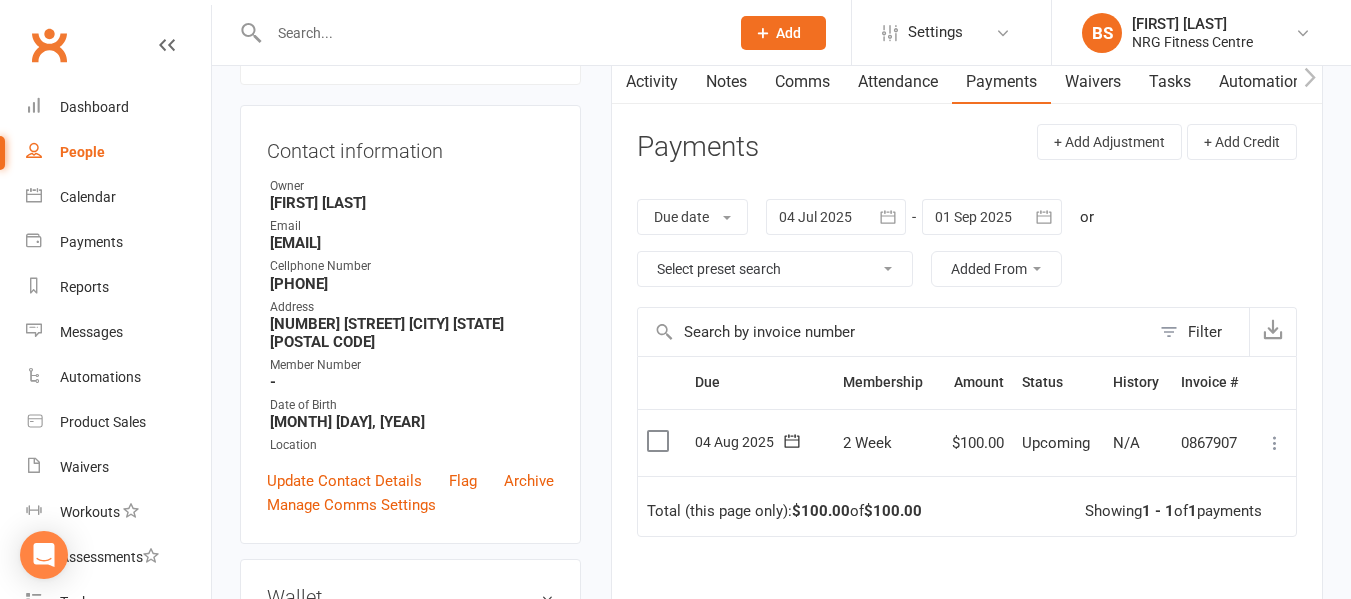 scroll, scrollTop: 200, scrollLeft: 0, axis: vertical 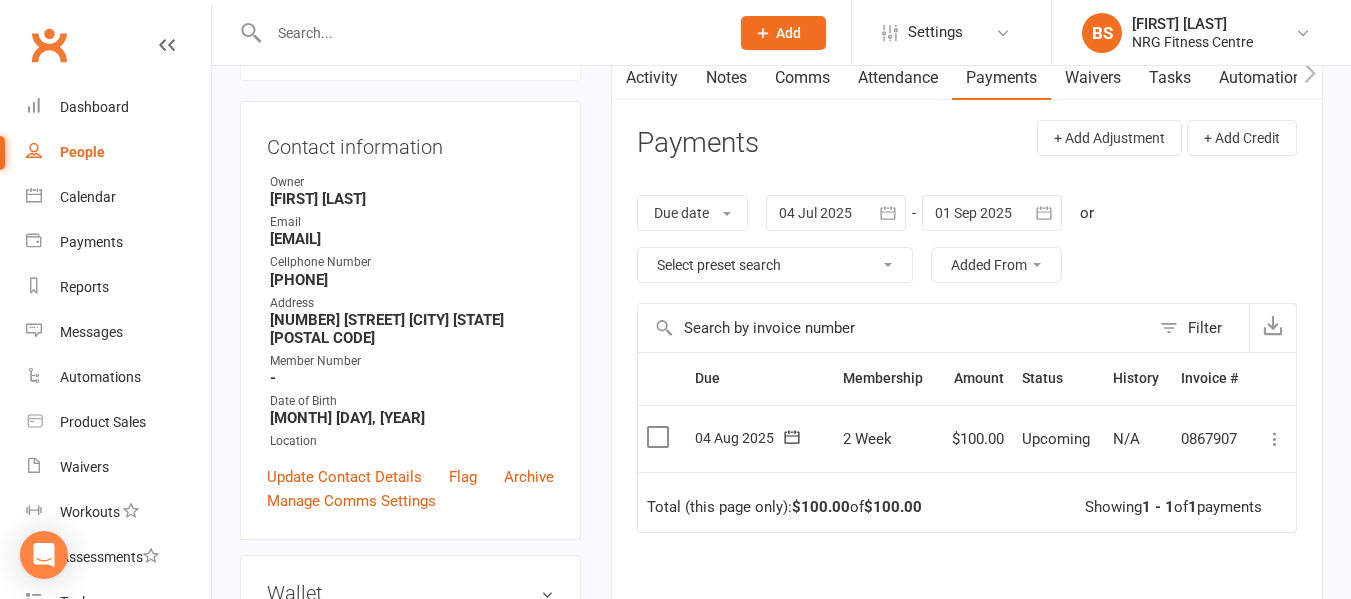 click at bounding box center (1275, 439) 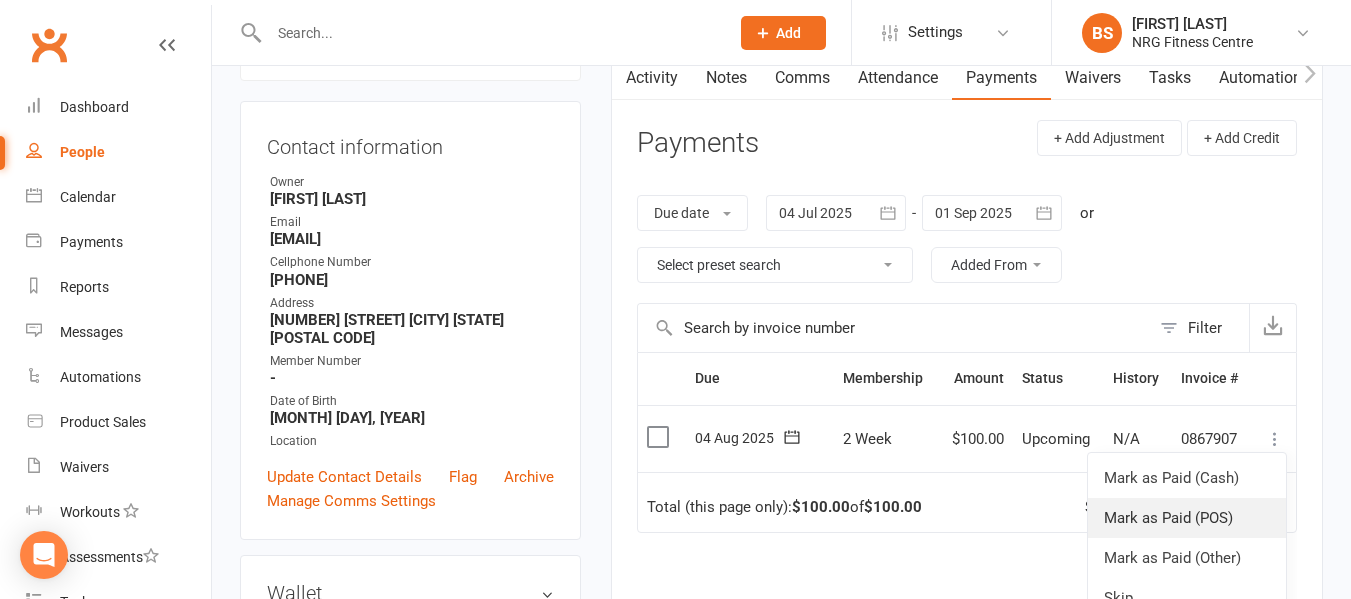 click on "Mark as Paid (POS)" at bounding box center (1187, 518) 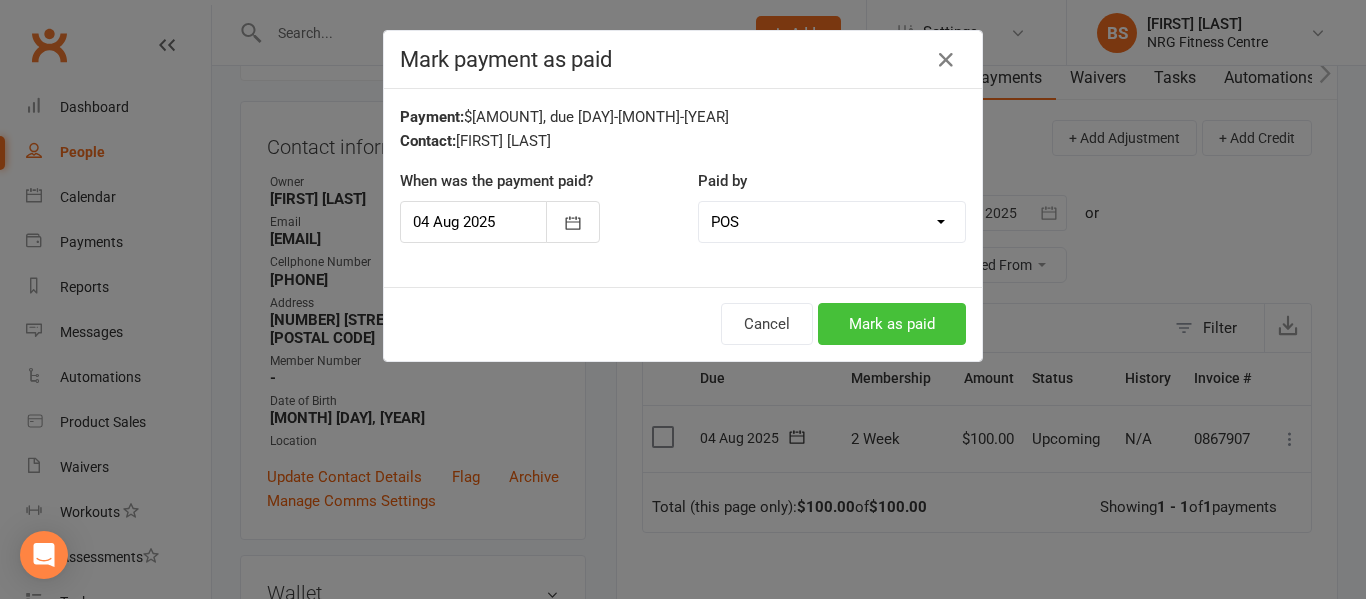 click on "Mark as paid" at bounding box center [892, 324] 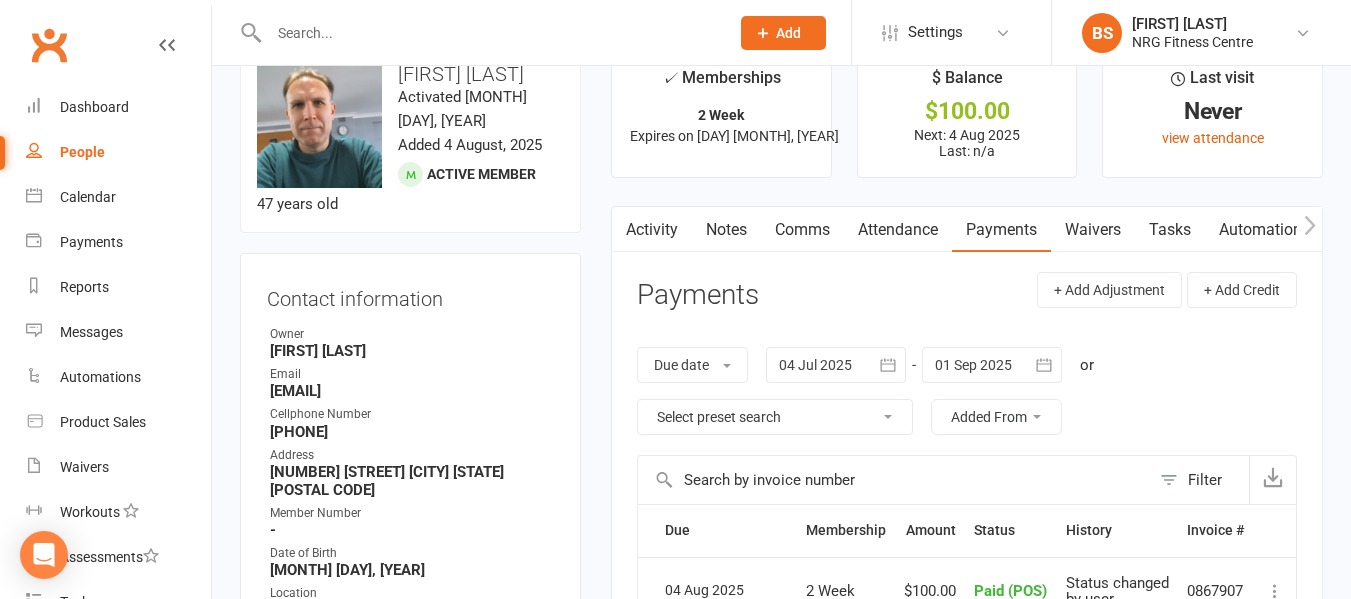 scroll, scrollTop: 0, scrollLeft: 0, axis: both 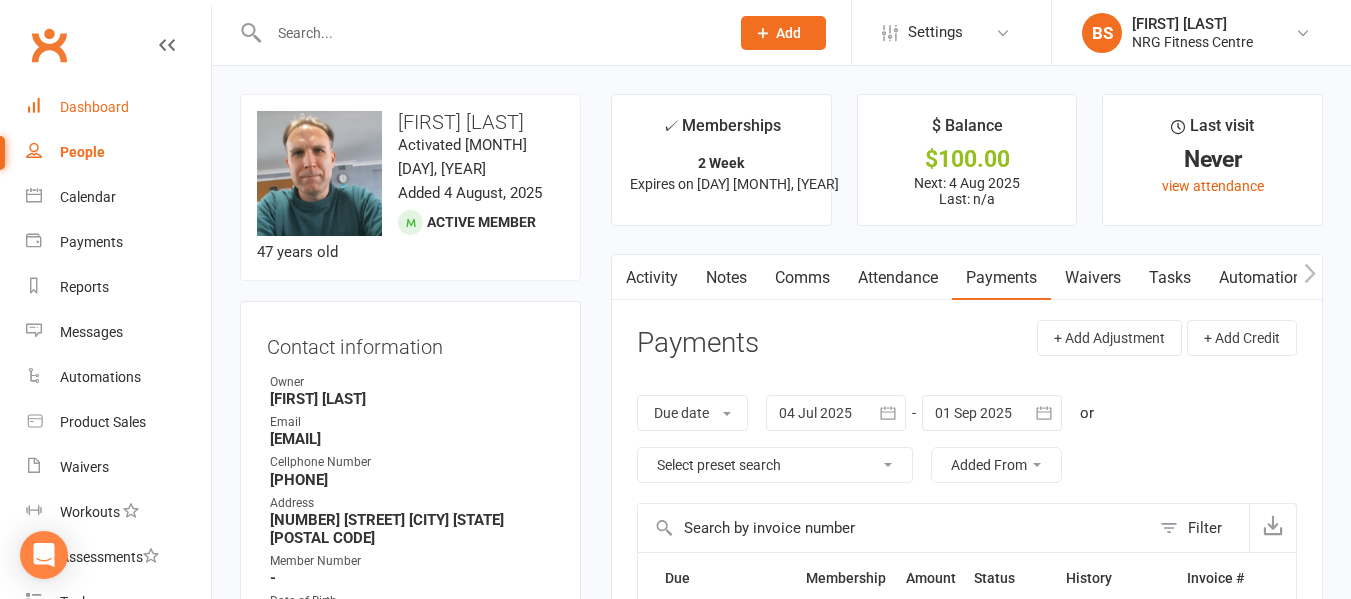 click on "Dashboard" at bounding box center (94, 107) 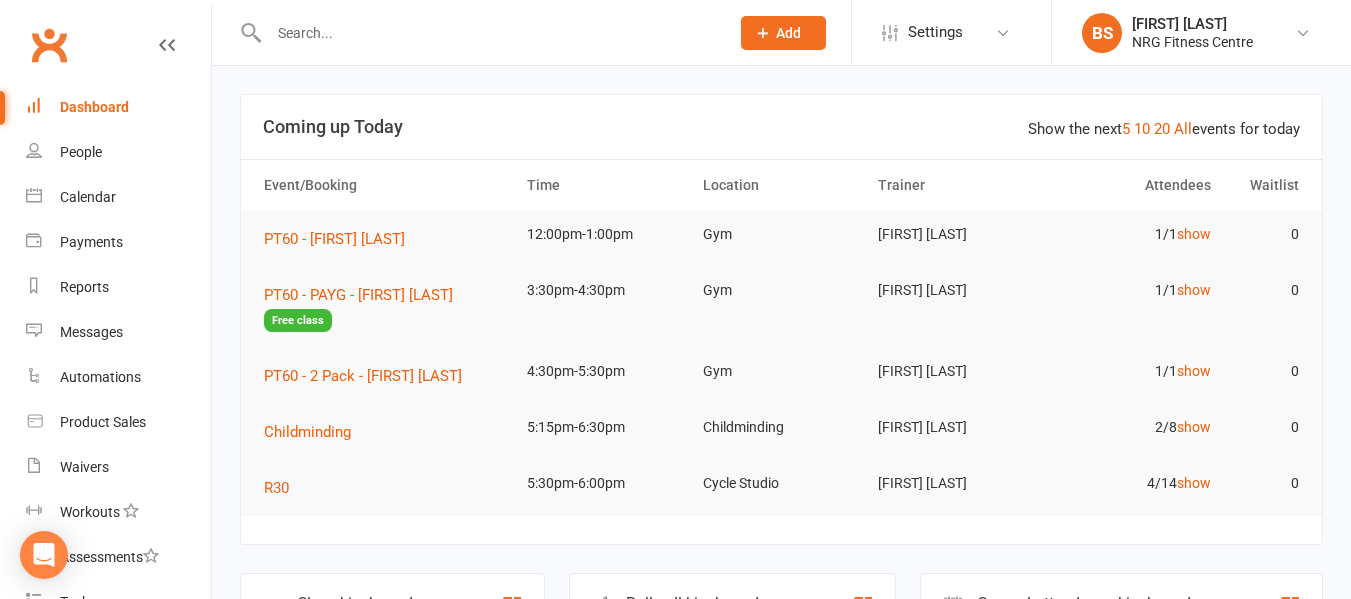 click at bounding box center (477, 32) 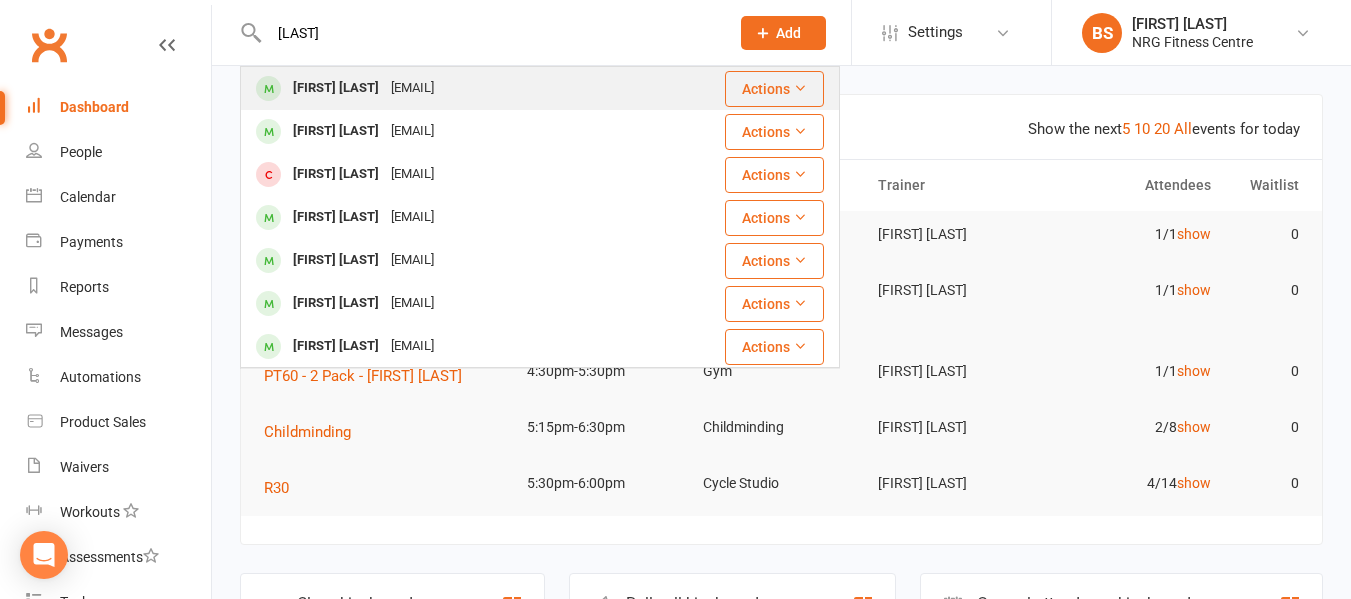 type on "[LAST]" 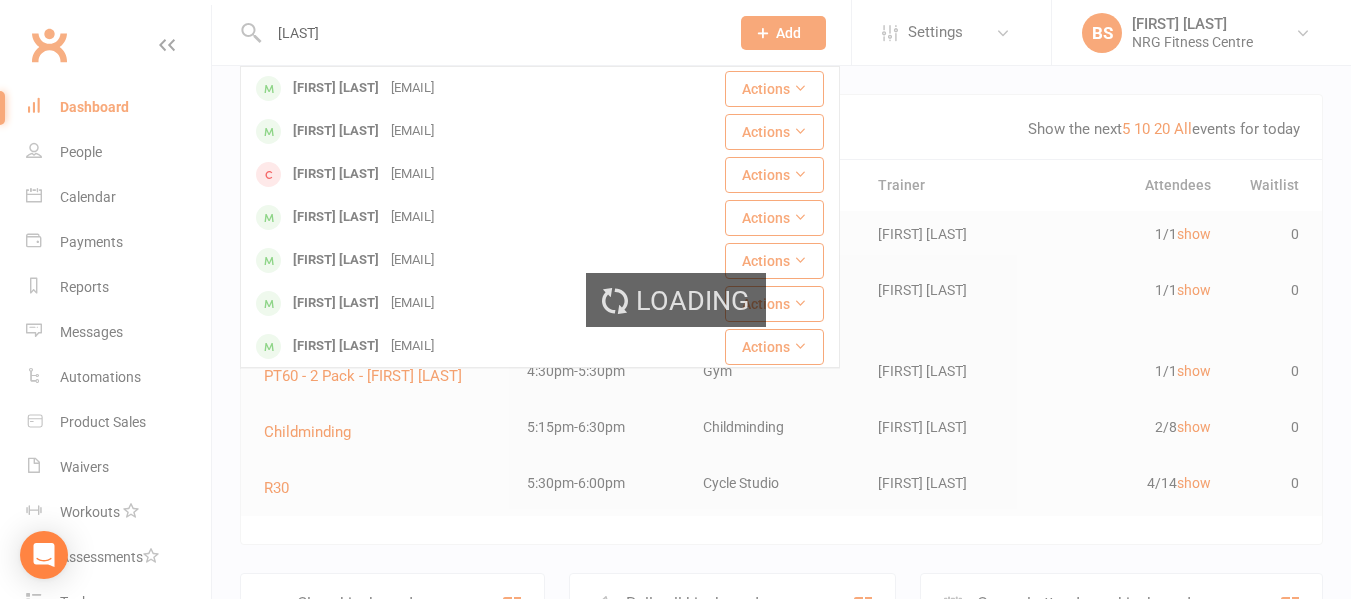 type 